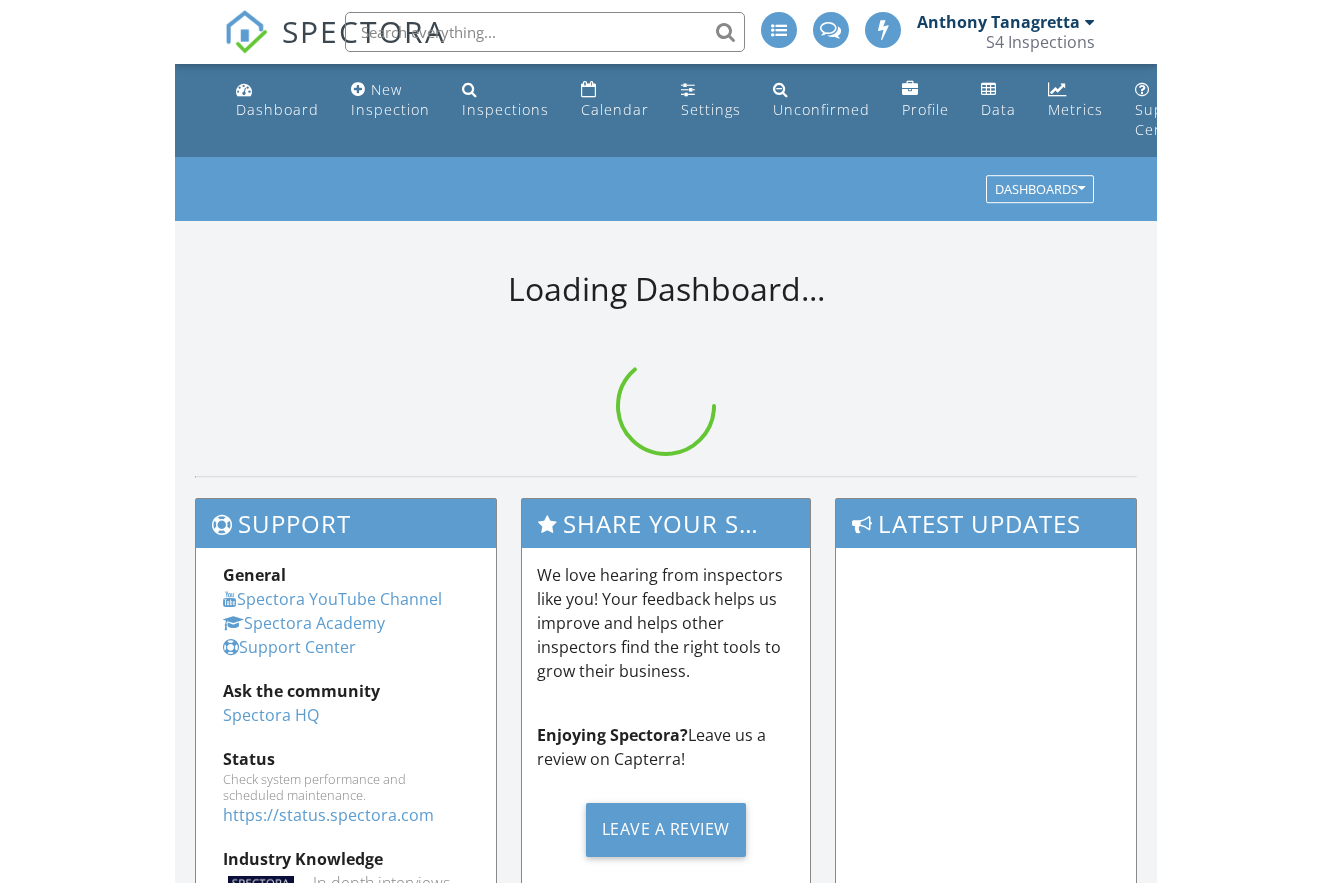scroll, scrollTop: 0, scrollLeft: 0, axis: both 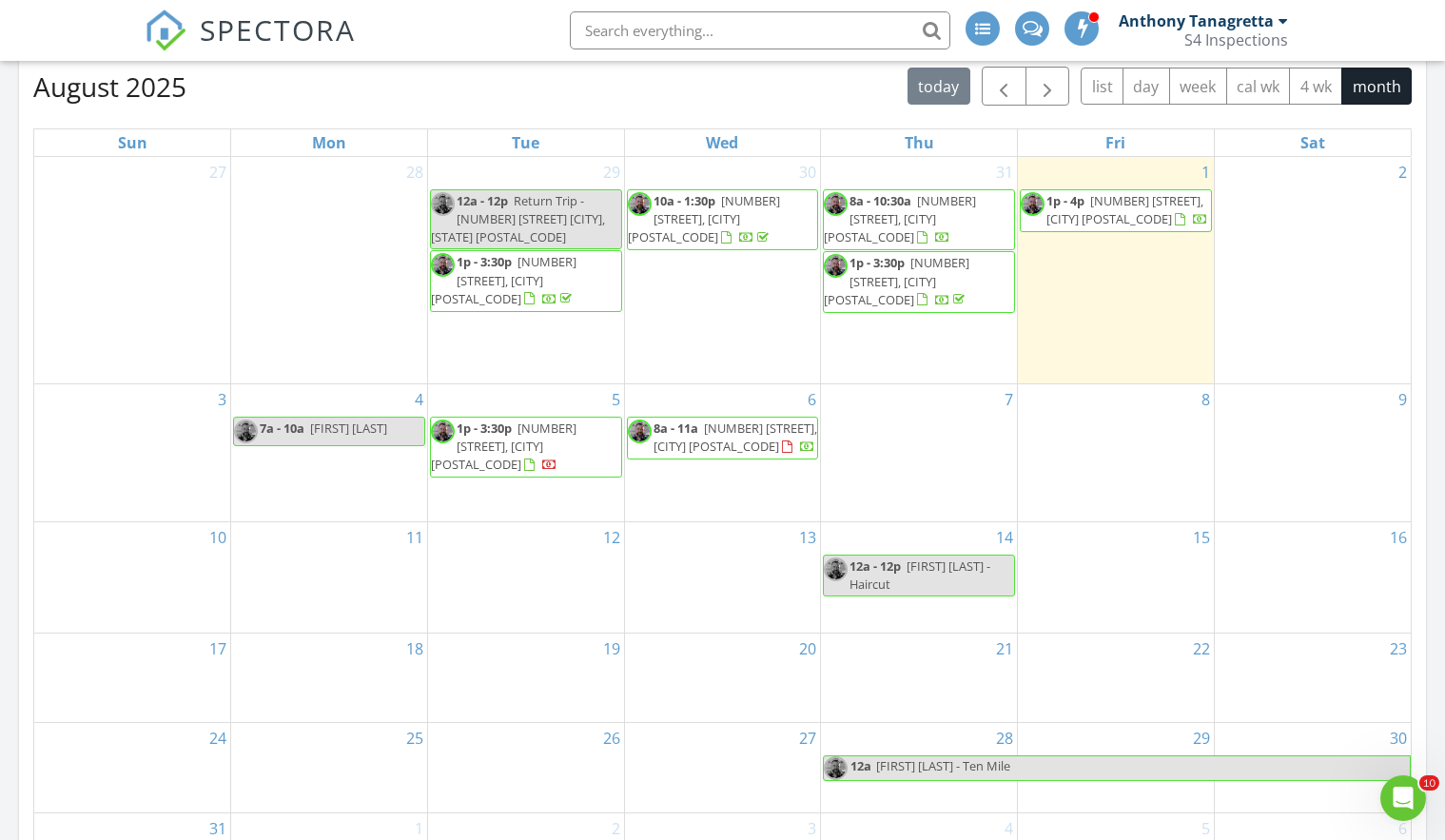 click on "[NUMBER] [STREET], [CITY] [POSTAL_CODE]" at bounding box center (723, 453) 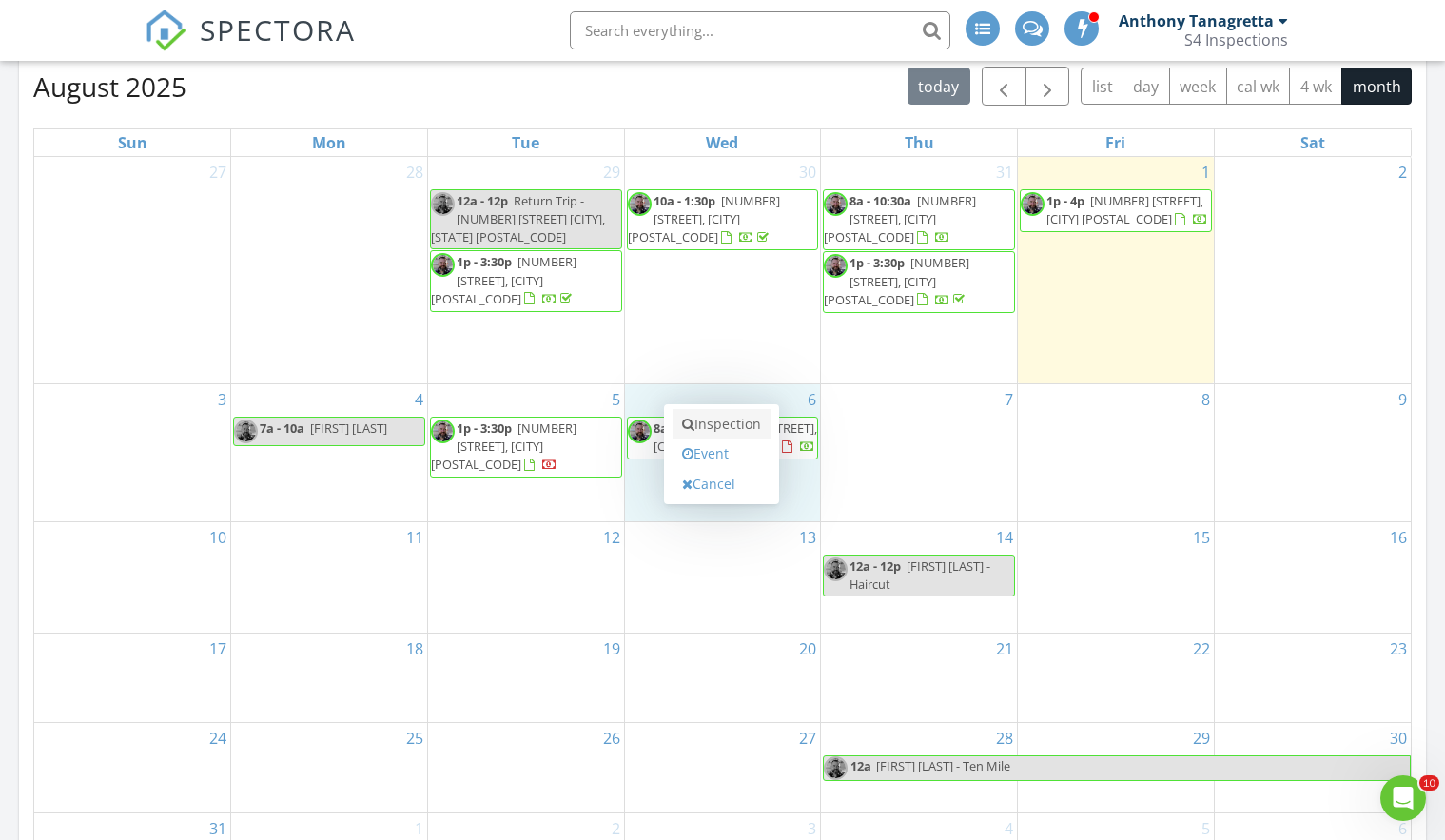 click on "Inspection" at bounding box center (721, 424) 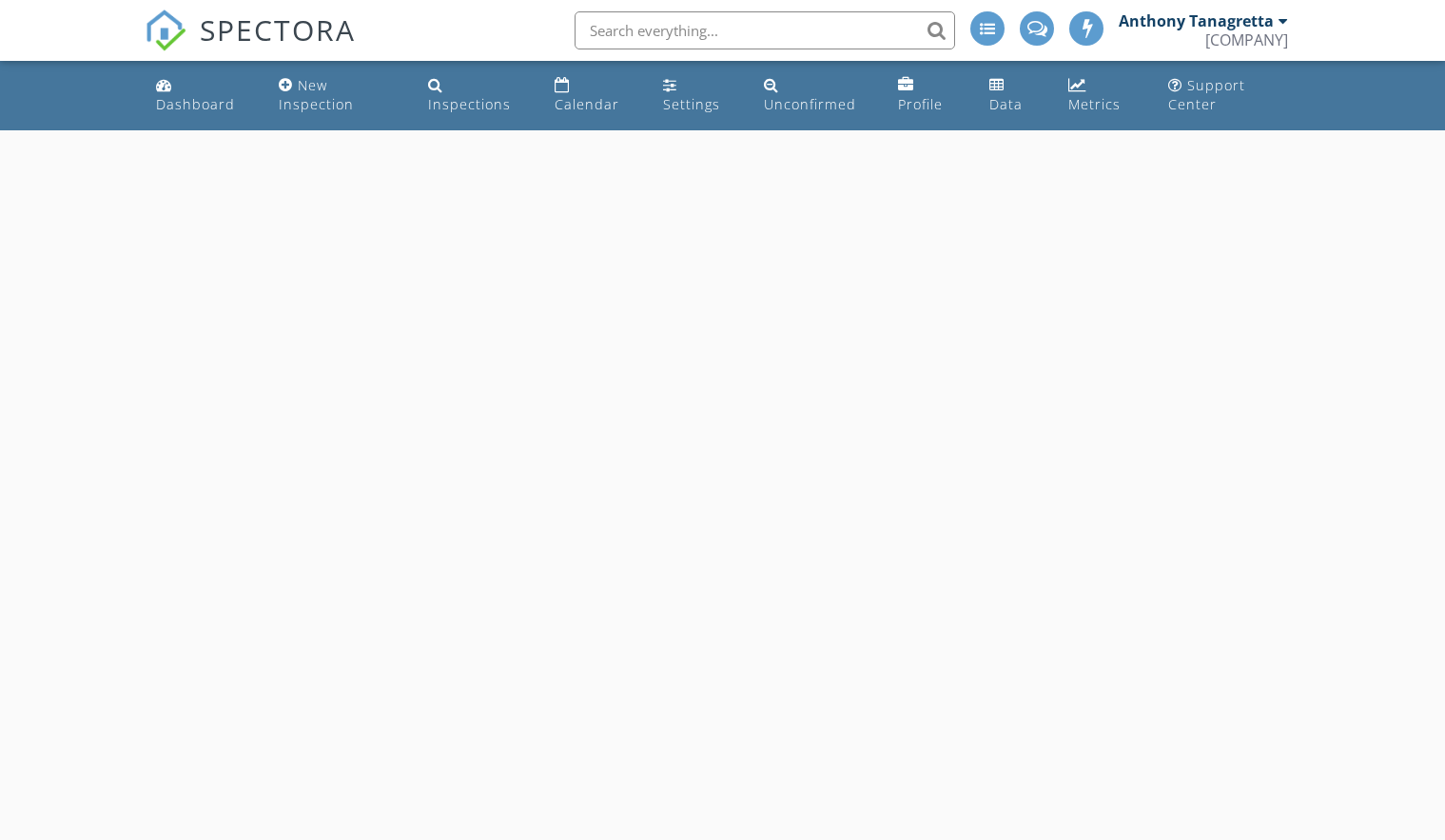scroll, scrollTop: 0, scrollLeft: 0, axis: both 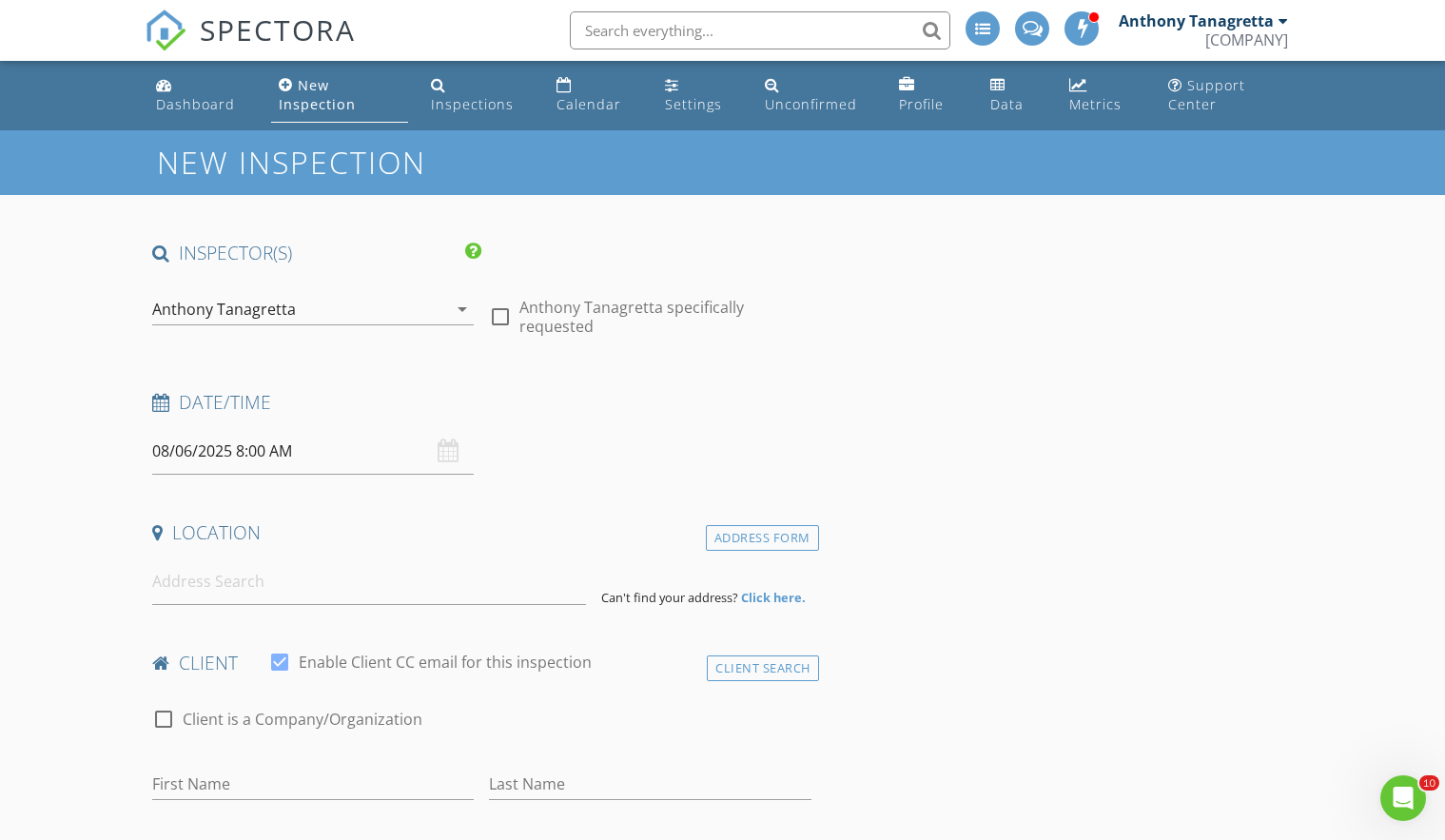 click on "08/06/2025 8:00 AM" at bounding box center (313, 451) 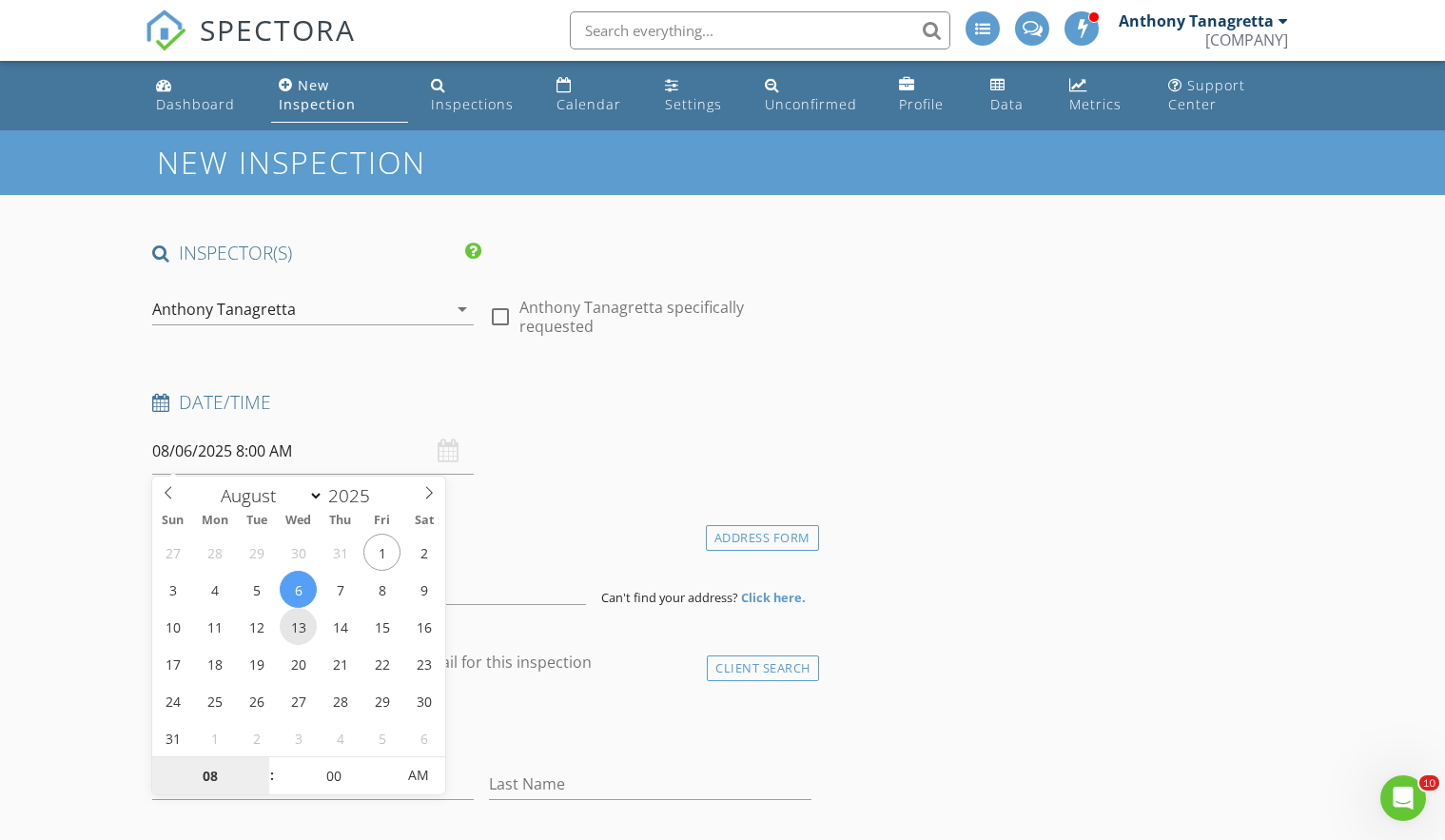 type on "08/13/2025 8:00 AM" 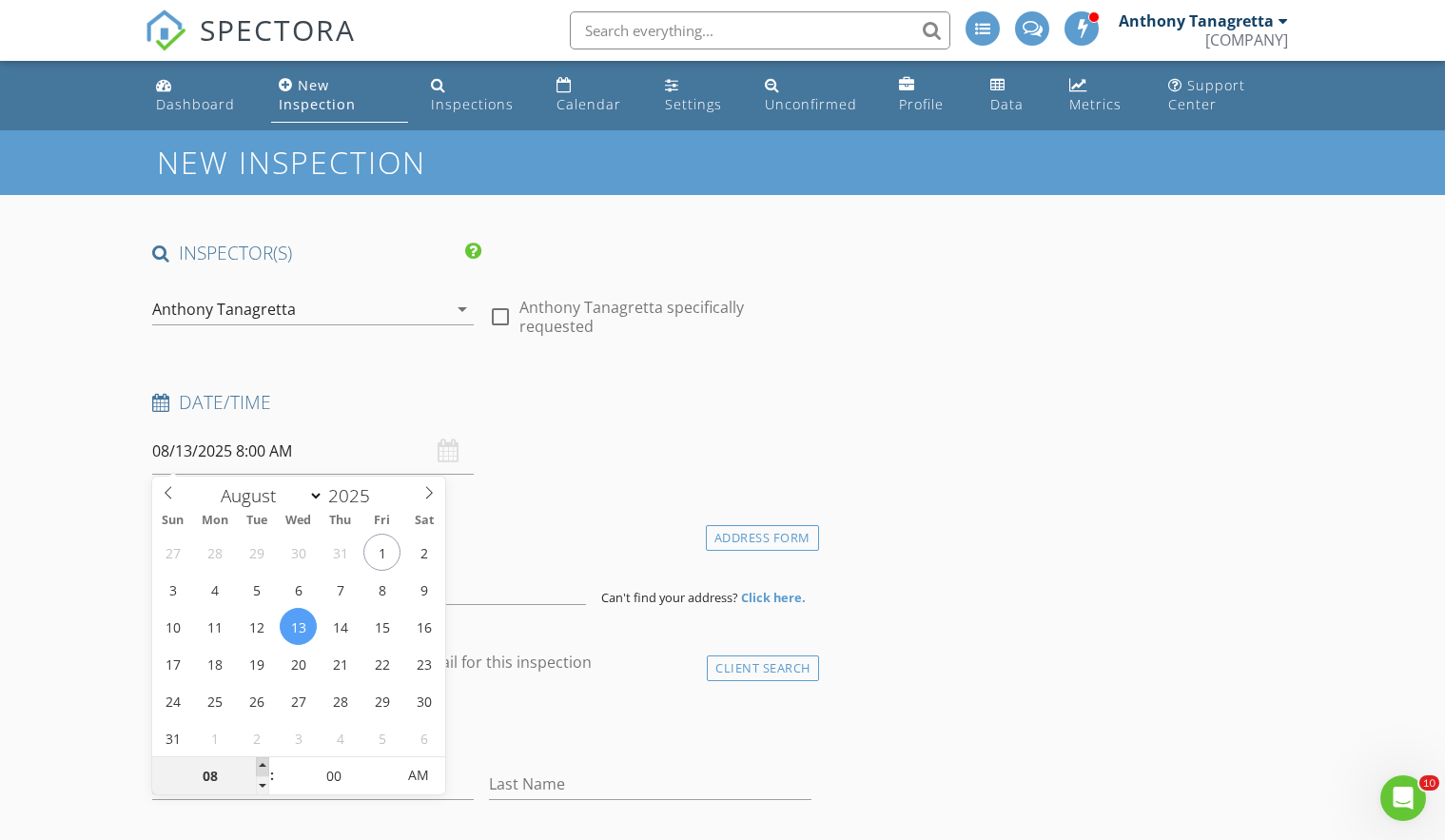 type on "09" 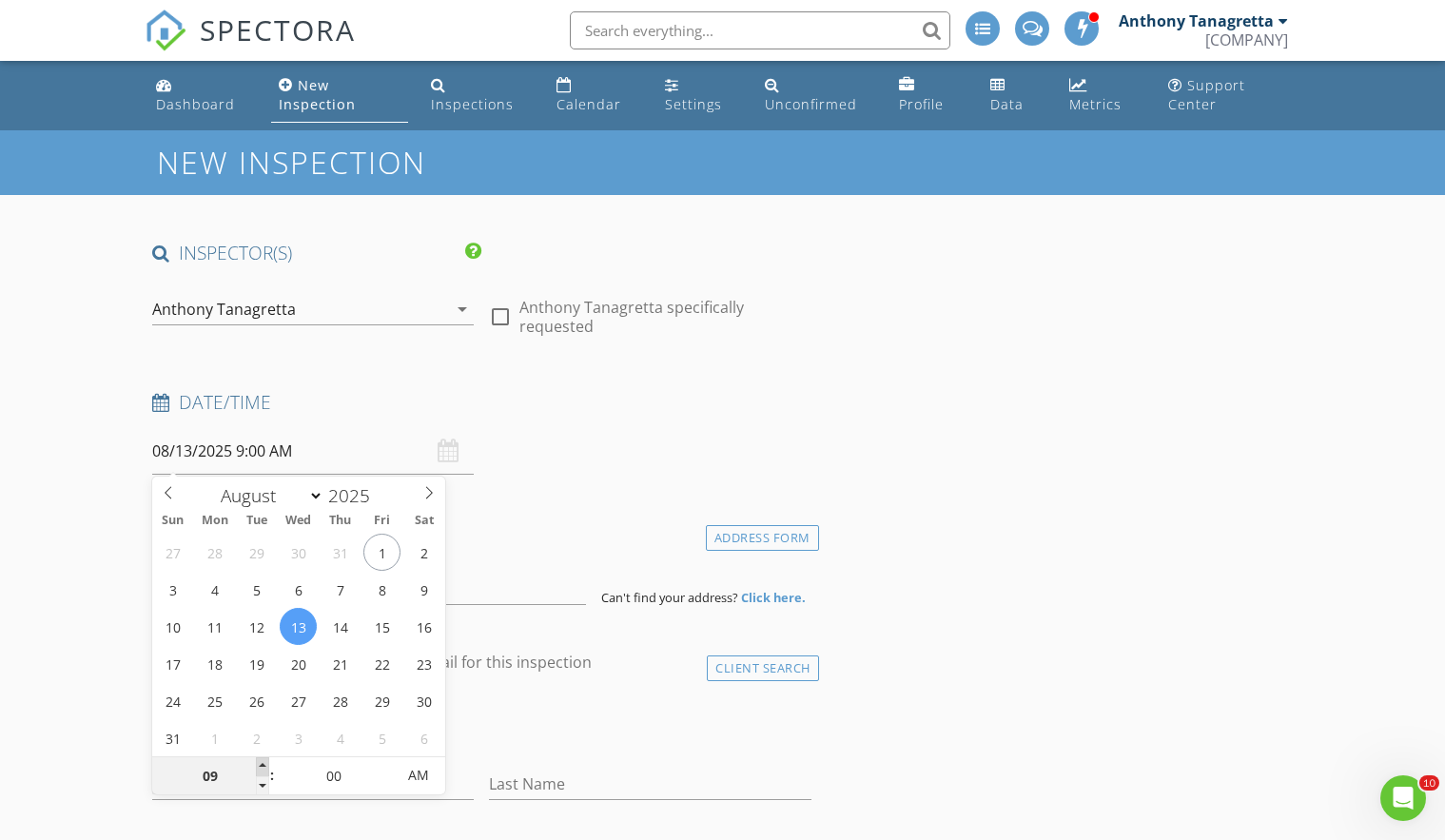 click at bounding box center (263, 767) 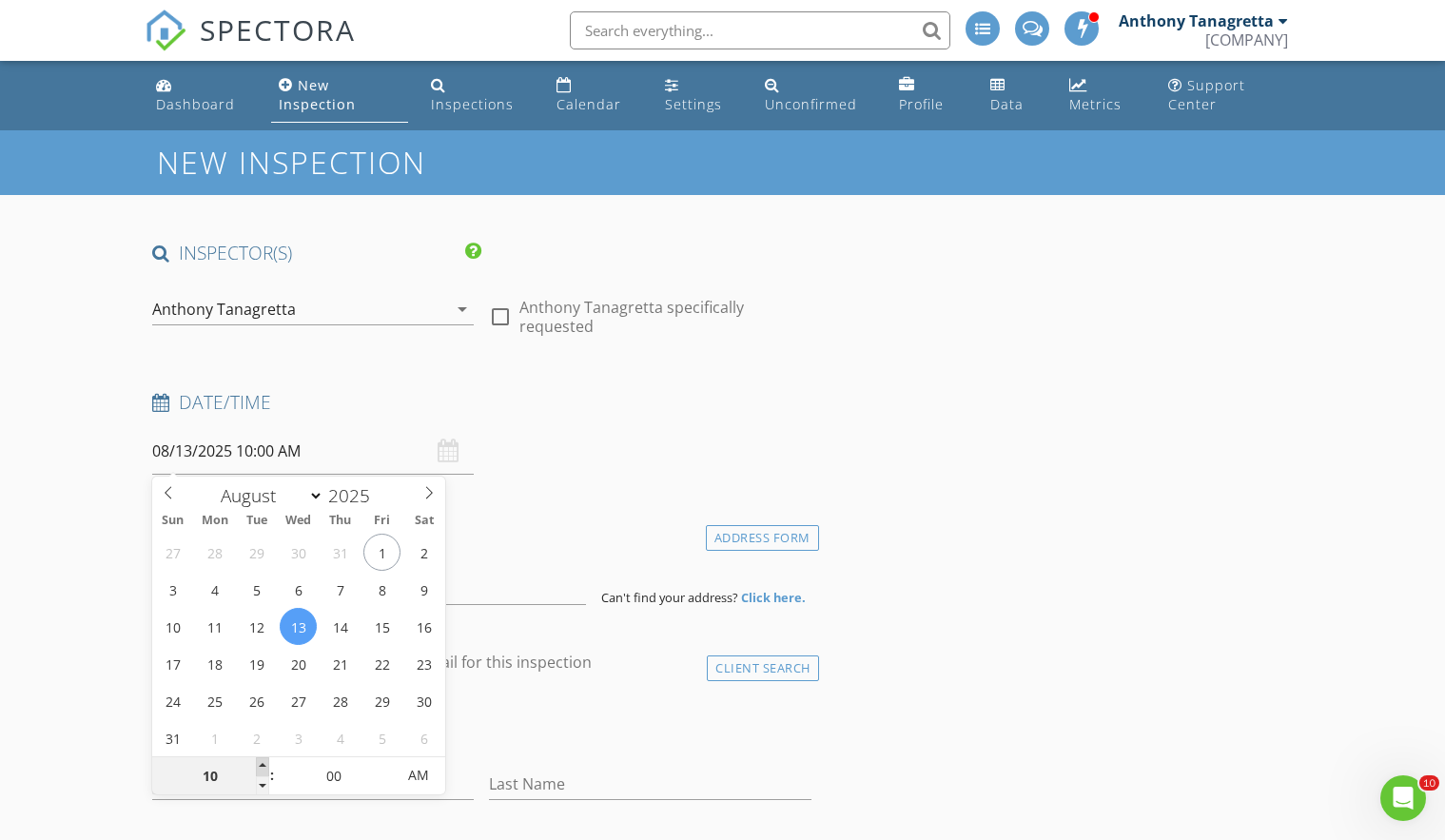 click at bounding box center (263, 767) 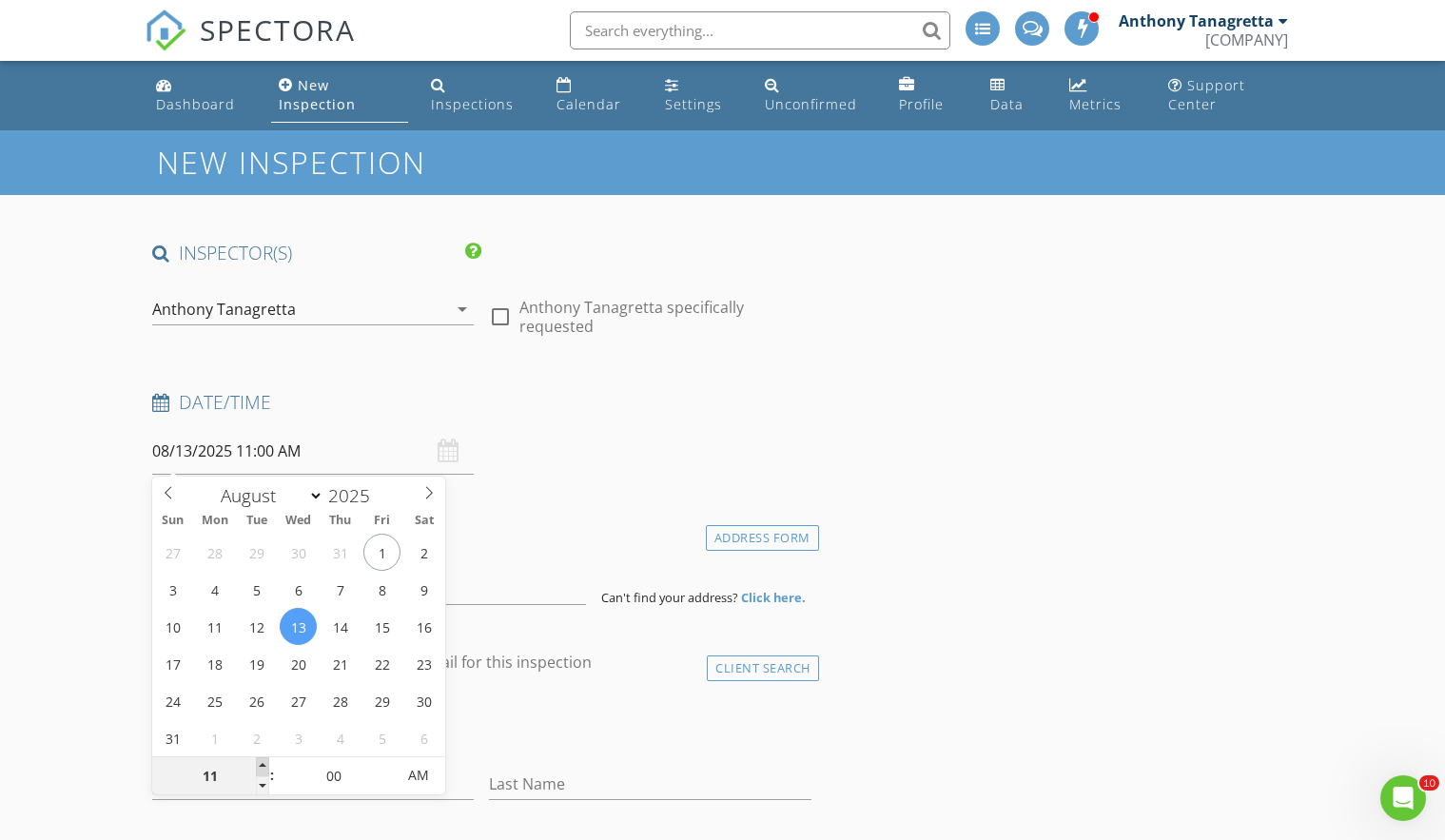 click at bounding box center [263, 767] 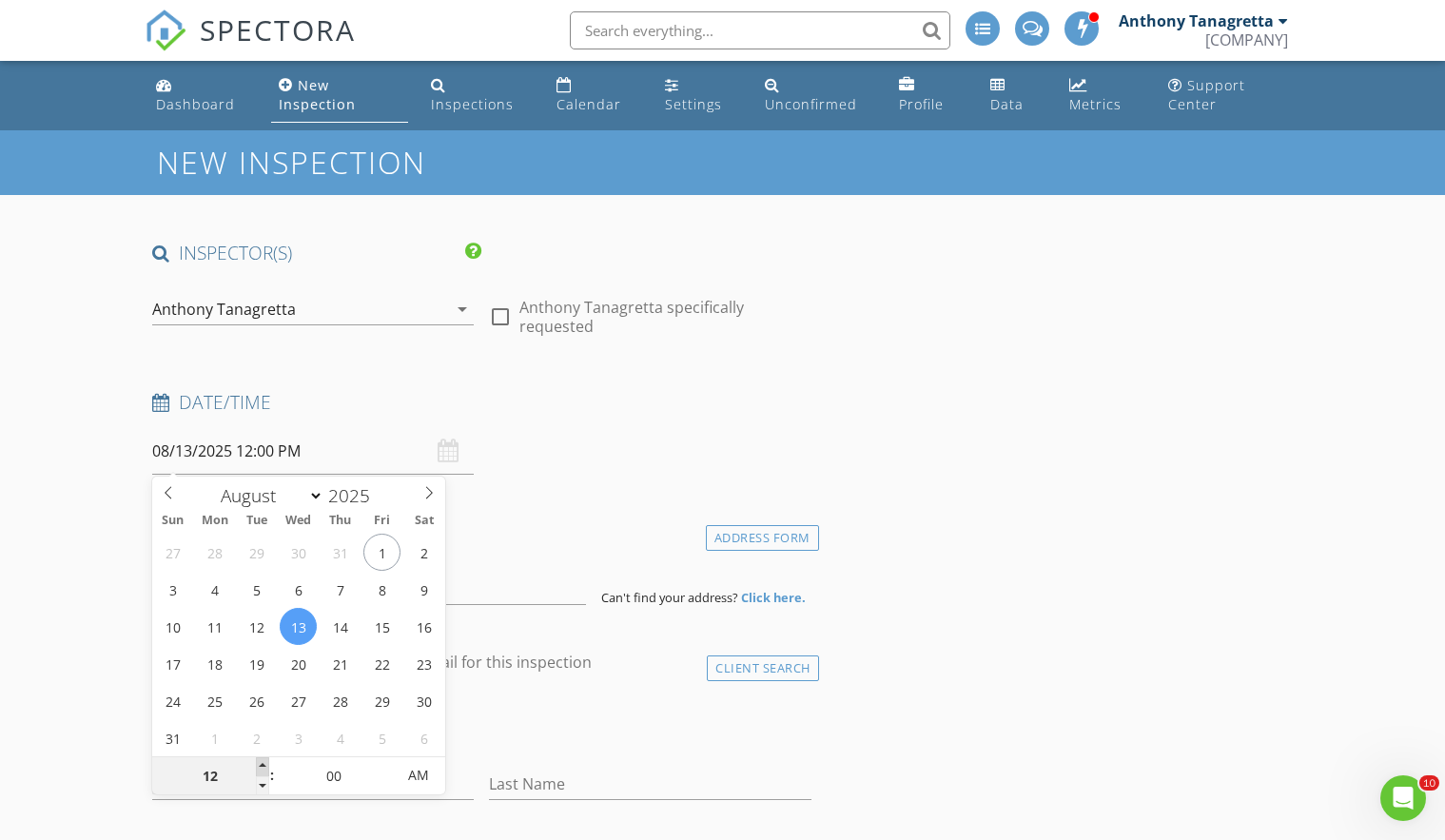 click at bounding box center (263, 767) 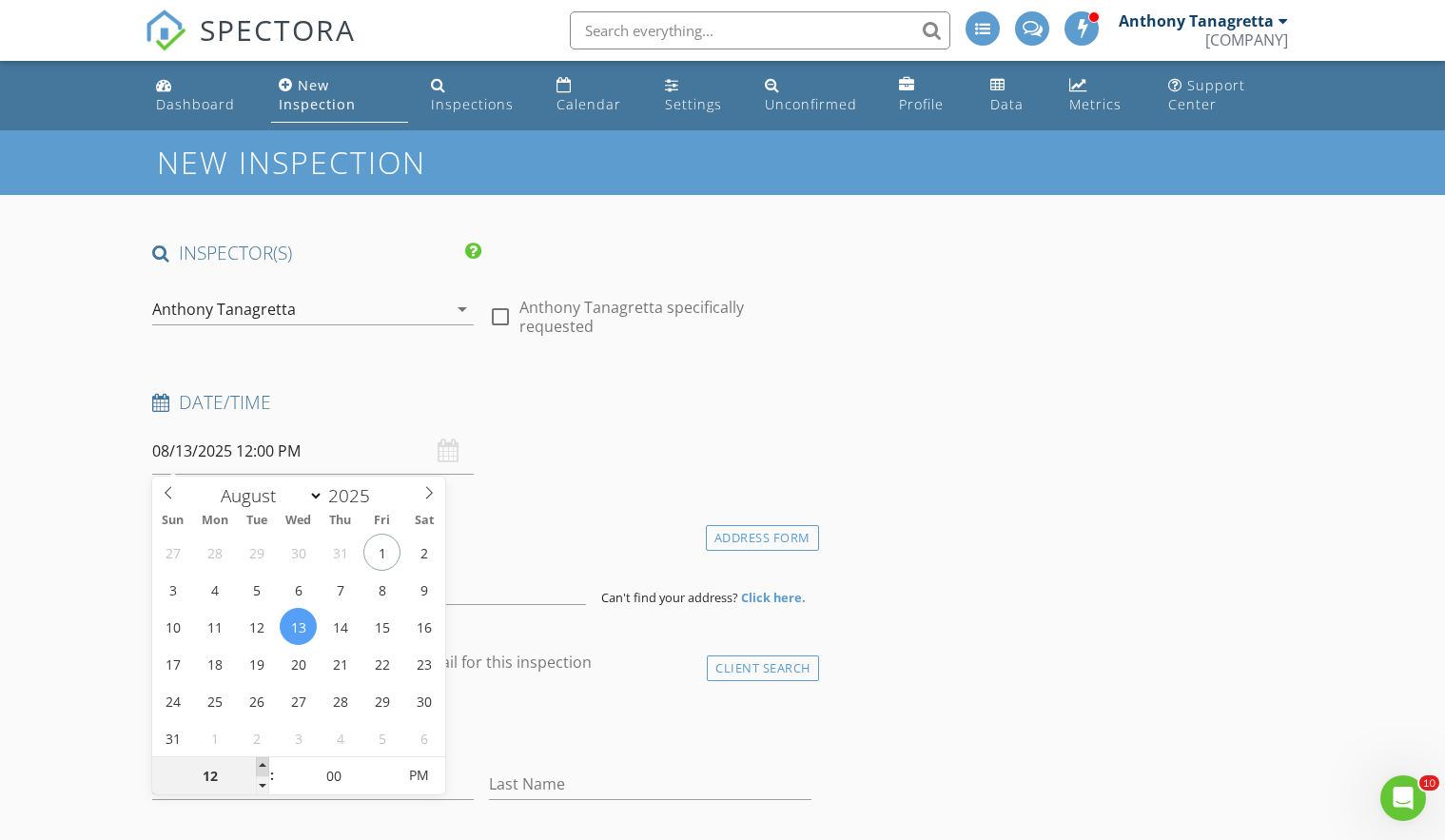 type on "01" 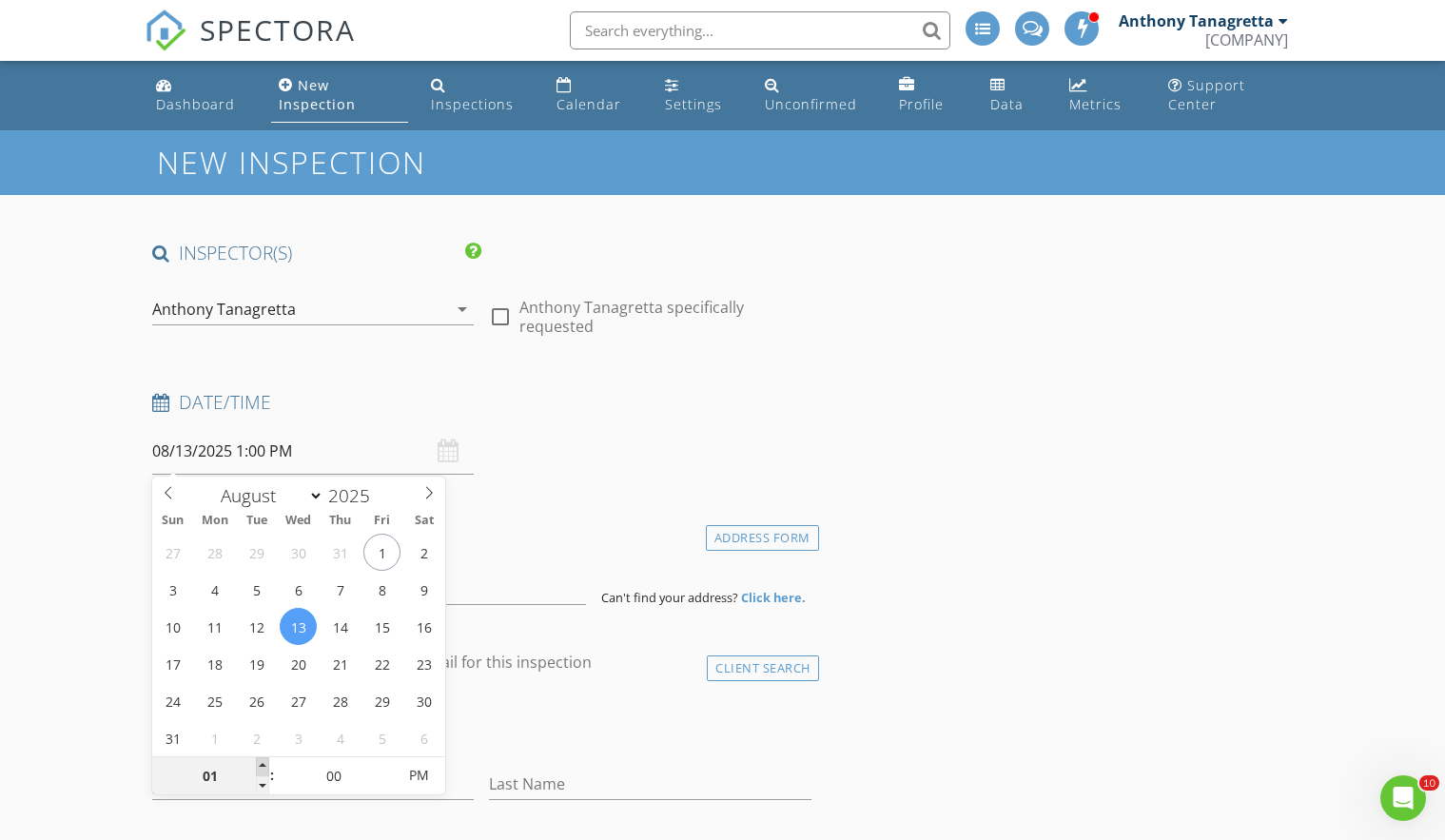 click at bounding box center (263, 767) 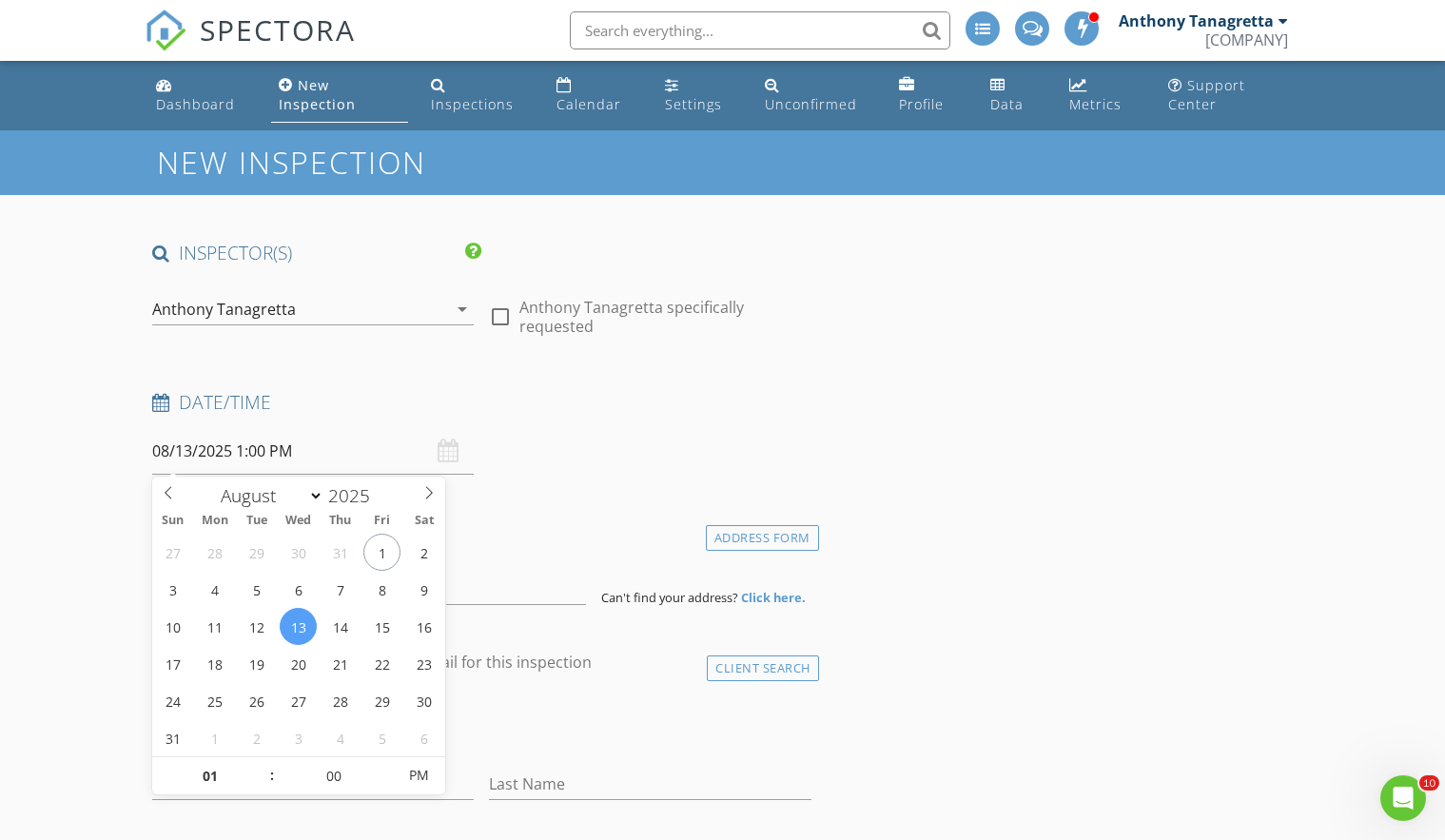 click on "INSPECTOR(S)
check_box   Anthony Tanagretta   PRIMARY   Anthony Tanagretta arrow_drop_down   check_box_outline_blank Anthony Tanagretta specifically requested
Date/Time
08/13/2025 1:00 PM
Location
Address Form       Can't find your address?   Click here.
client
check_box Enable Client CC email for this inspection   Client Search     check_box_outline_blank Client is a Company/Organization     First Name   Last Name   Email   CC Email   Phone         Tags         Notes   Private Notes
ADD ADDITIONAL client
SERVICES
check_box_outline_blank   Condo Inspection 1,499 sqft and Below     $450 check_box_outline_blank   Condo Inspection 1,500 sqft and Above     $550 check_box_outline_blank   House Inspection 1,499 sqft and Below   $500 check_box_outline_blank     $575 check_box_outline_blank" at bounding box center [481, 1738] 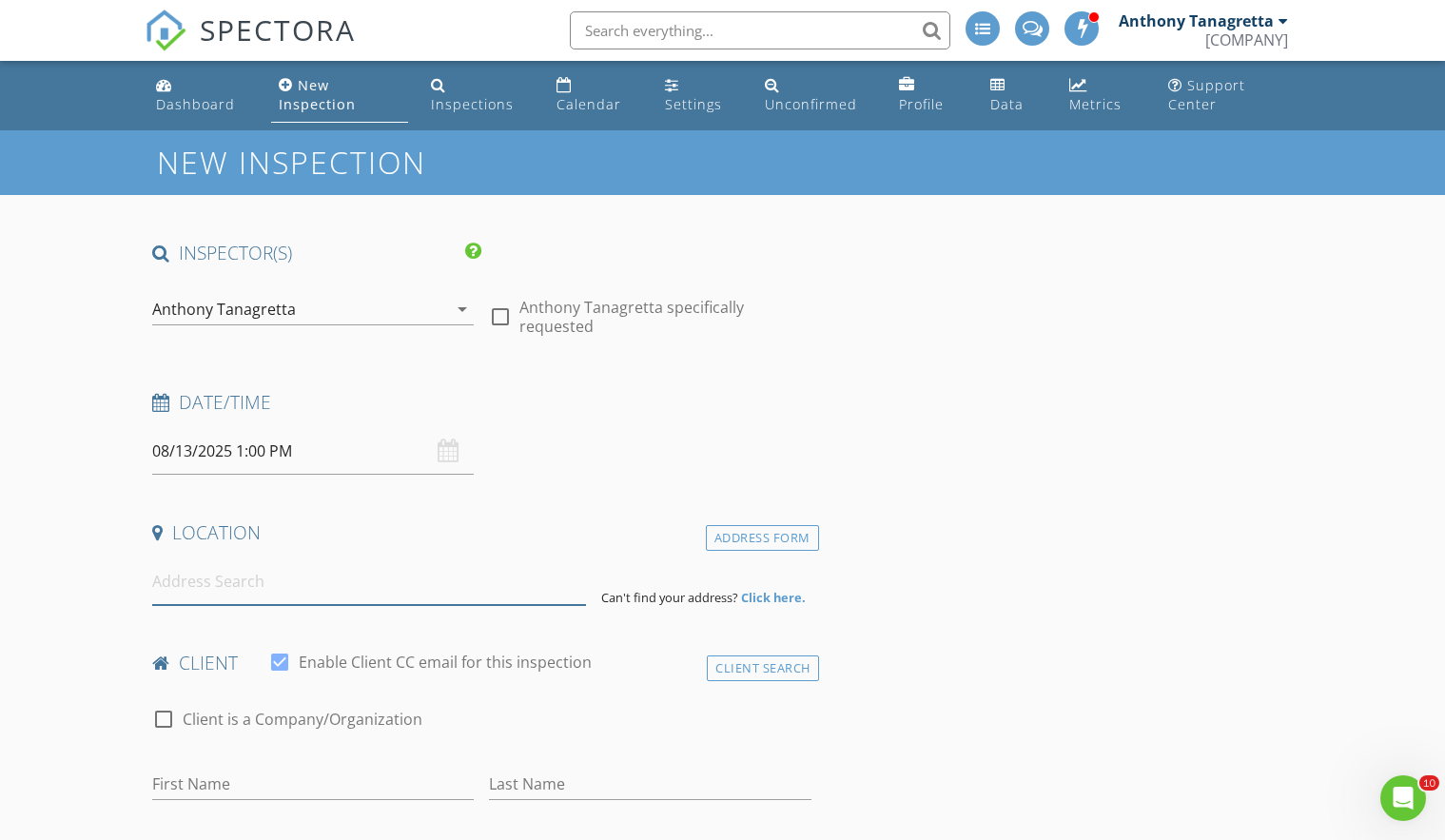 click at bounding box center (369, 581) 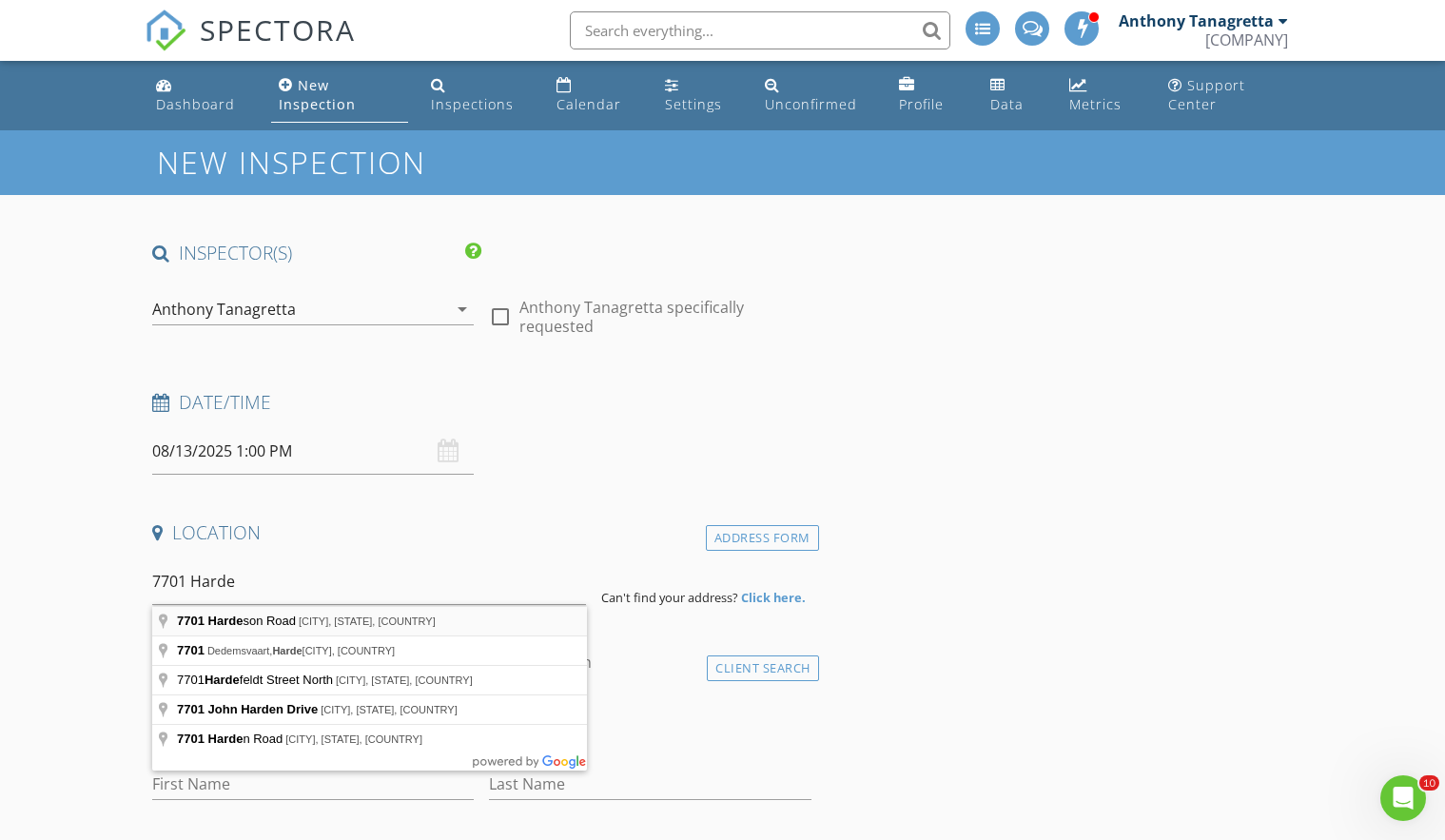type on "7701 Hardeson Road, Everett, WA, USA" 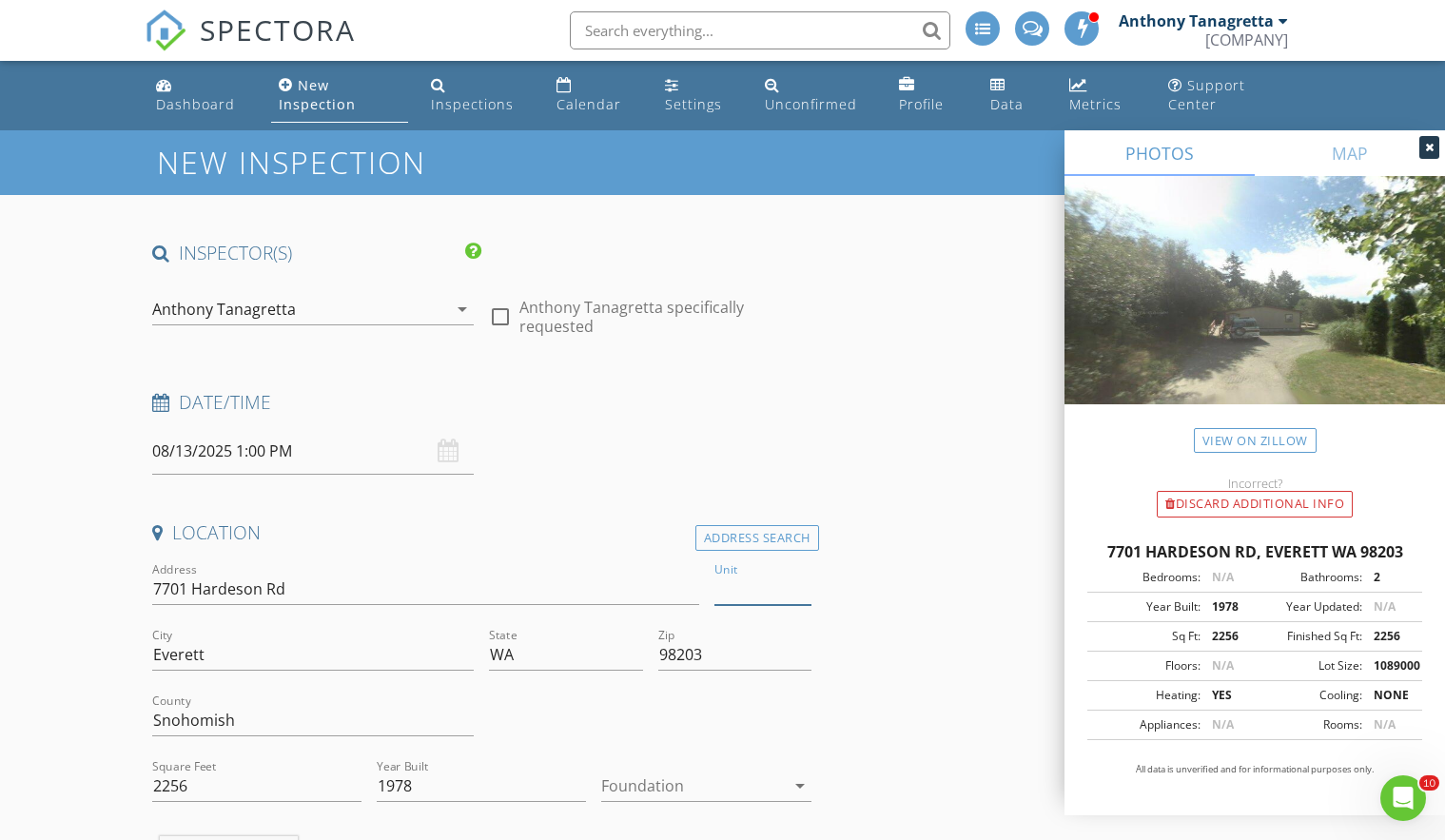 click on "Unit" at bounding box center [763, 589] 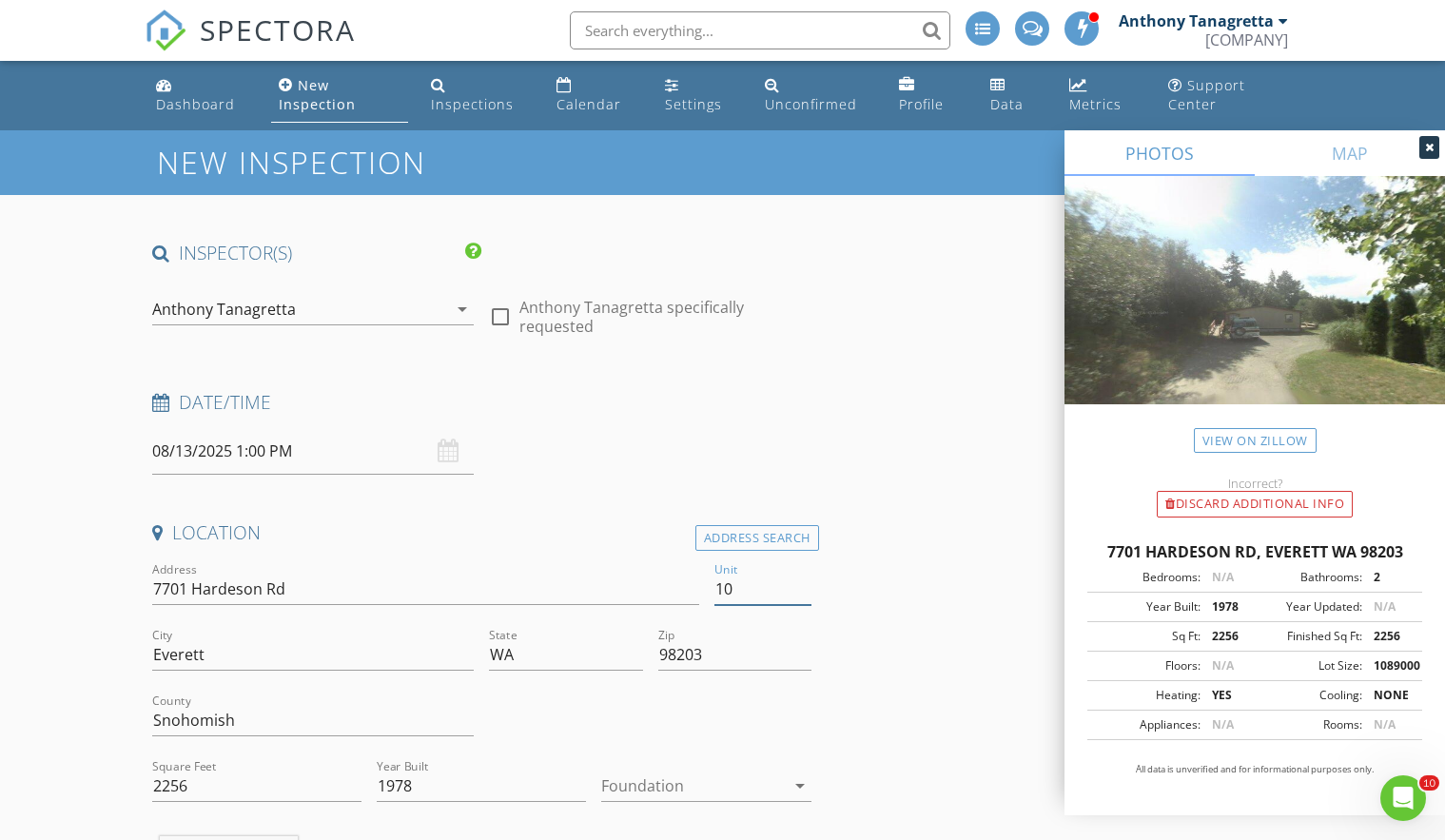 type on "10" 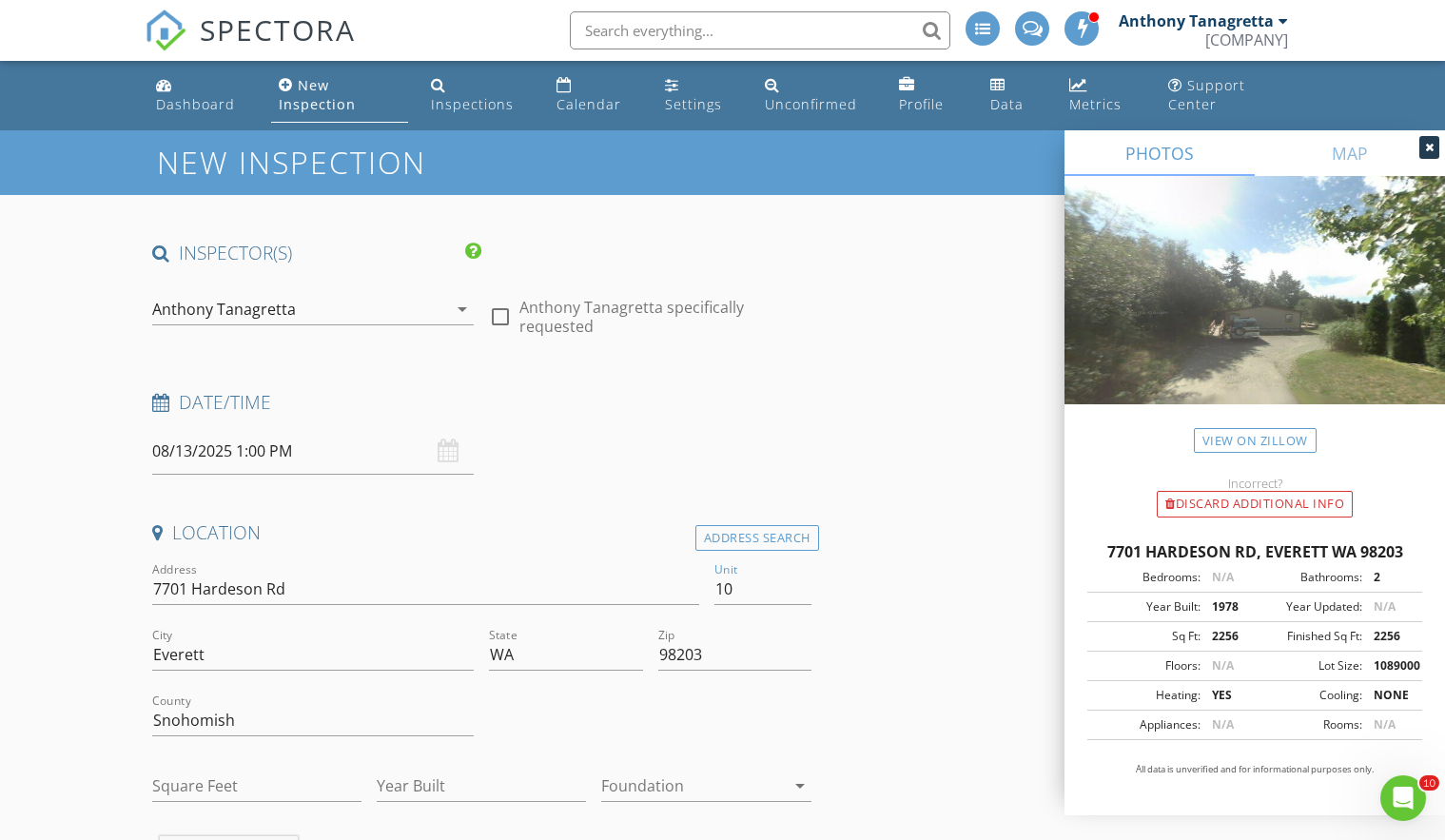 click on "INSPECTOR(S)
check_box   Anthony Tanagretta   PRIMARY   Anthony Tanagretta arrow_drop_down   check_box_outline_blank Anthony Tanagretta specifically requested
Date/Time
08/13/2025 1:00 PM
Location
Address Search       Address 7701 Hardeson Rd   Unit 10   City Everett   State WA   Zip 98203   County Snohomish     Square Feet   Year Built   Foundation arrow_drop_down     Anthony Tanagretta     36.0 miles     (an hour)
client
check_box Enable Client CC email for this inspection   Client Search     check_box_outline_blank Client is a Company/Organization     First Name   Last Name   Email   CC Email   Phone         Tags         Notes   Private Notes
ADD ADDITIONAL client
SERVICES
check_box_outline_blank   Condo Inspection 1,499 sqft and Below     $450 check_box_outline_blank" at bounding box center (722, 1997) 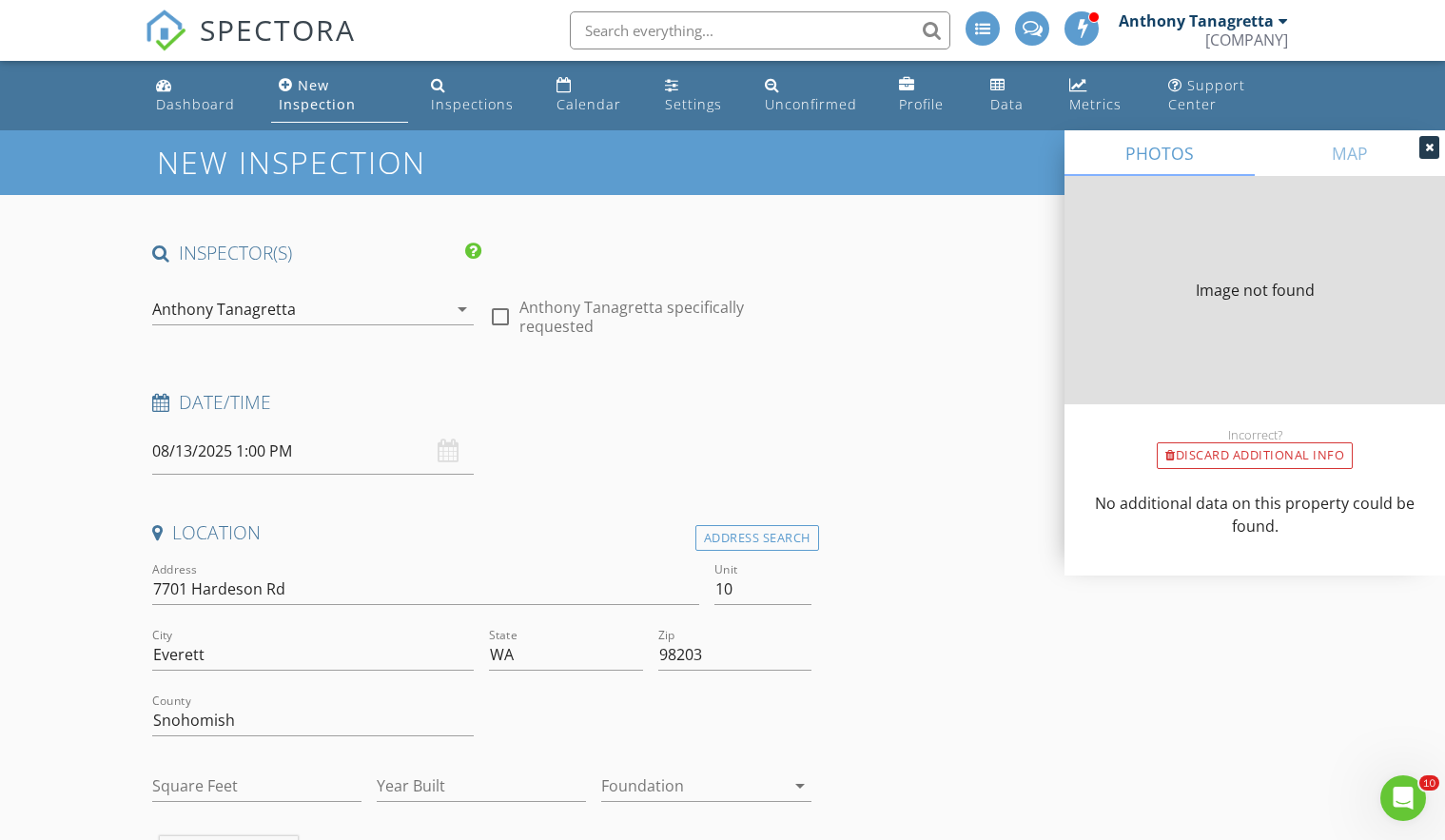 type on "1440" 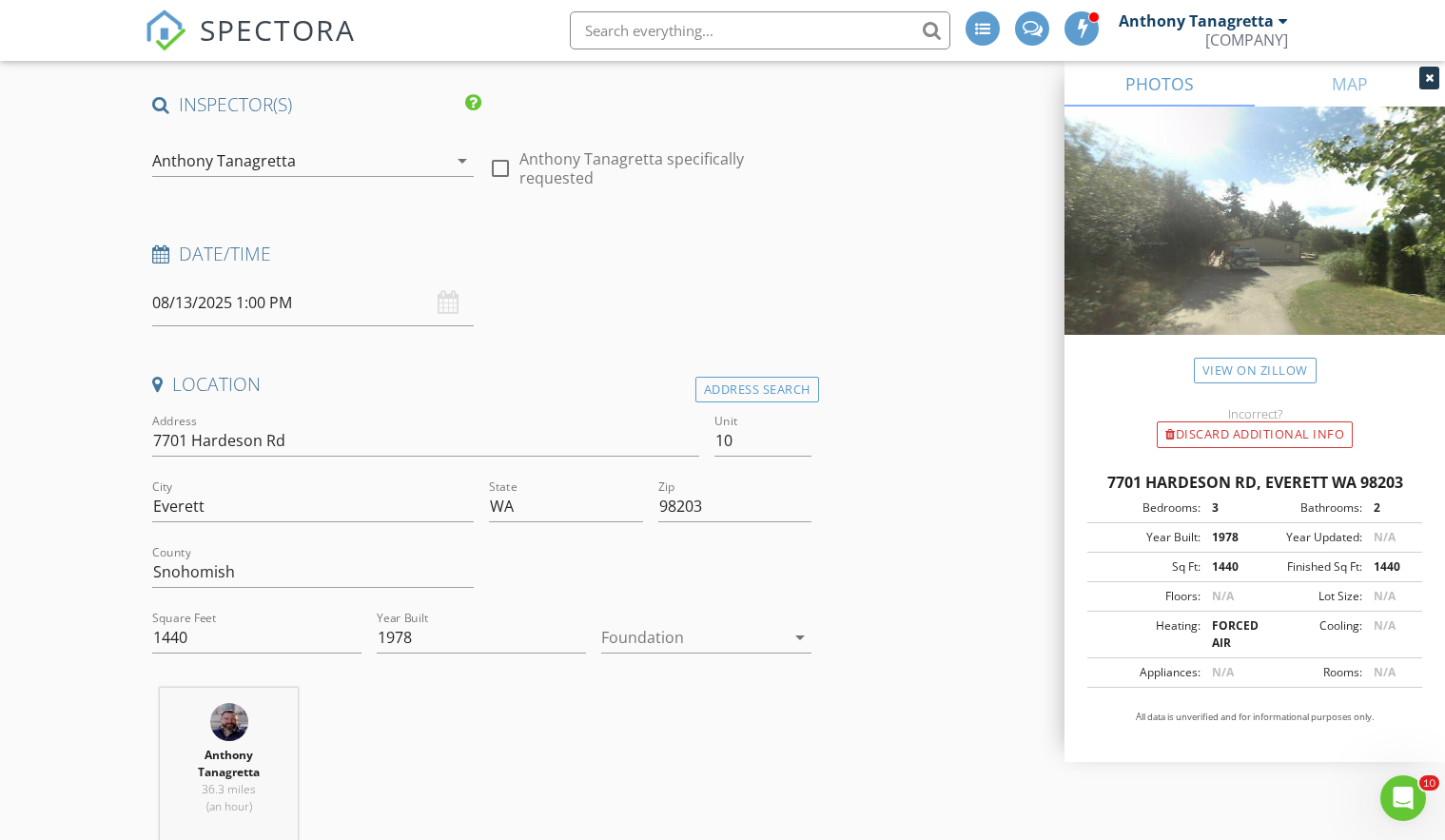 scroll, scrollTop: 153, scrollLeft: 0, axis: vertical 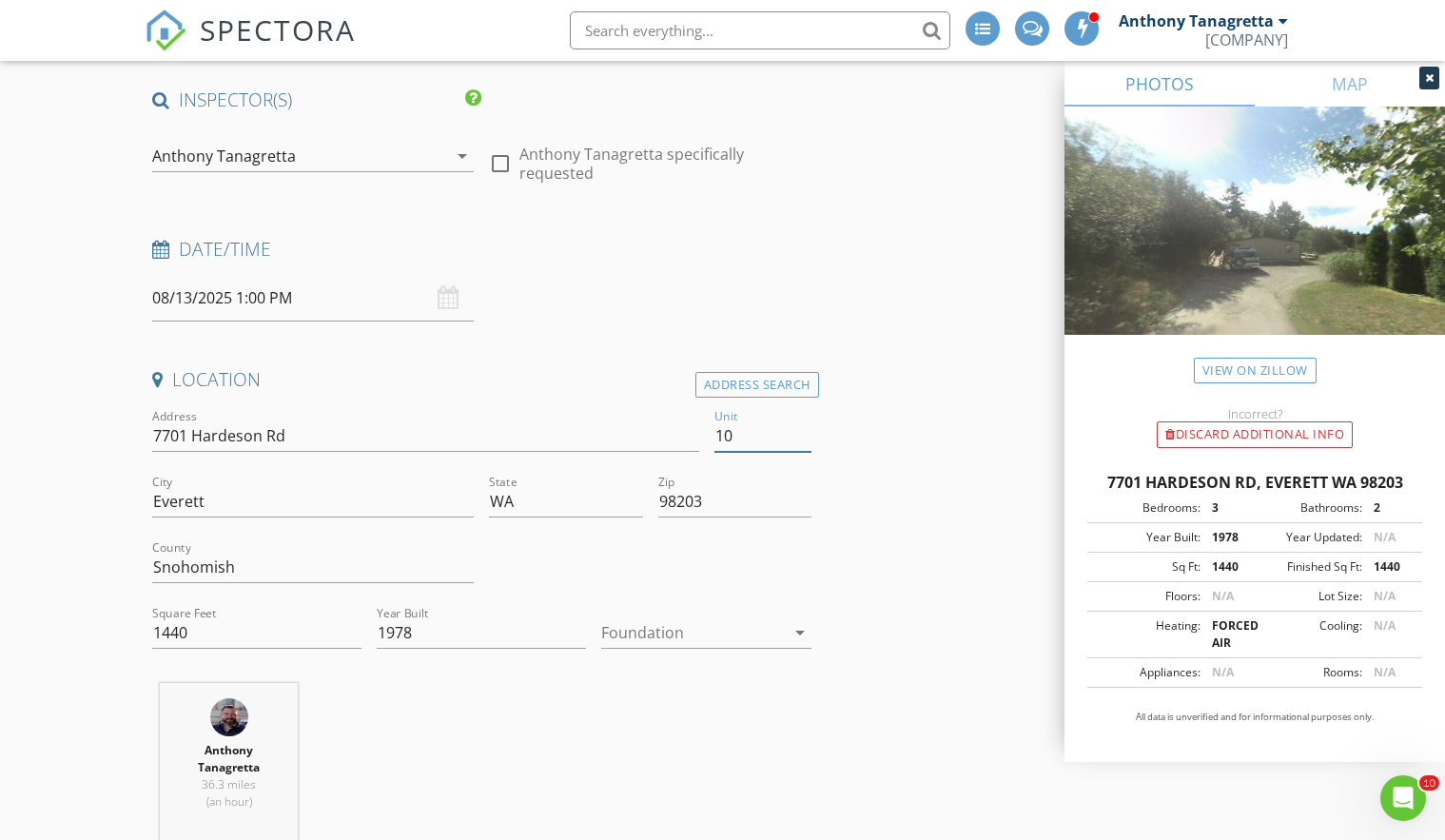 click on "10" at bounding box center (763, 436) 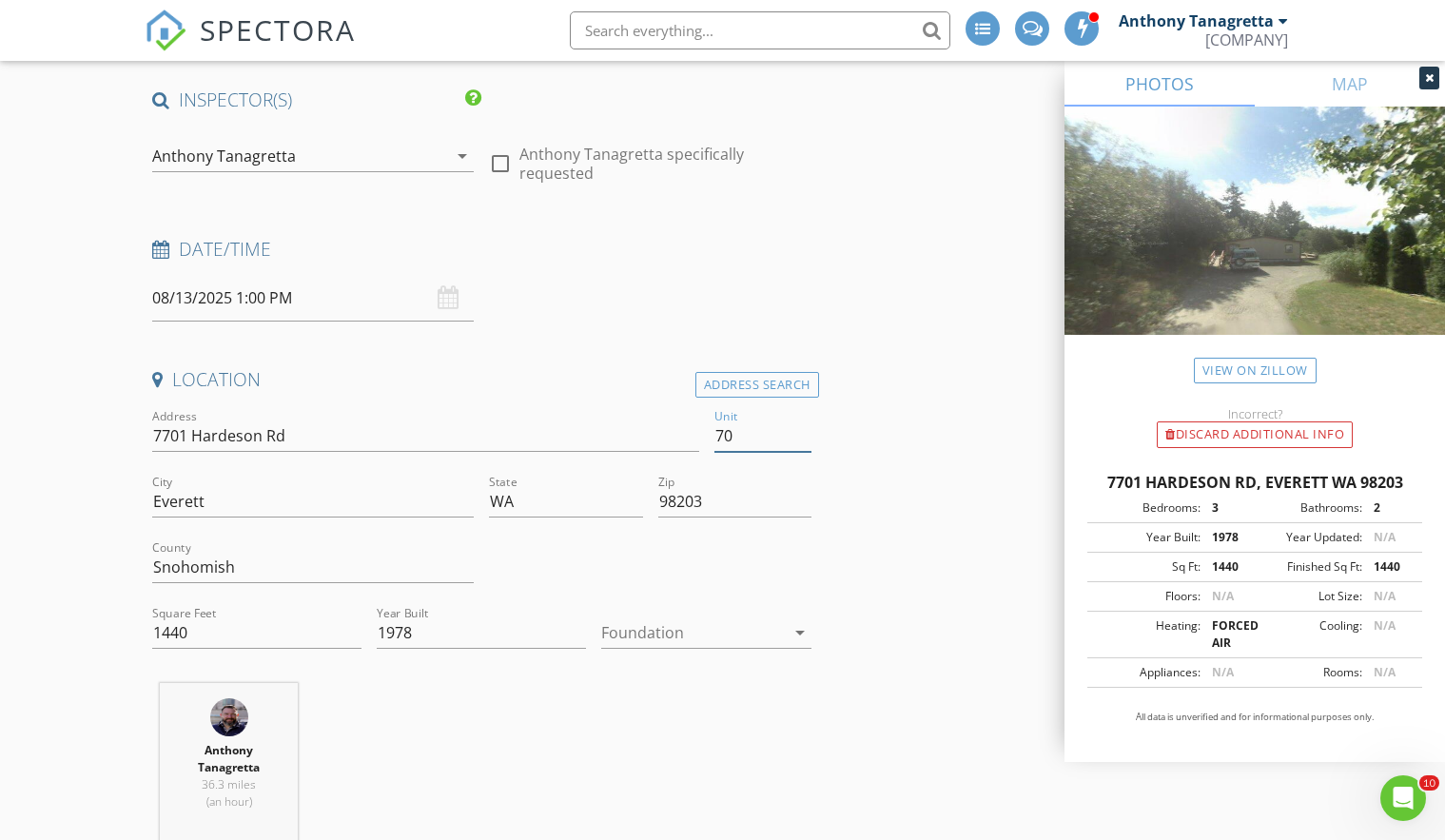 type on "70" 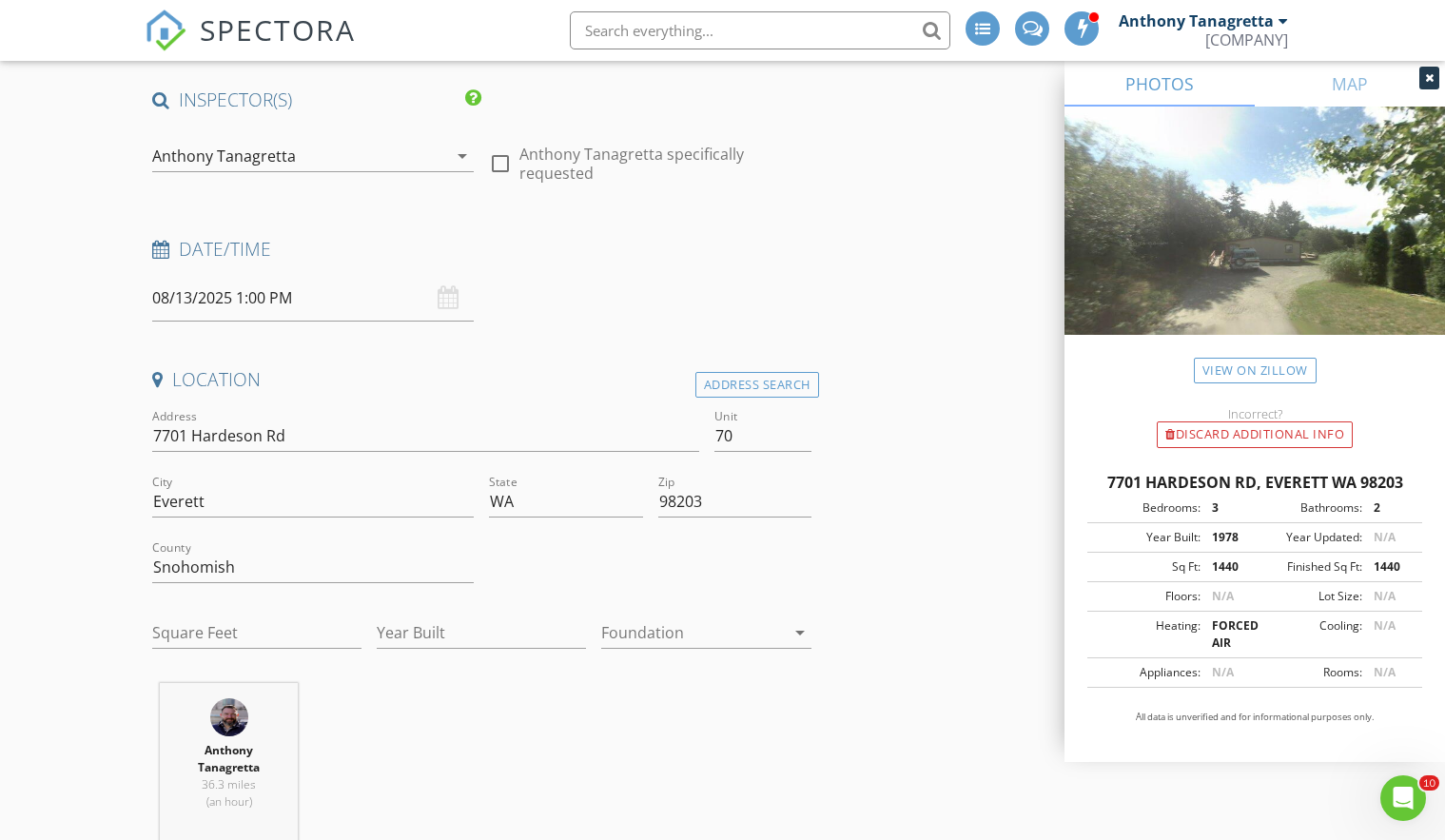 click on "INSPECTOR(S)
check_box   Anthony Tanagretta   PRIMARY   Anthony Tanagretta arrow_drop_down   check_box_outline_blank Anthony Tanagretta specifically requested
Date/Time
08/13/2025 1:00 PM
Location
Address Search       Address 7701 Hardeson Rd   Unit 70   City Everett   State WA   Zip 98203   County Snohomish     Square Feet   Year Built   Foundation arrow_drop_down     Anthony Tanagretta     36.3 miles     (an hour)
client
check_box Enable Client CC email for this inspection   Client Search     check_box_outline_blank Client is a Company/Organization     First Name   Last Name   Email   CC Email   Phone         Tags         Notes   Private Notes
ADD ADDITIONAL client
SERVICES
check_box_outline_blank   Condo Inspection 1,499 sqft and Below     $450 check_box_outline_blank" at bounding box center [722, 1844] 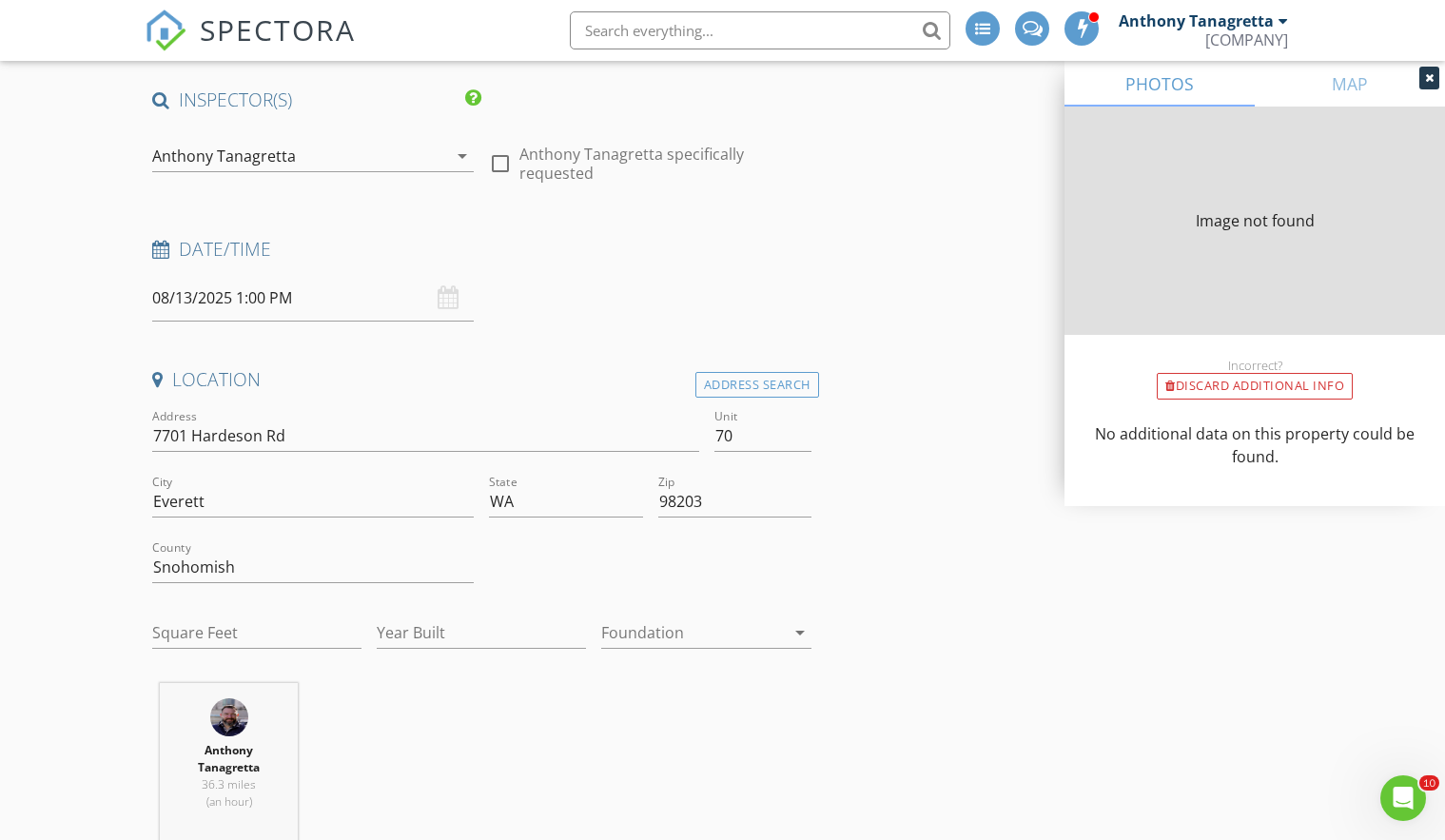 type on "840" 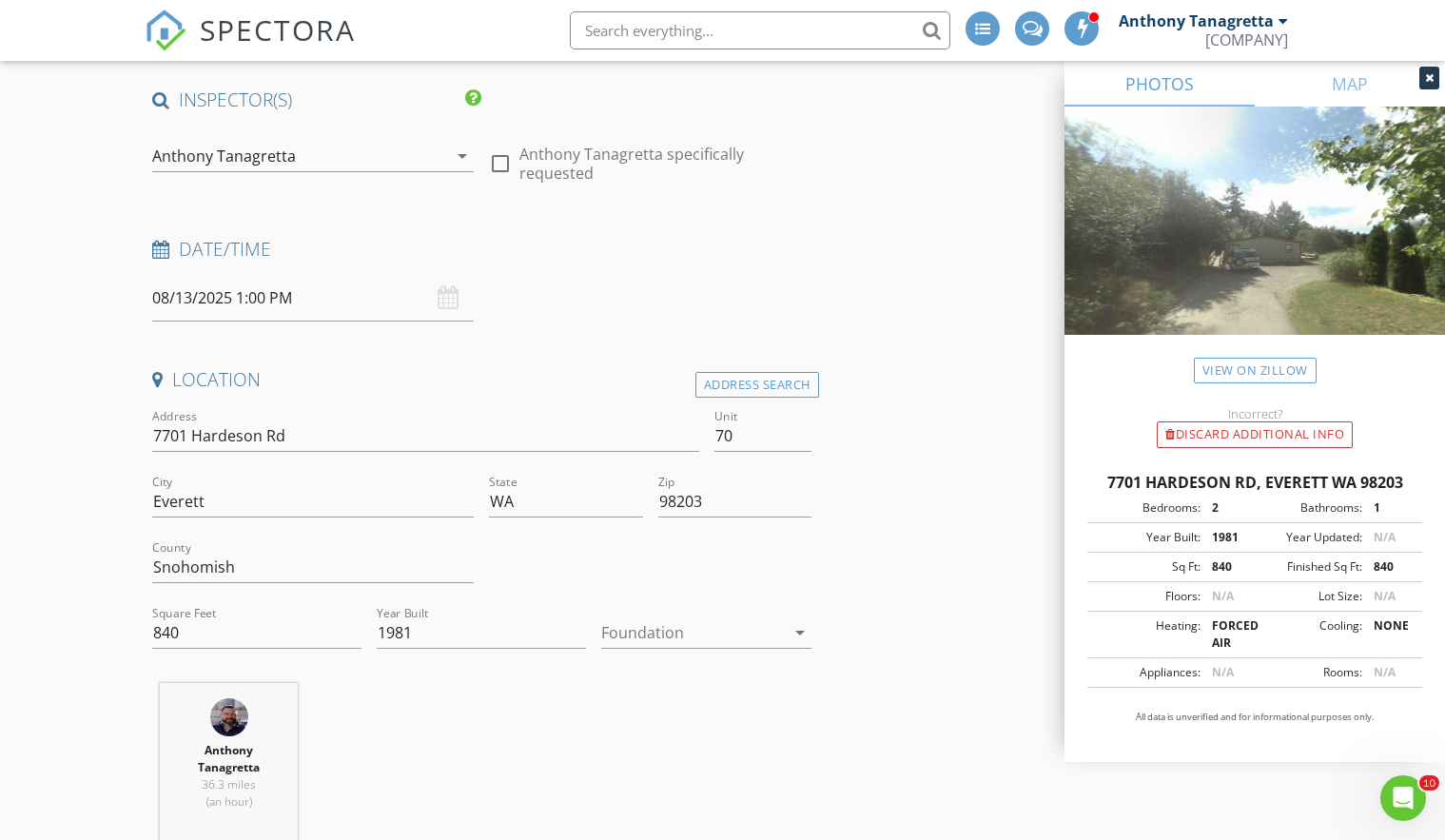 click at bounding box center [693, 633] 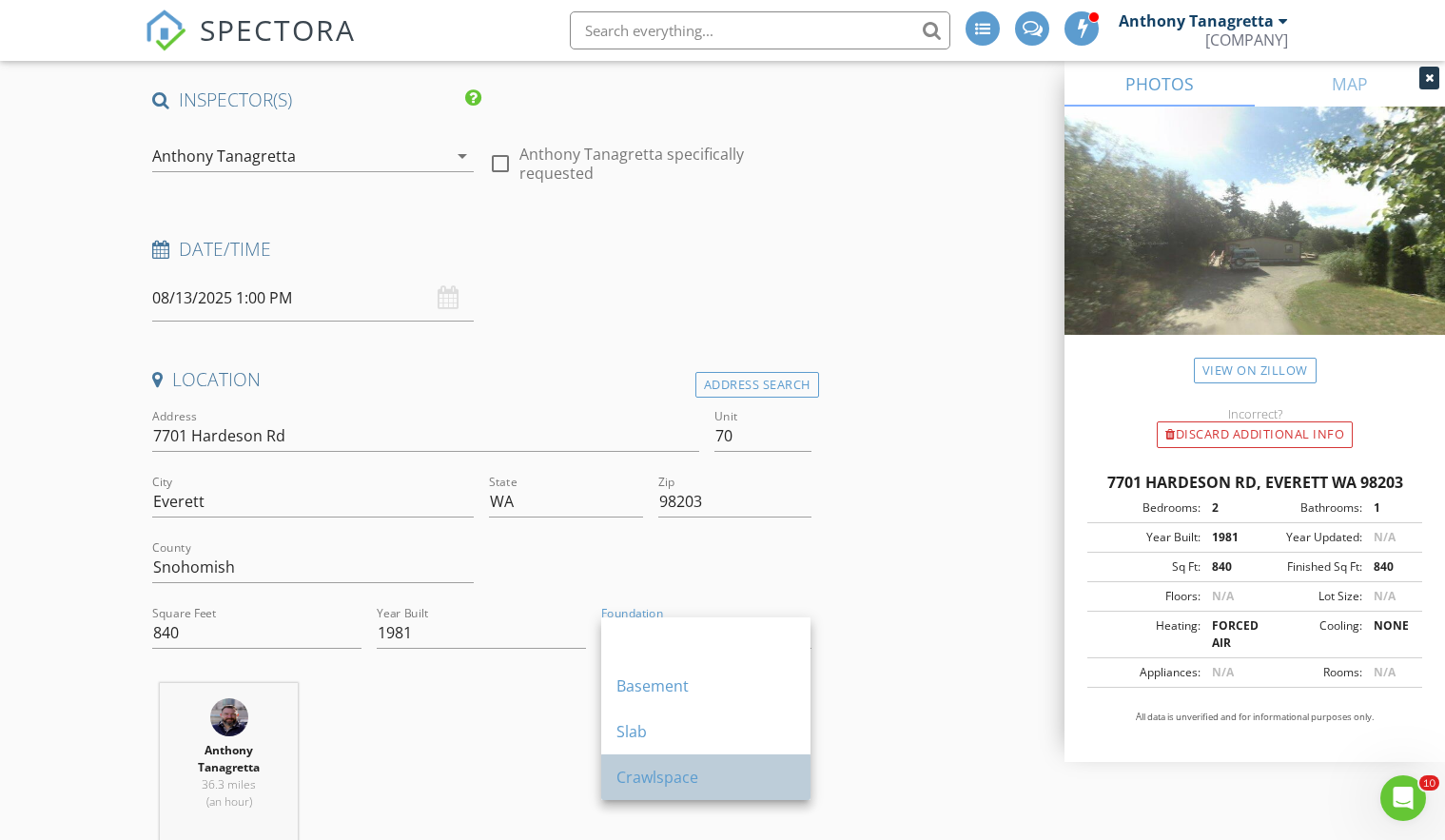 click on "Crawlspace" at bounding box center [706, 777] 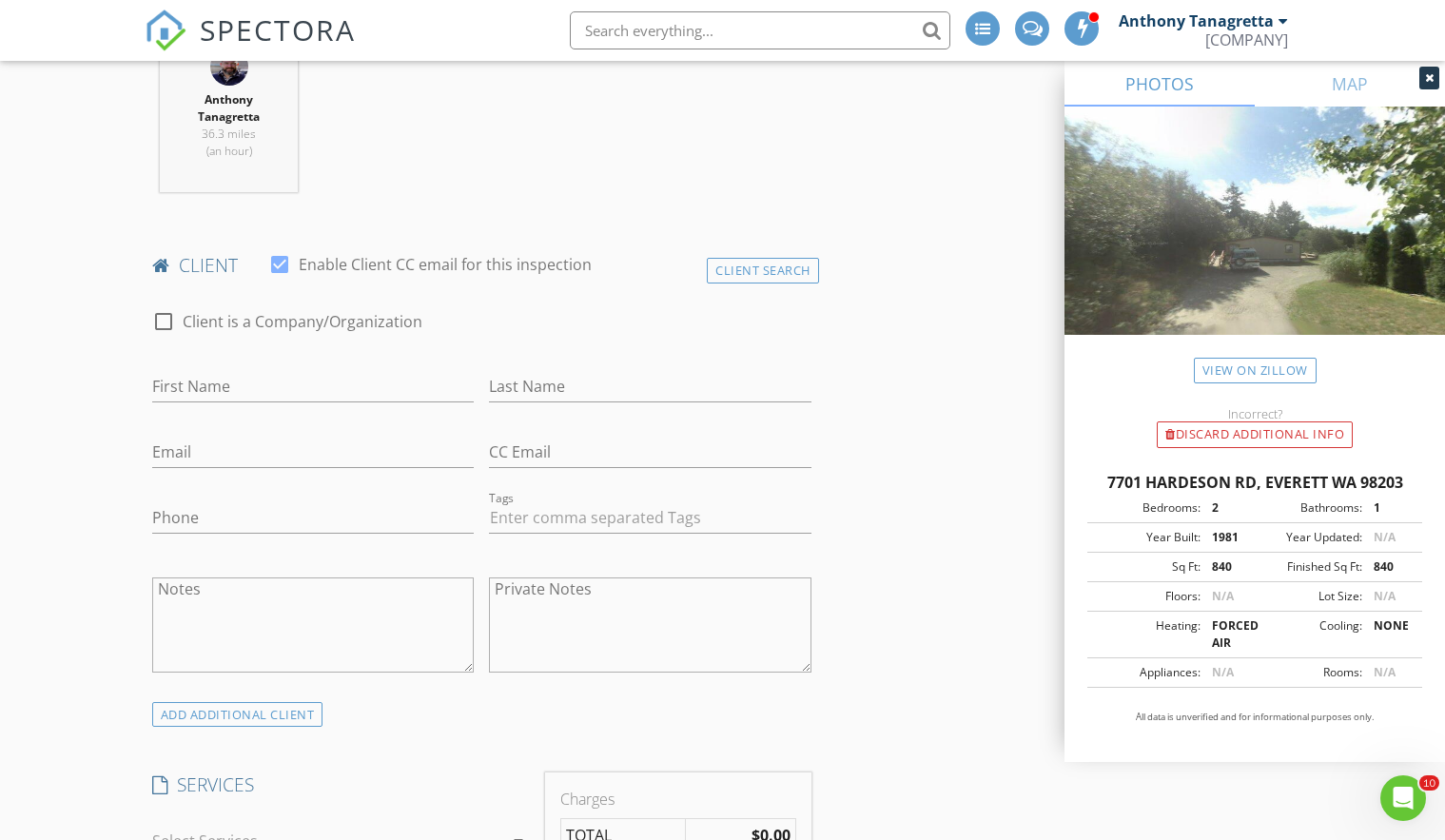 scroll, scrollTop: 842, scrollLeft: 0, axis: vertical 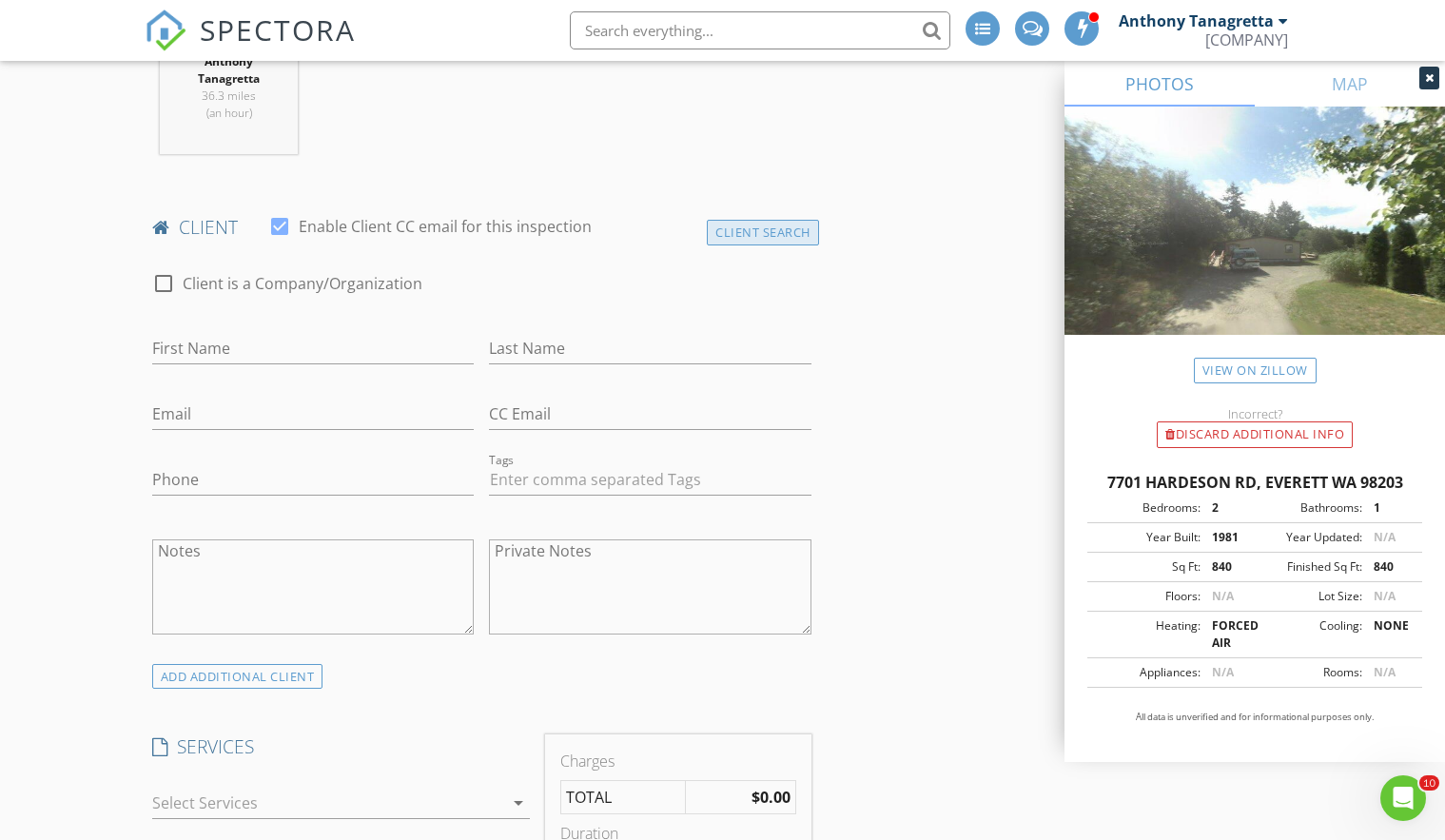click on "Client Search" at bounding box center [763, 232] 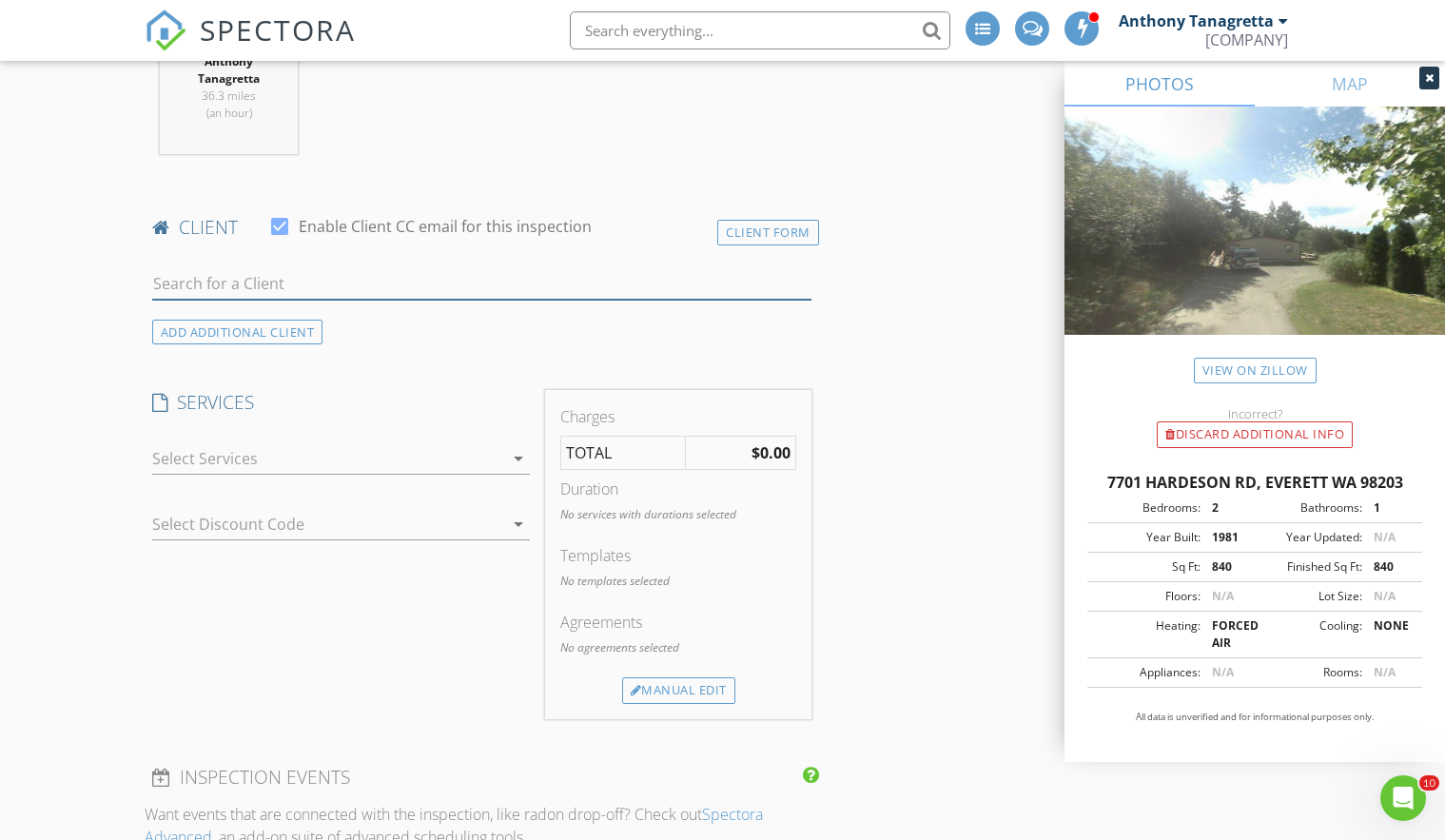 click at bounding box center (481, 293) 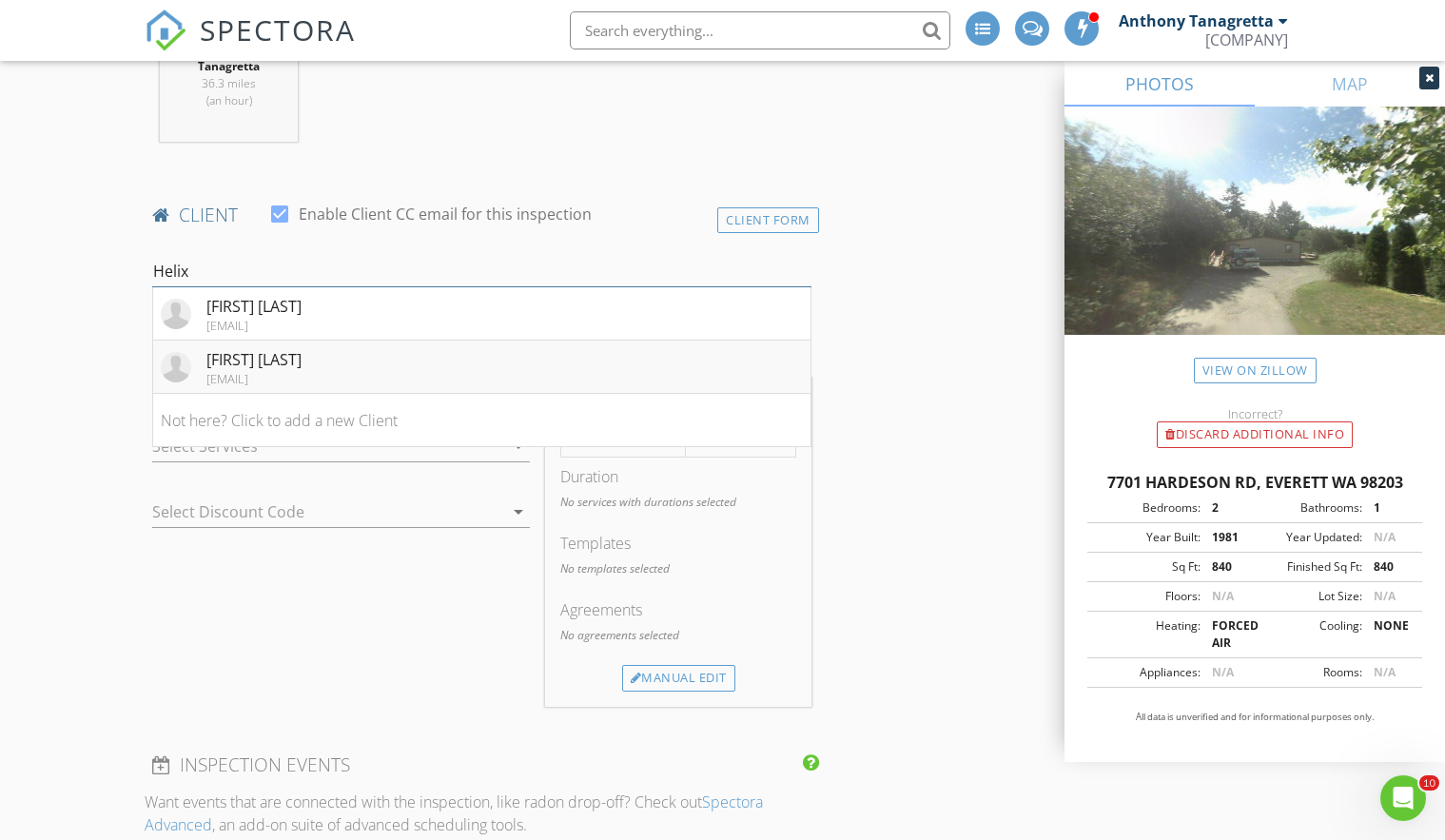type on "Helix" 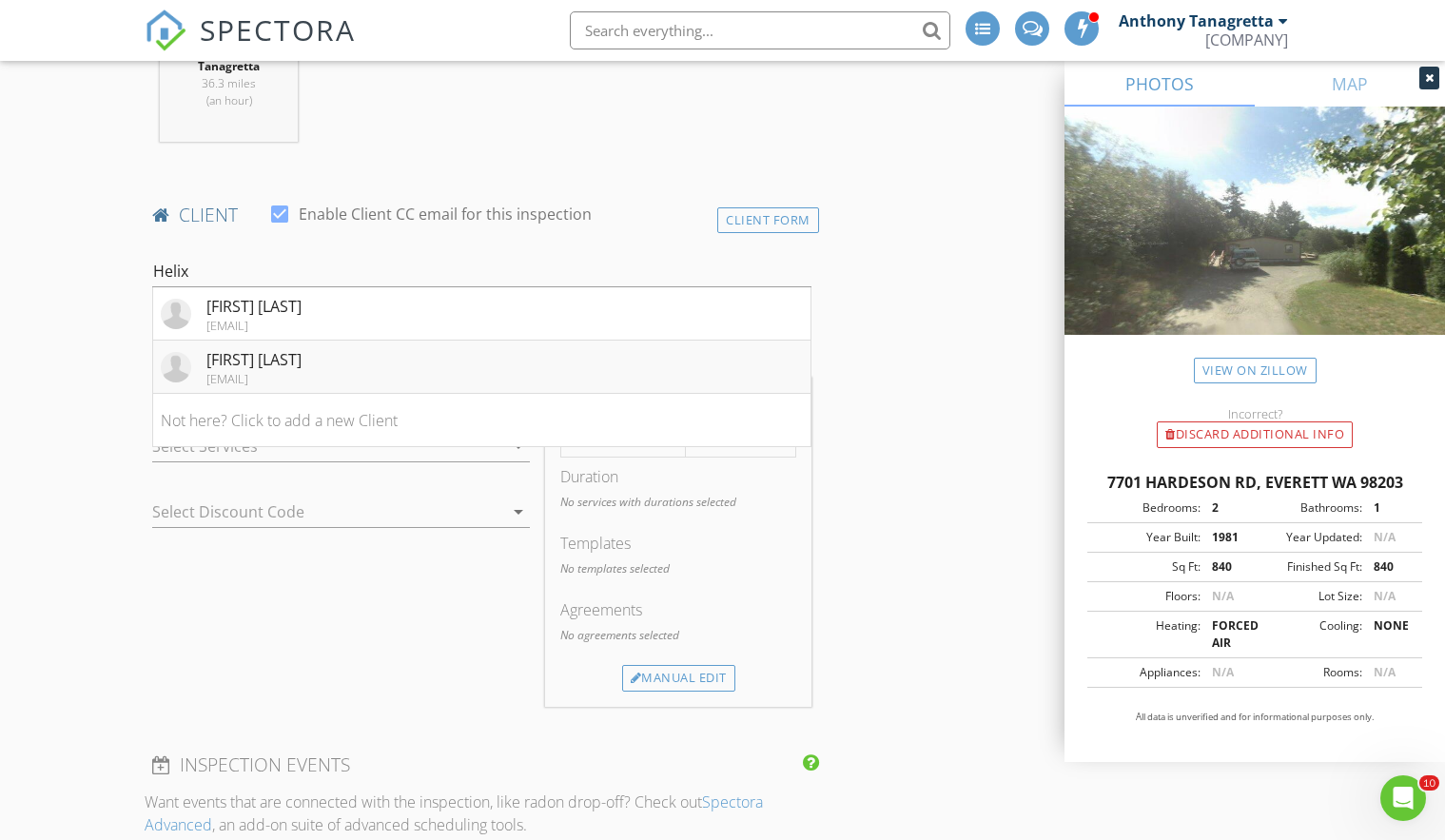 click on "helixhullin@gmail.com" at bounding box center (254, 379) 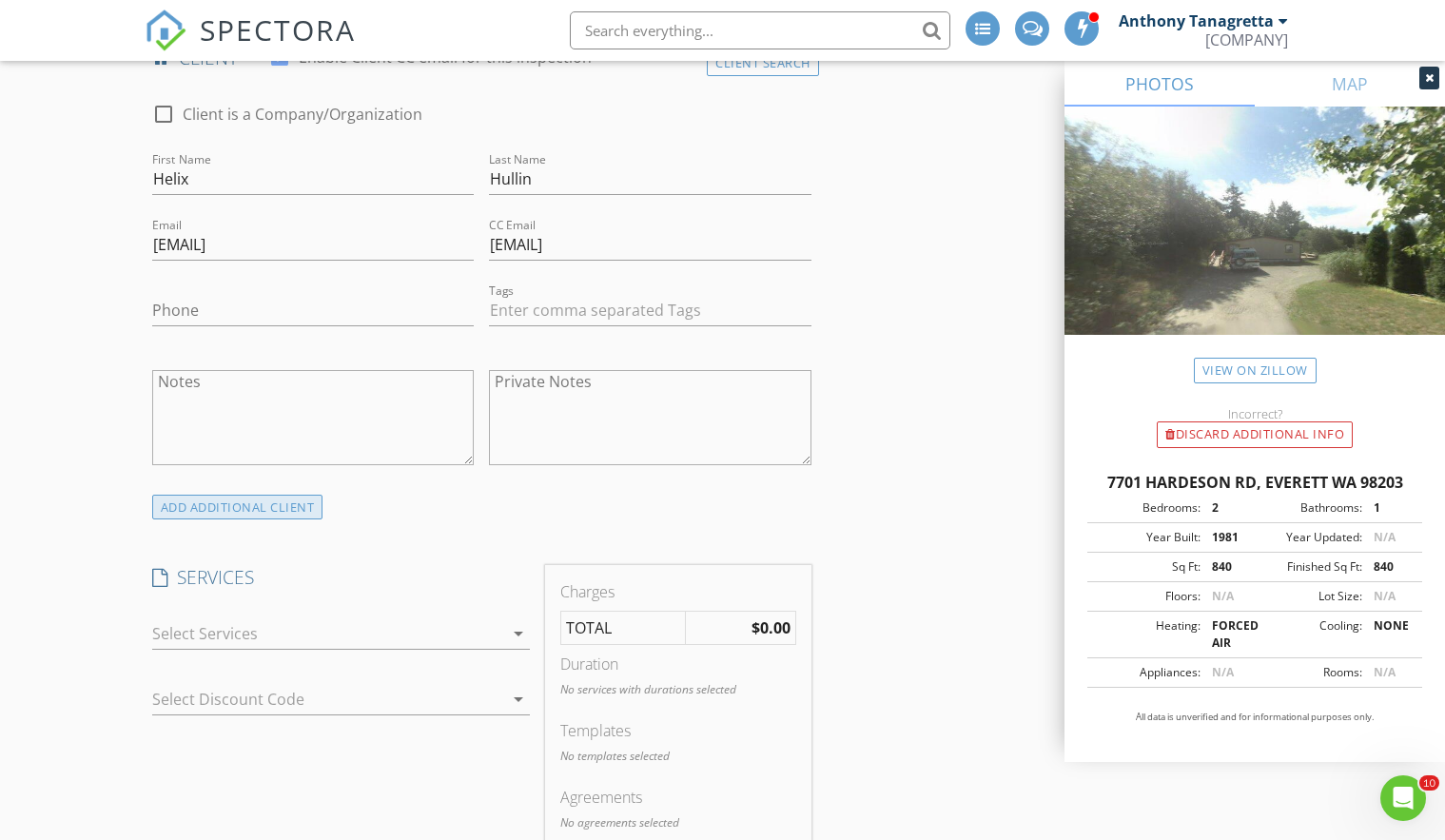 scroll, scrollTop: 1045, scrollLeft: 0, axis: vertical 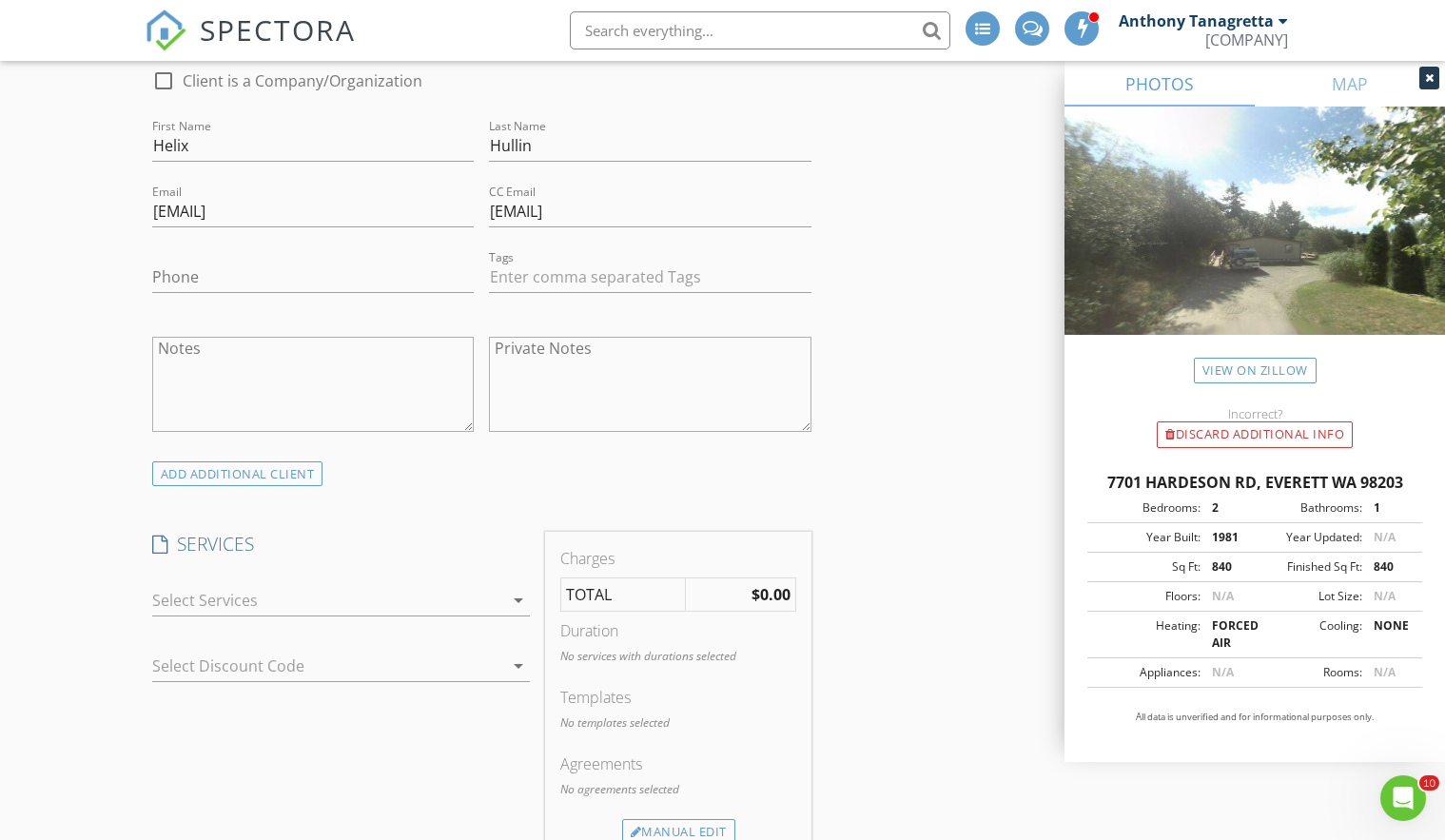 click at bounding box center (328, 600) 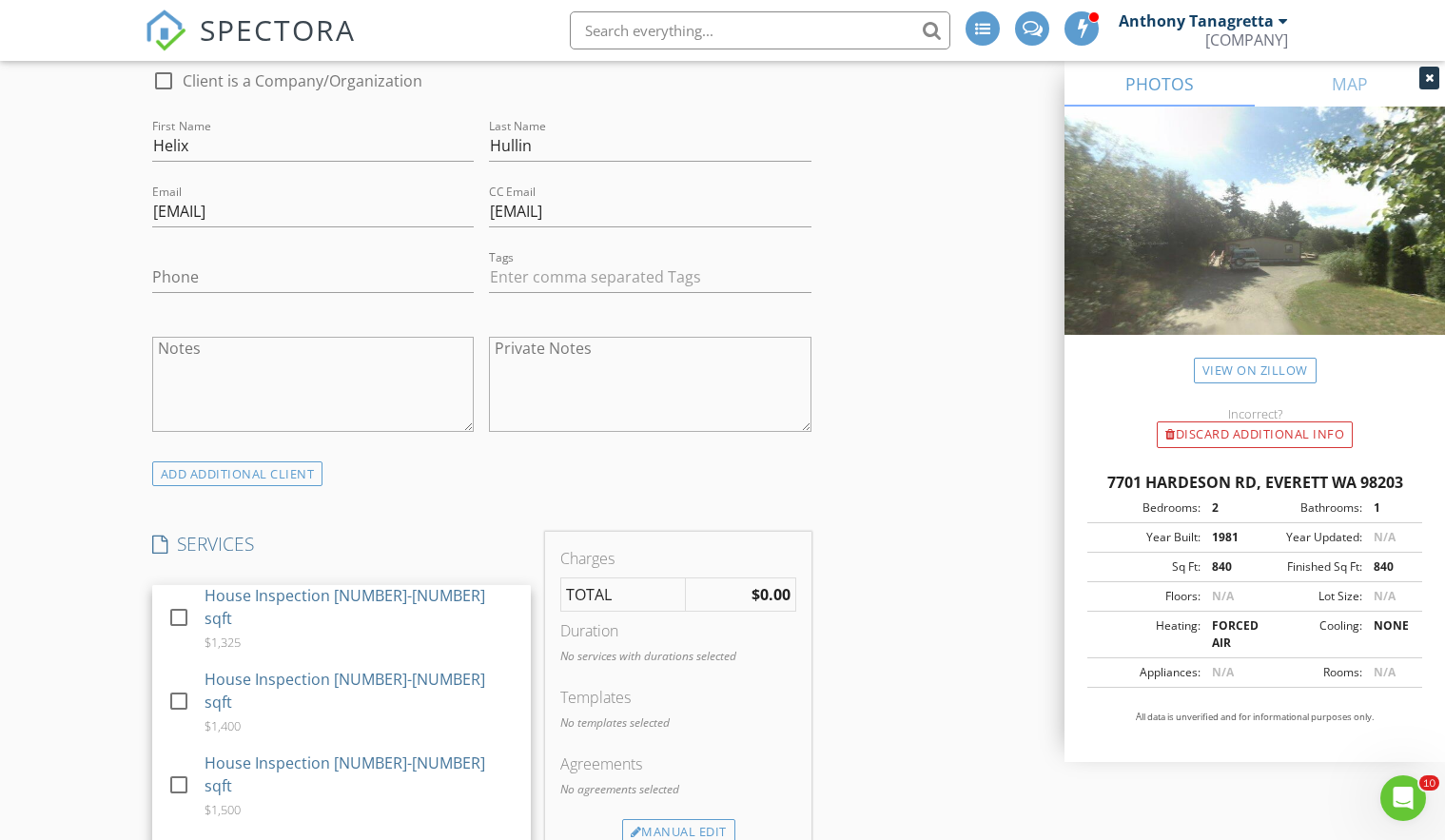 scroll, scrollTop: 954, scrollLeft: 0, axis: vertical 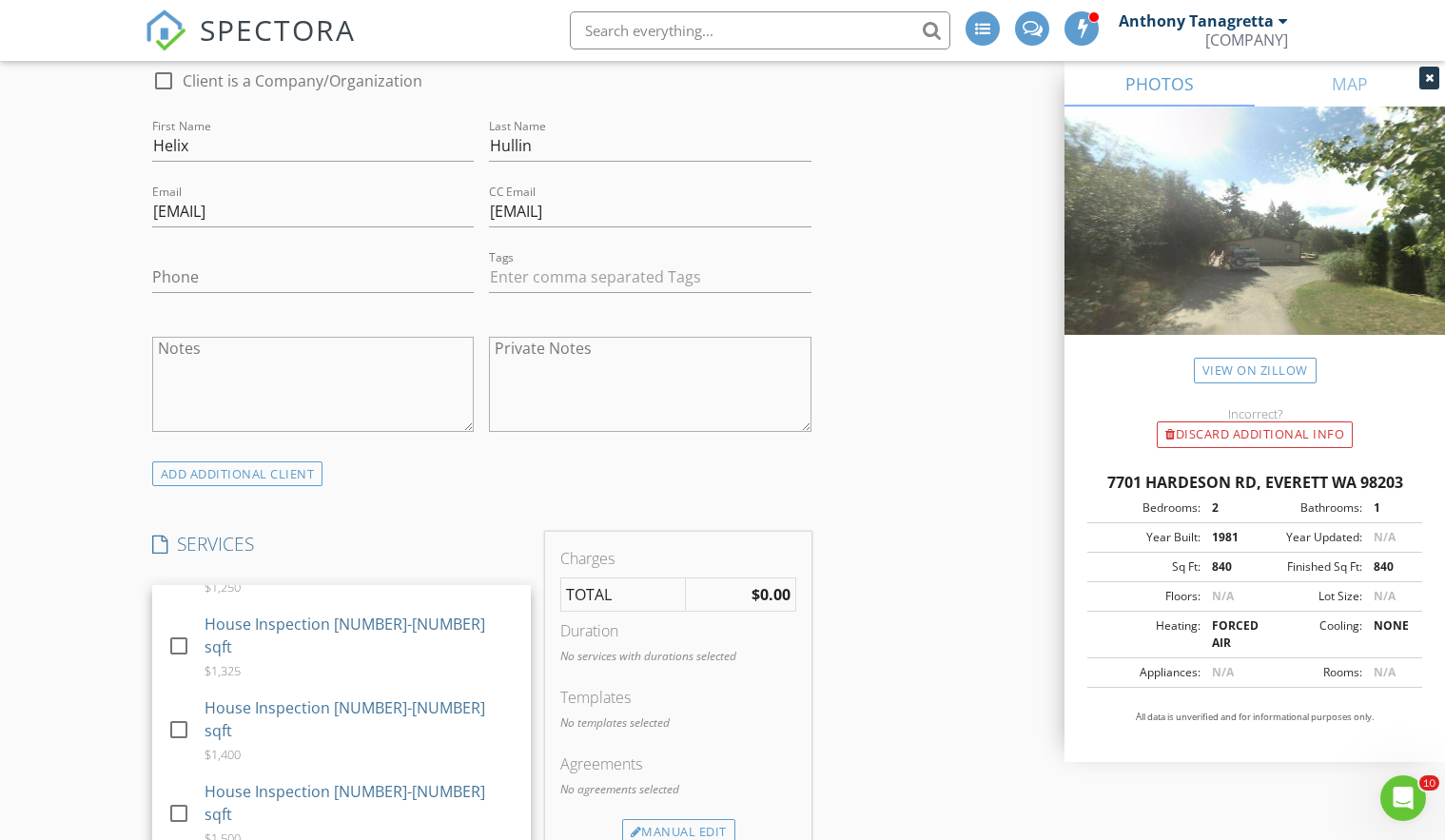click on "Manufactured Home Inspection 1,499 sqft and Below   $500" at bounding box center (360, 1240) 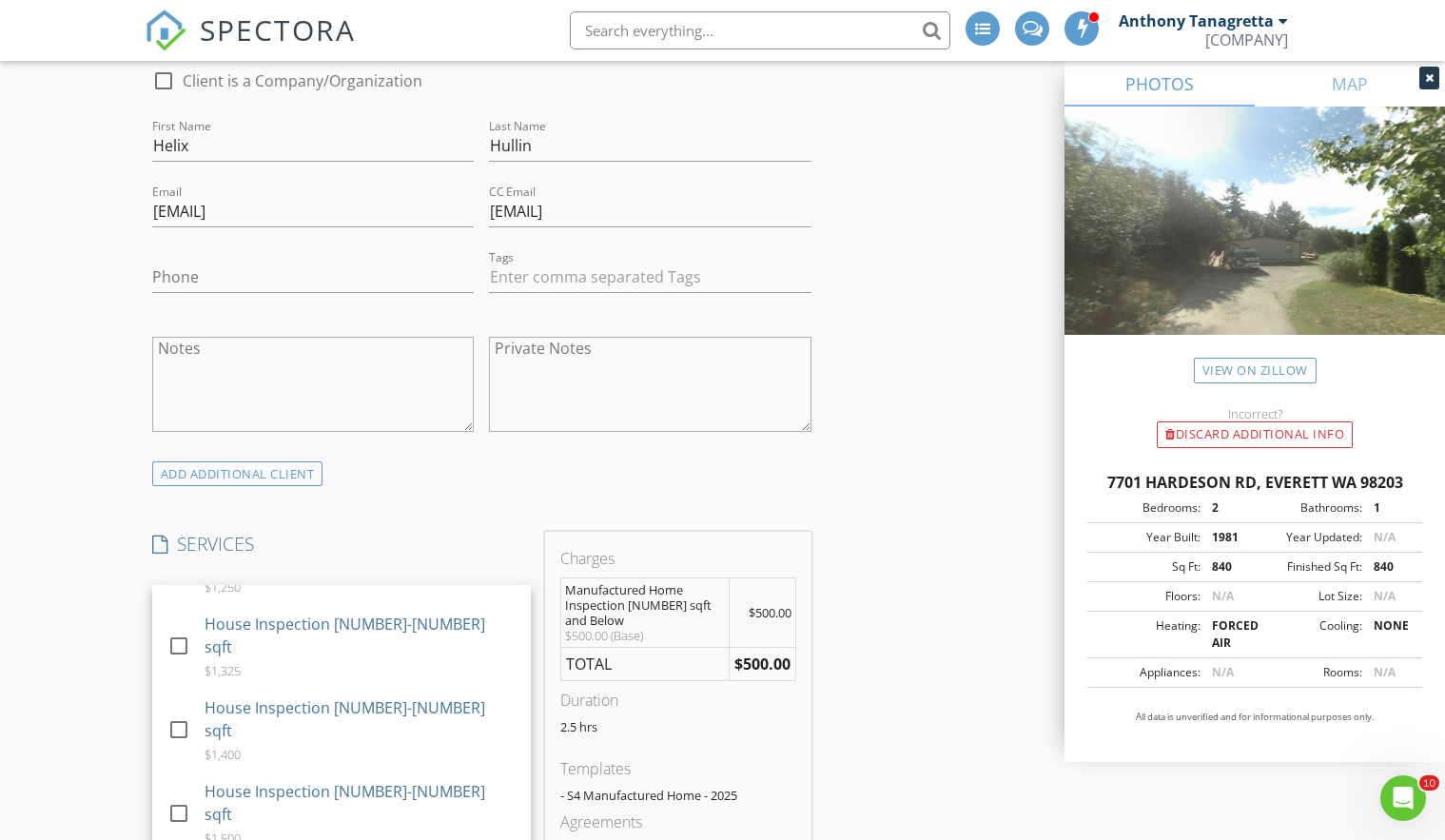 click on "INSPECTOR(S)
check_box   Anthony Tanagretta   PRIMARY   Anthony Tanagretta arrow_drop_down   check_box_outline_blank Anthony Tanagretta specifically requested
Date/Time
08/13/2025 1:00 PM
Location
Address Search       Address 7701 Hardeson Rd   Unit 70   City Everett   State WA   Zip 98203   County Snohomish     Square Feet 840   Year Built 1981   Foundation Crawlspace arrow_drop_down     Anthony Tanagretta     36.3 miles     (an hour)
client
check_box Enable Client CC email for this inspection   Client Search     check_box_outline_blank Client is a Company/Organization     First Name Helix   Last Name Hullin   Email helixhullin@gmail.com   CC Email virginiaotter@gmail.com   Phone         Tags         Notes   Private Notes
ADD ADDITIONAL client
SERVICES
check_box_outline_blank" at bounding box center [481, 919] 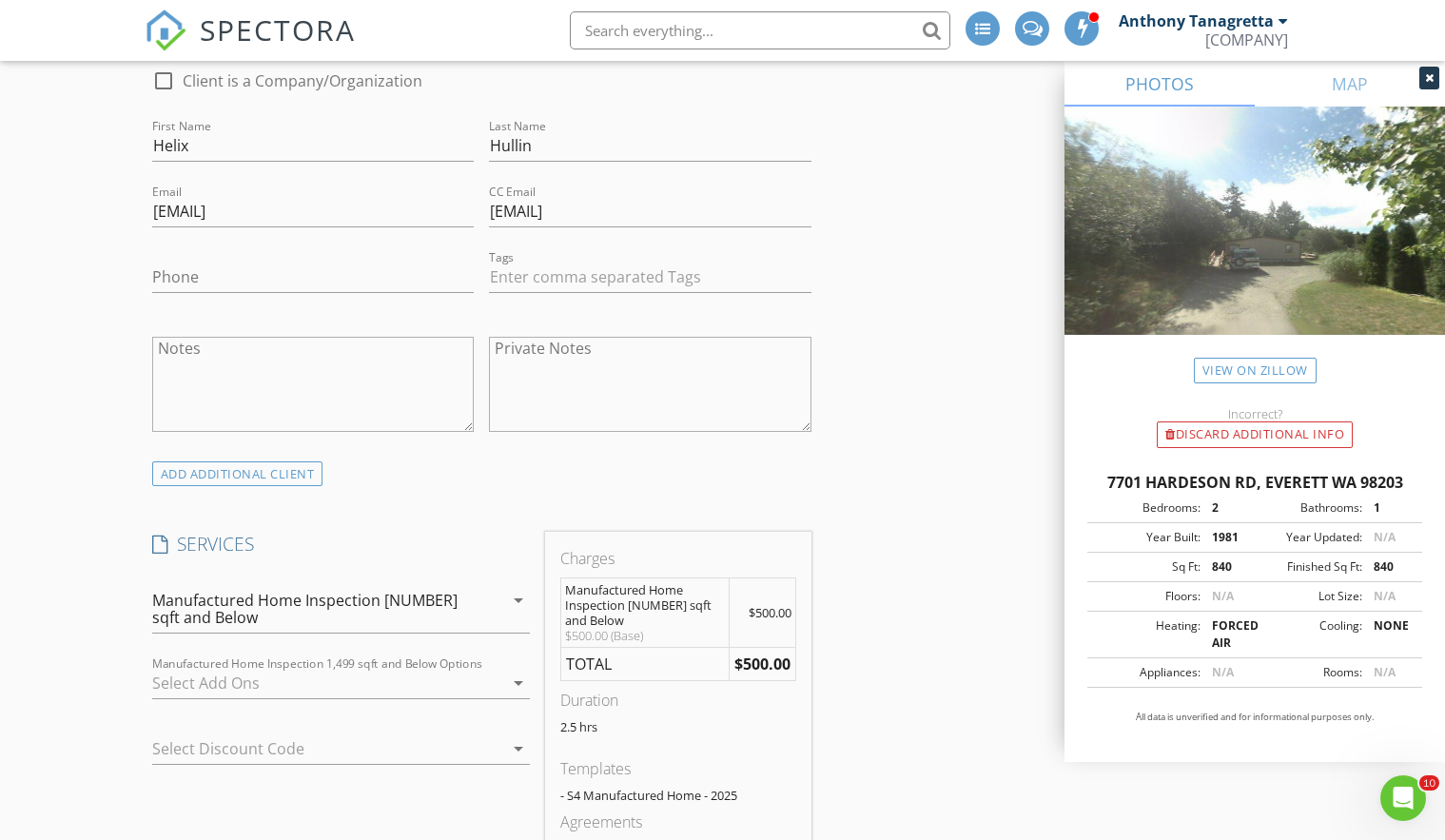click at bounding box center (315, 749) 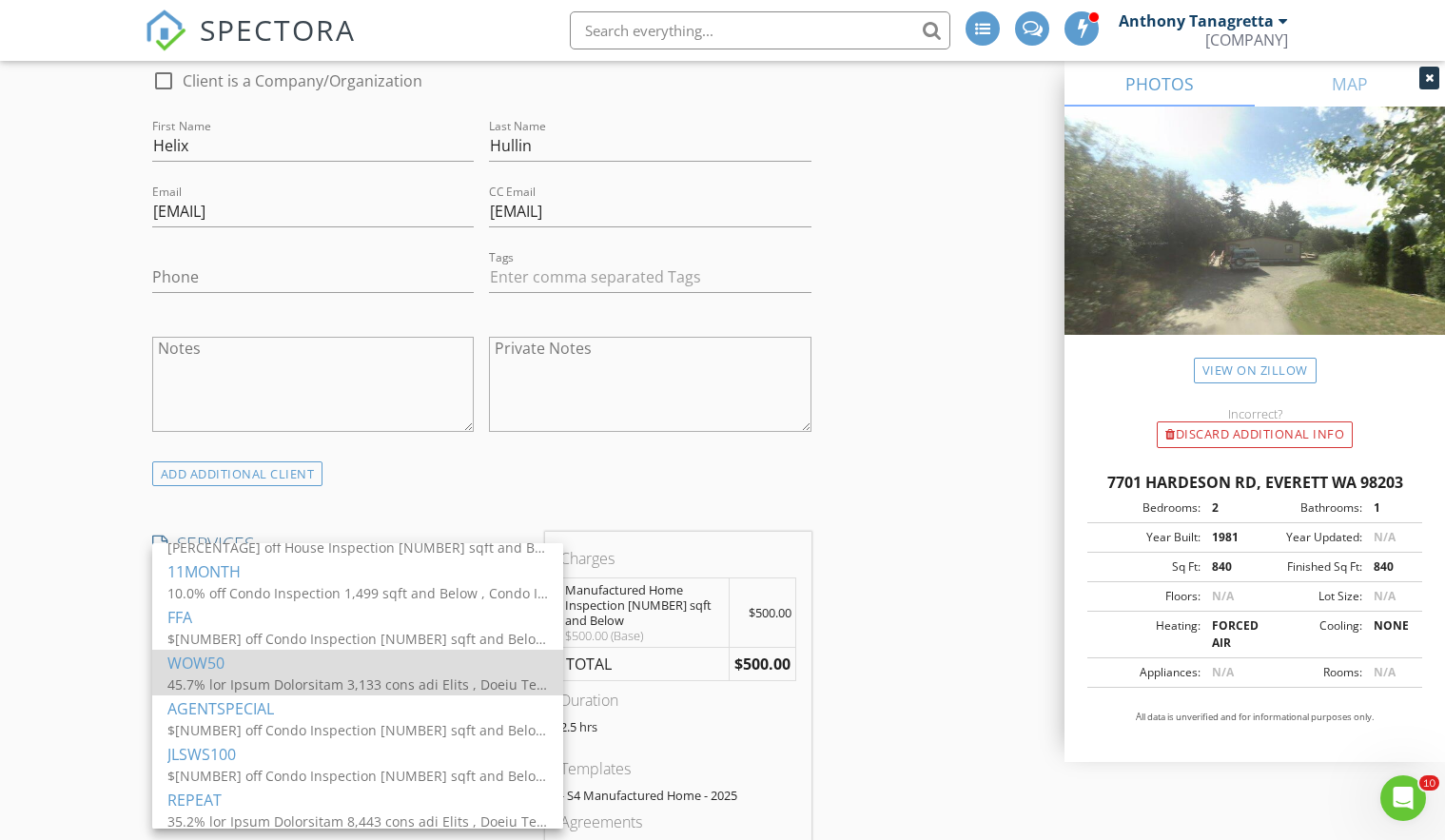 scroll, scrollTop: 171, scrollLeft: 0, axis: vertical 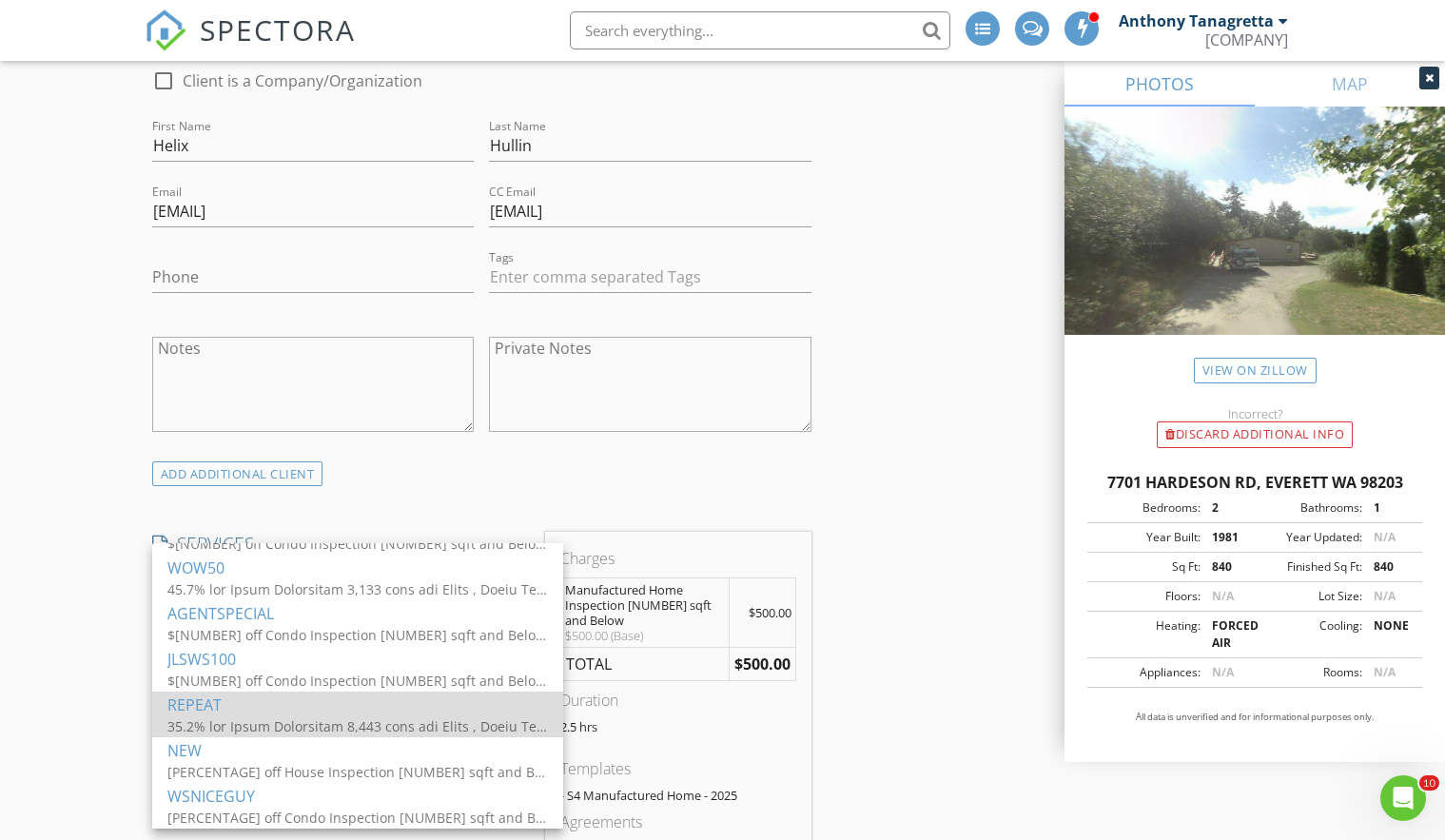 click at bounding box center [358, 726] 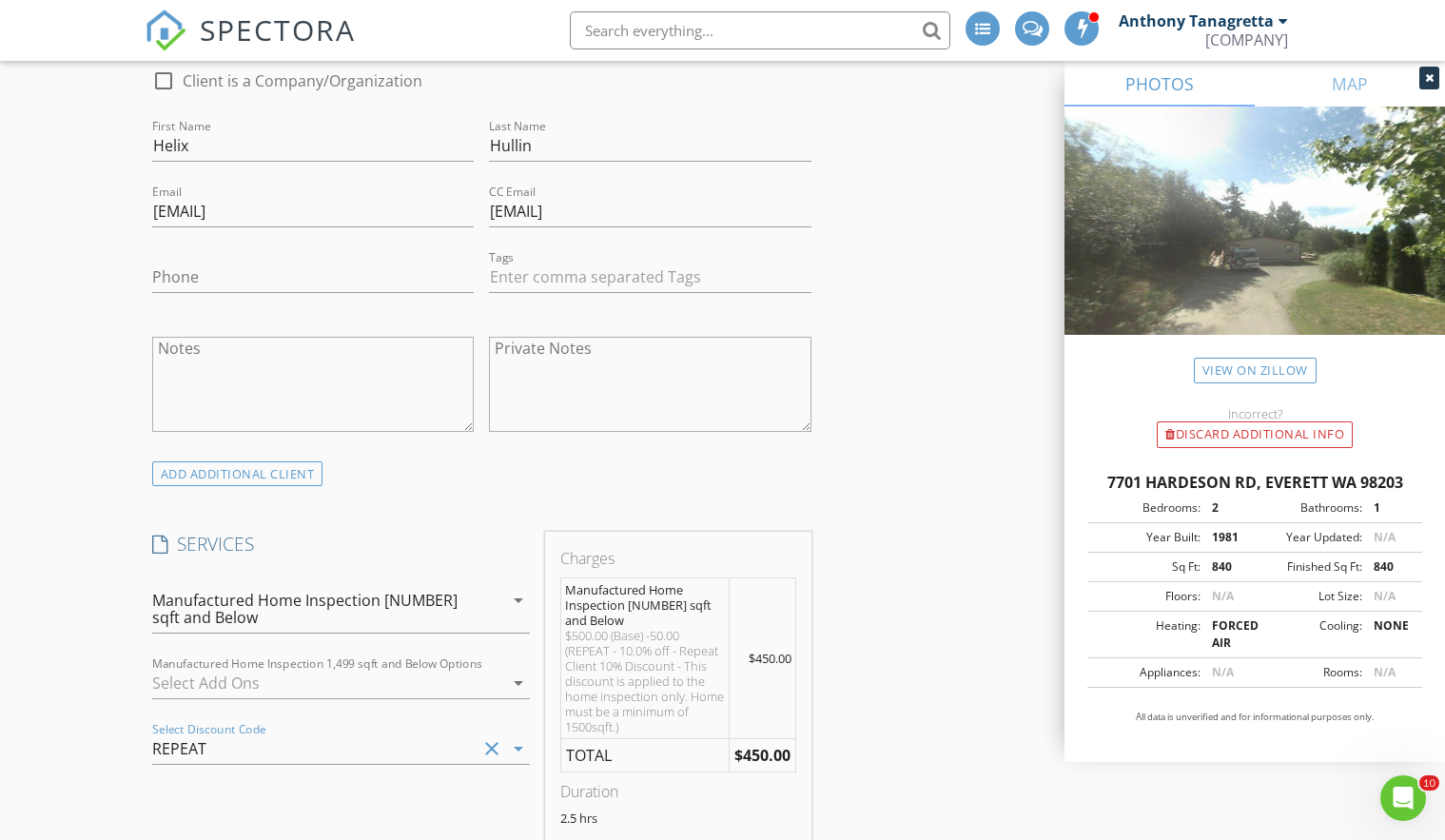 click on "ADD ADDITIONAL client" at bounding box center [481, 473] 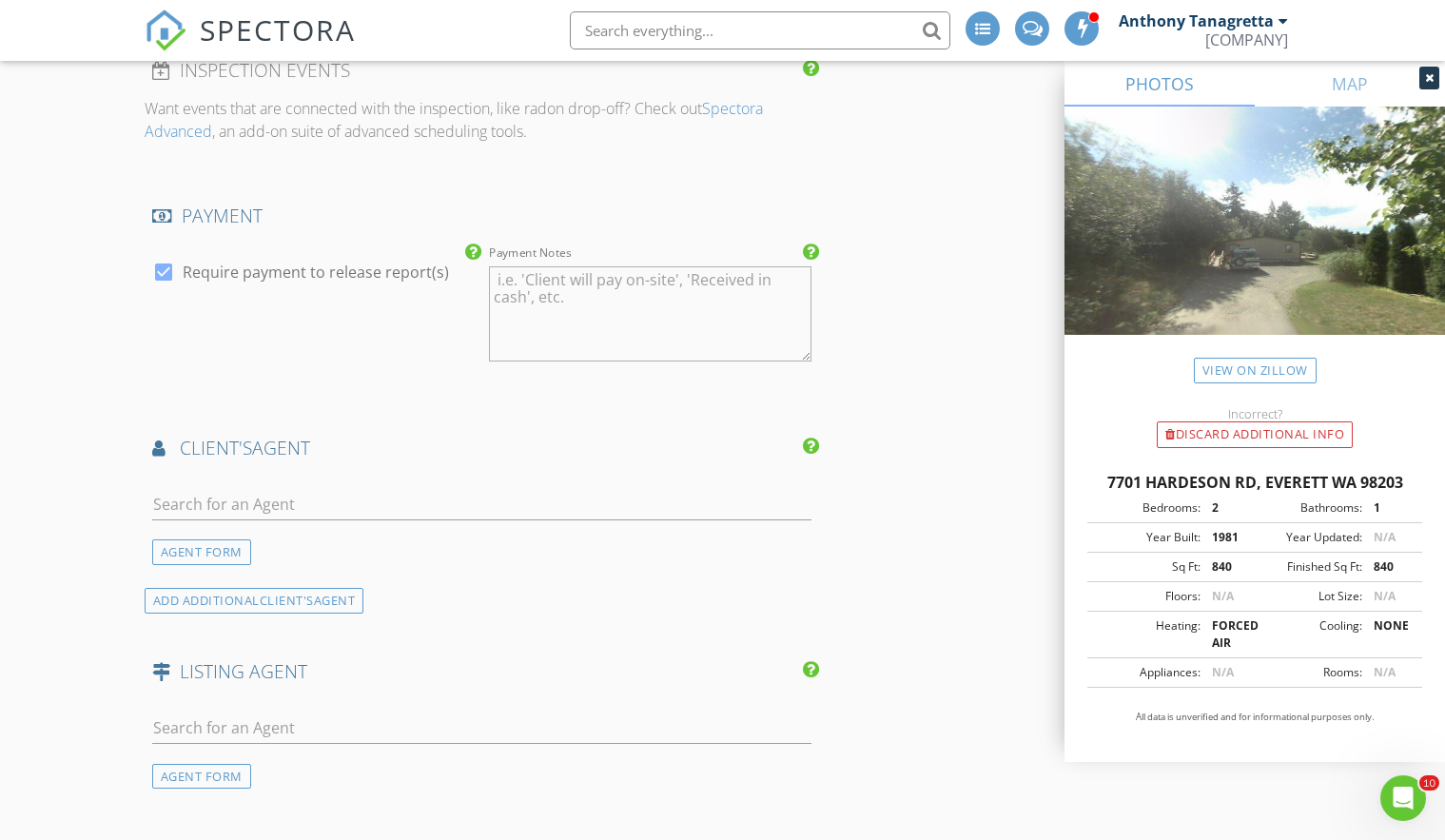 scroll, scrollTop: 2122, scrollLeft: 0, axis: vertical 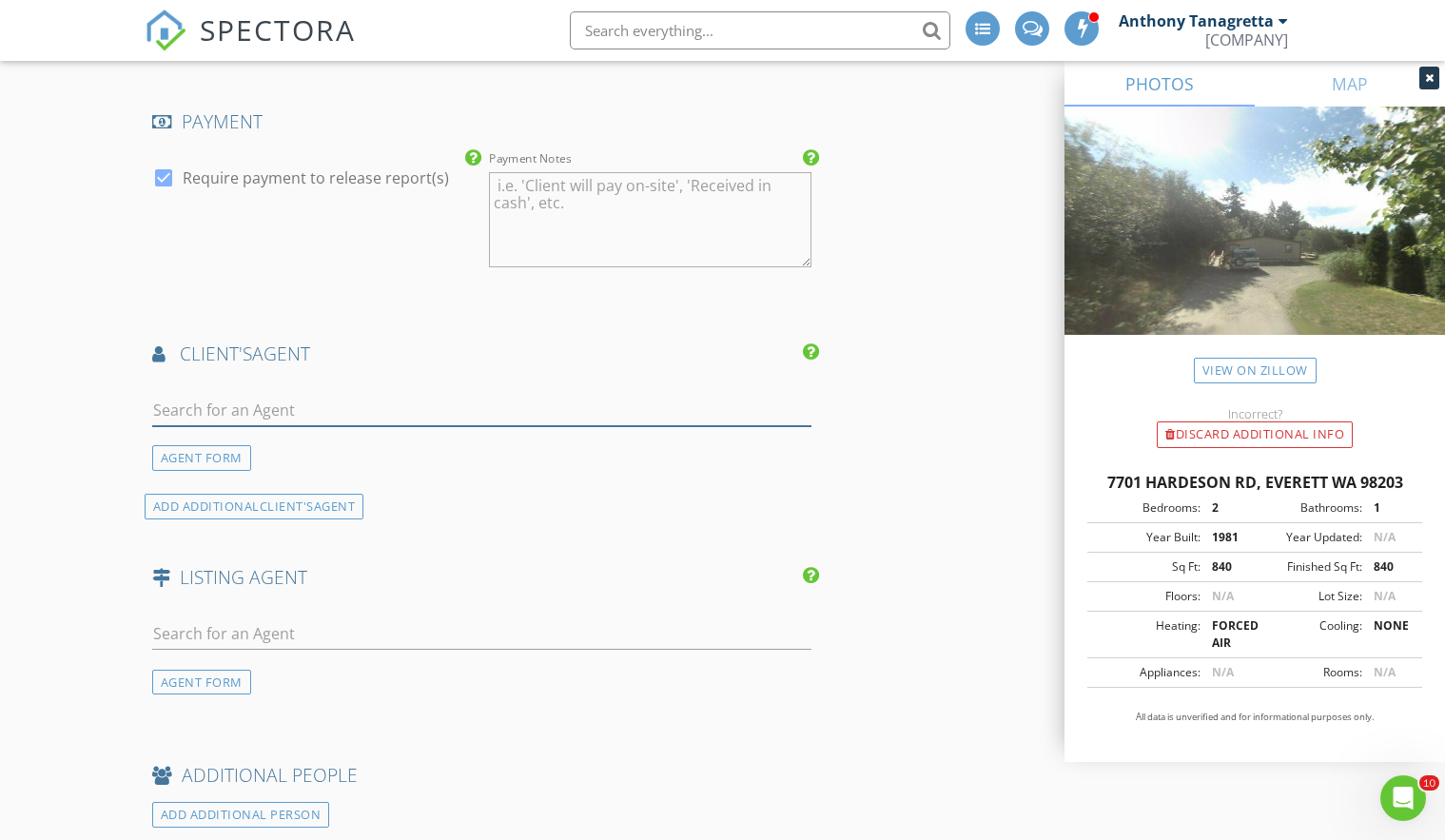 click at bounding box center [481, 410] 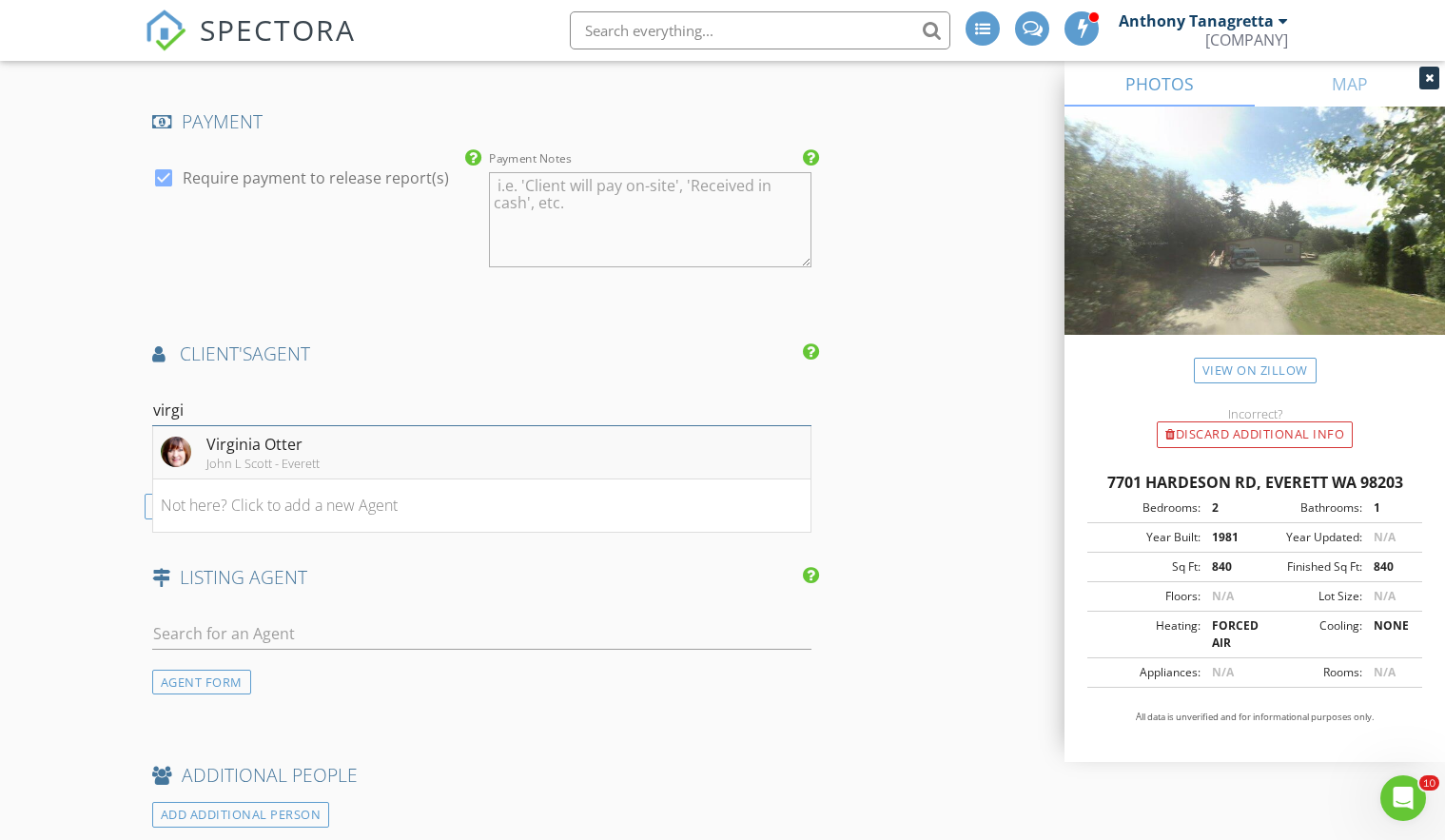type on "virgi" 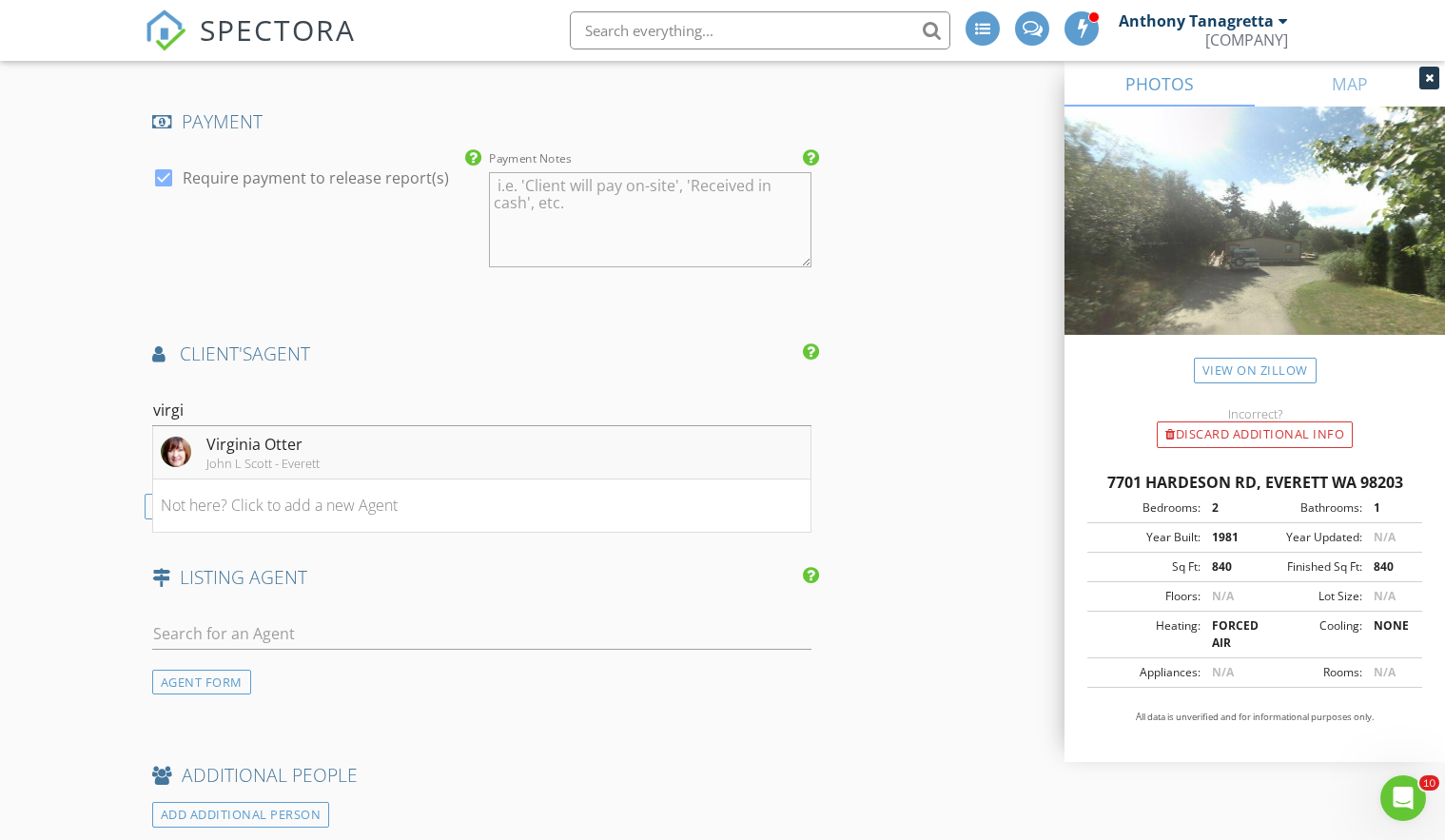 click on "John L Scott - Everett" at bounding box center (263, 463) 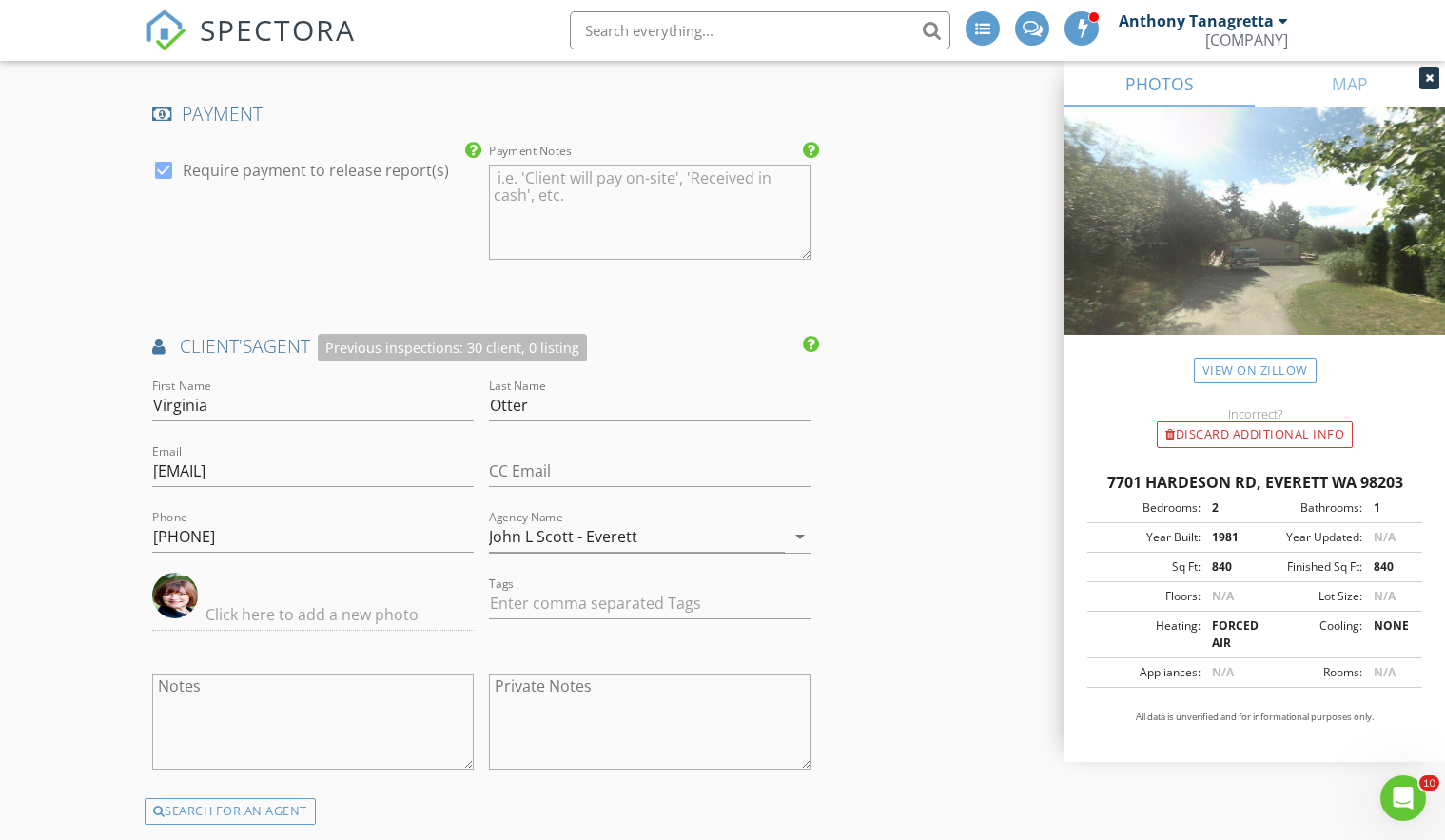 scroll, scrollTop: 2396, scrollLeft: 0, axis: vertical 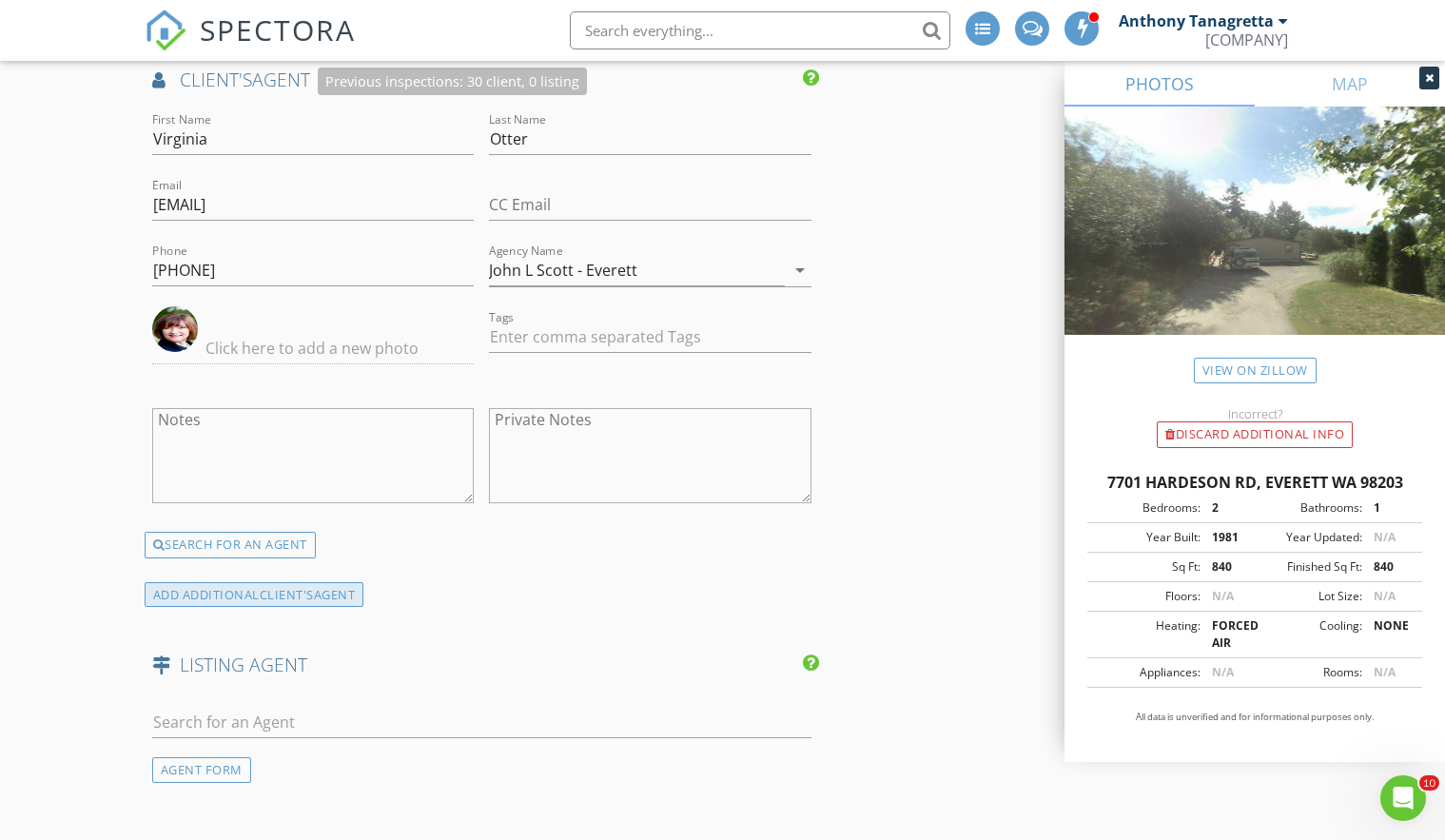 click on "client's" at bounding box center [286, 595] 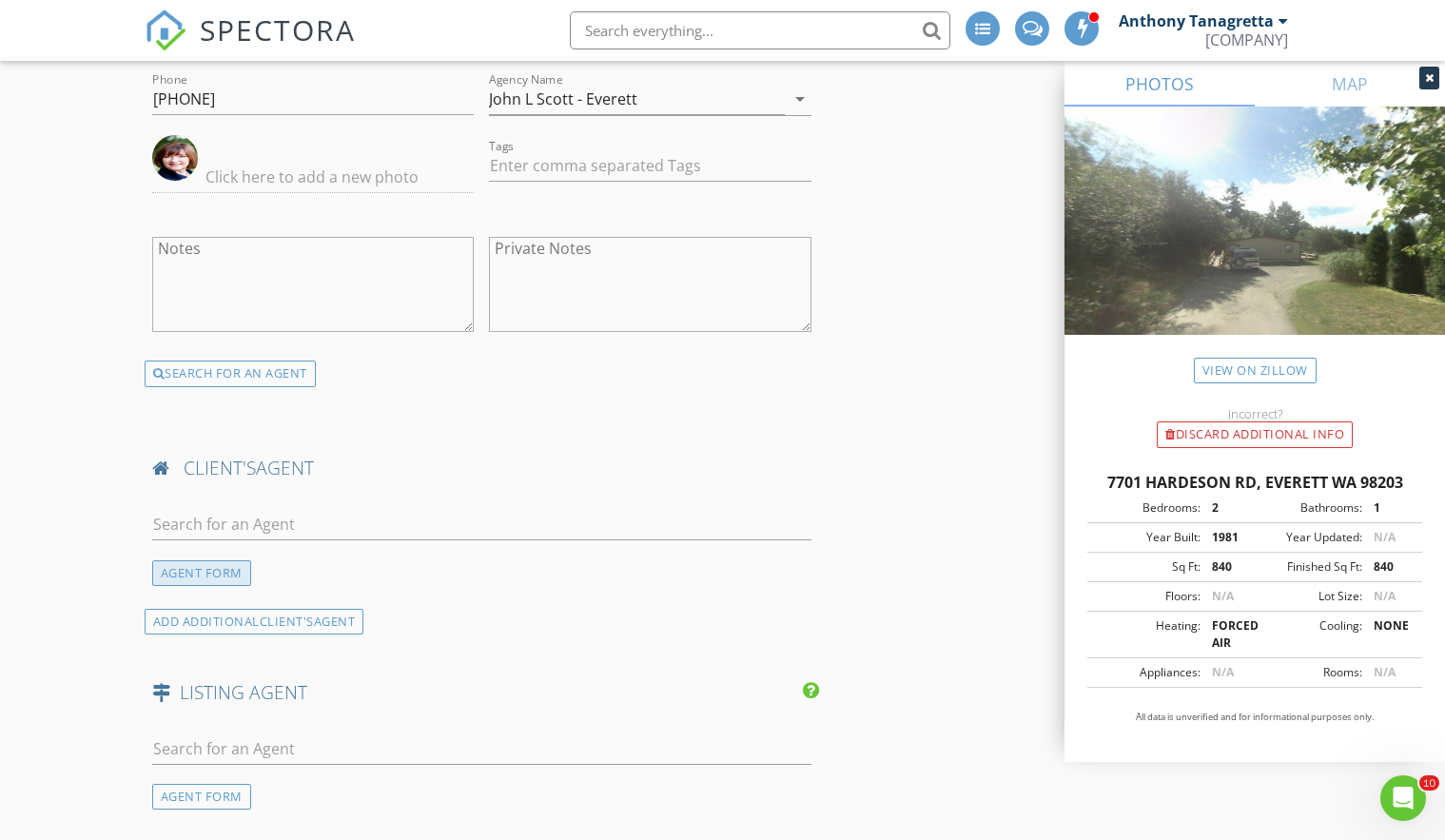 scroll, scrollTop: 2569, scrollLeft: 0, axis: vertical 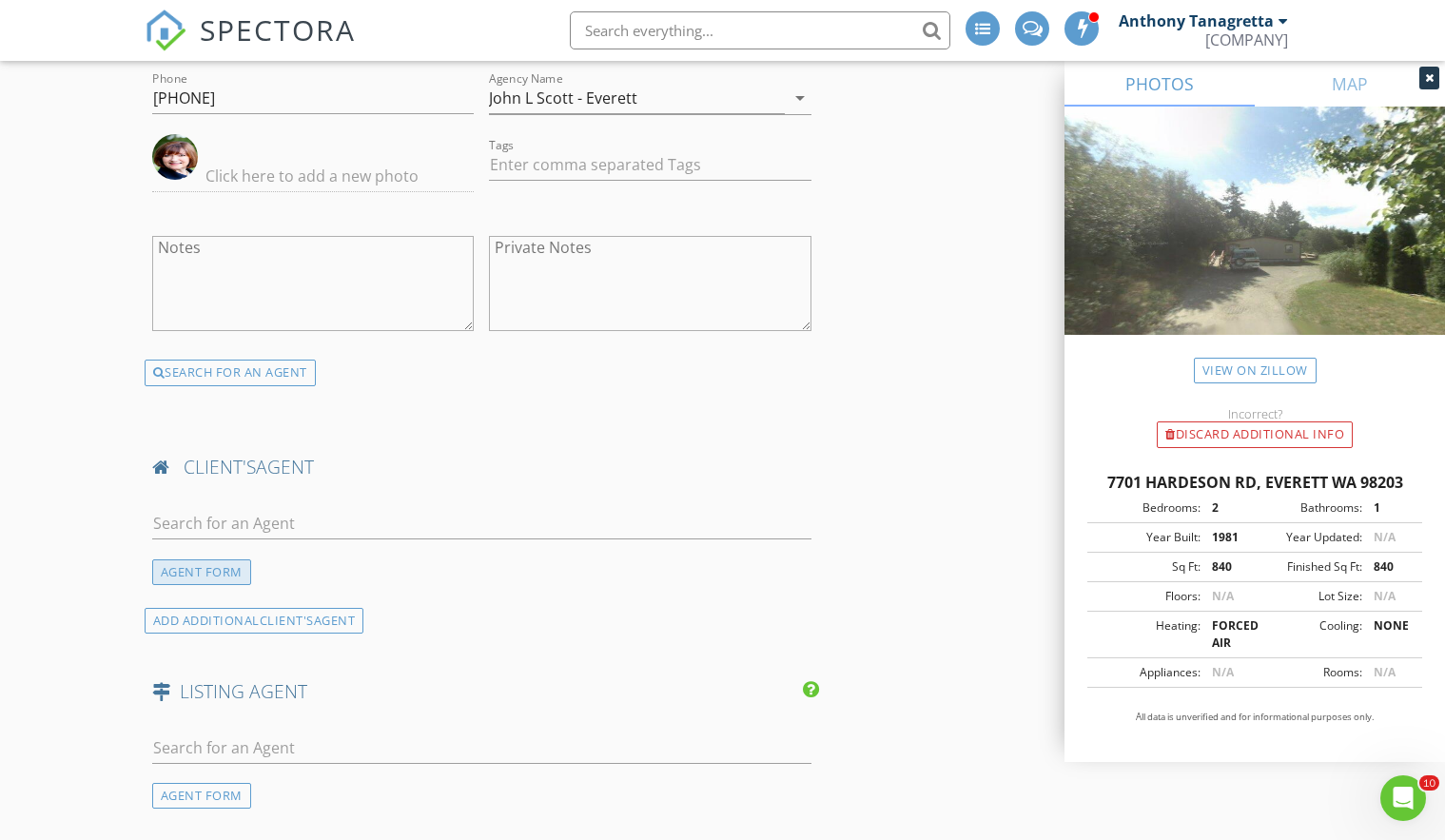 click on "AGENT FORM" at bounding box center (202, 572) 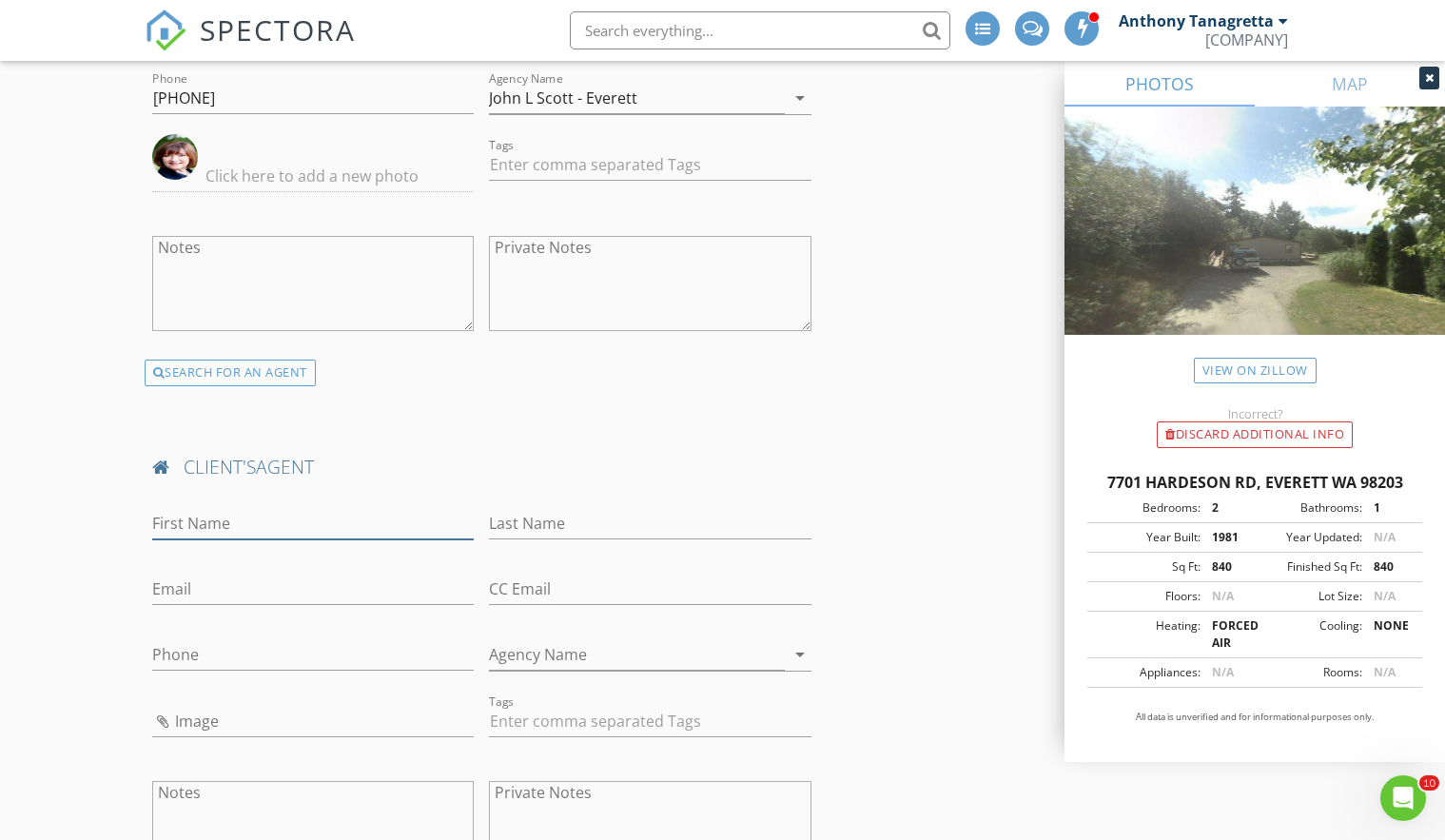click on "First Name" at bounding box center (313, 523) 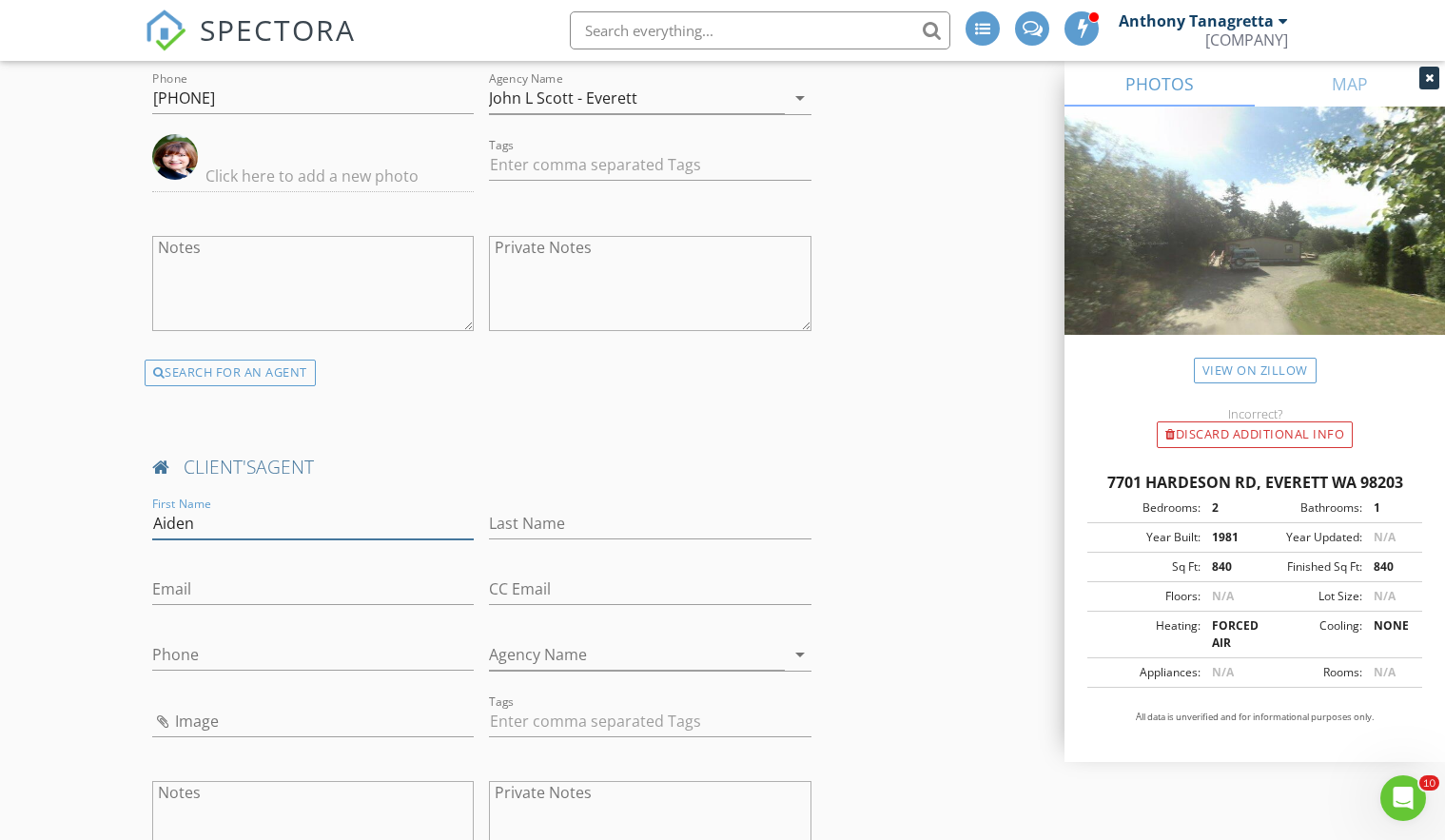 type on "Aiden" 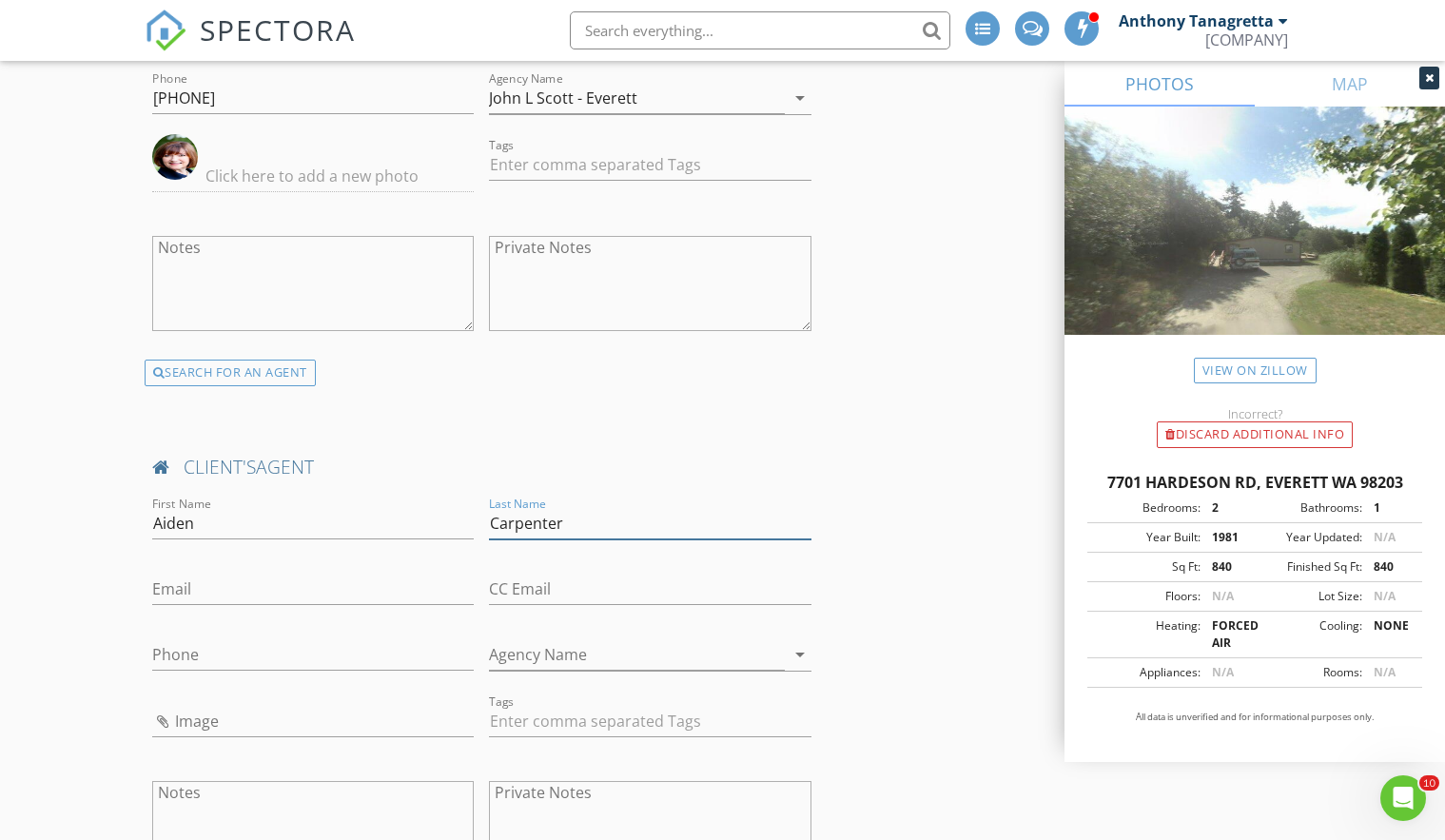 type on "Carpenter" 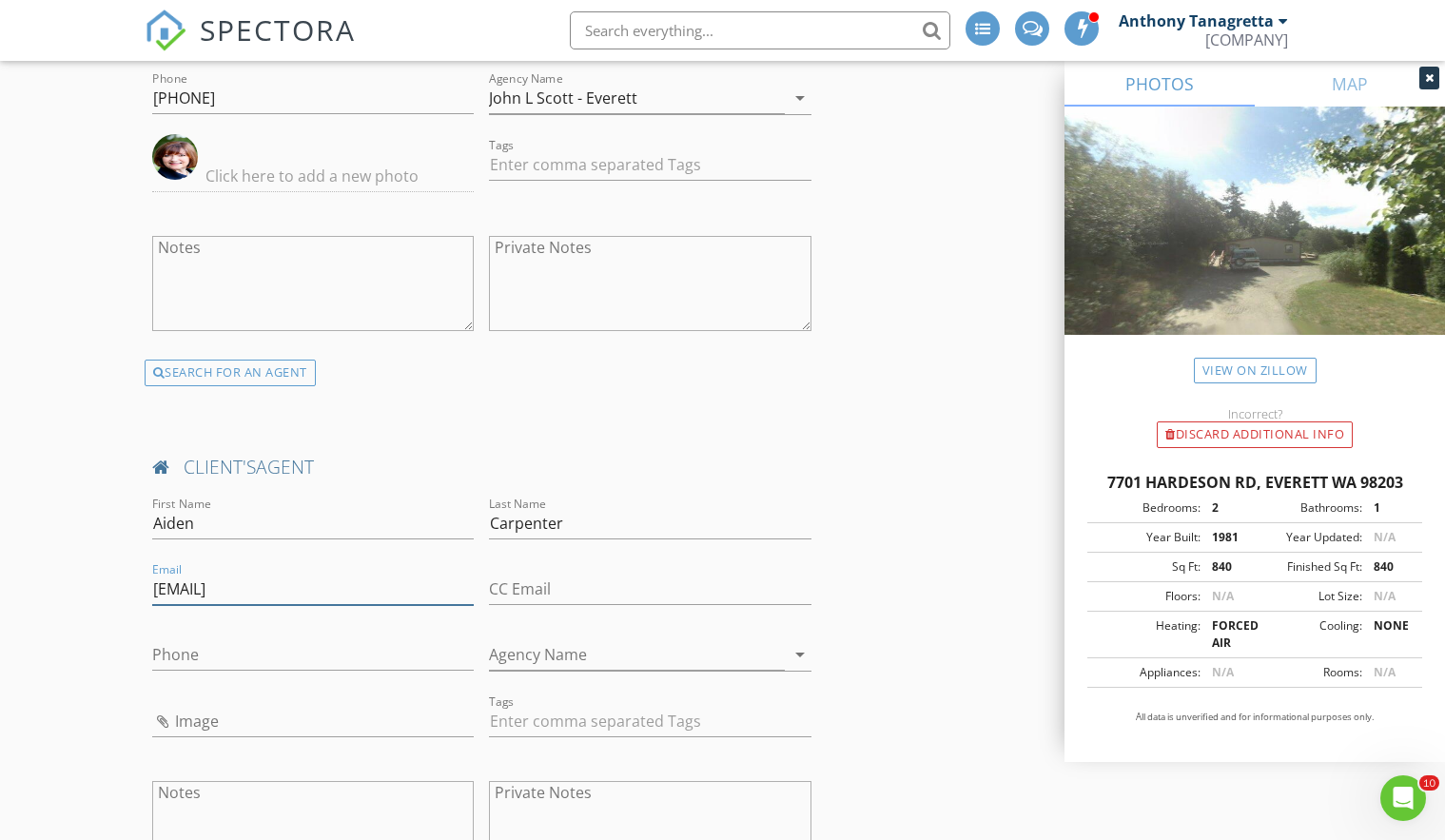 type on "aidancarpenter@johnlscott.com" 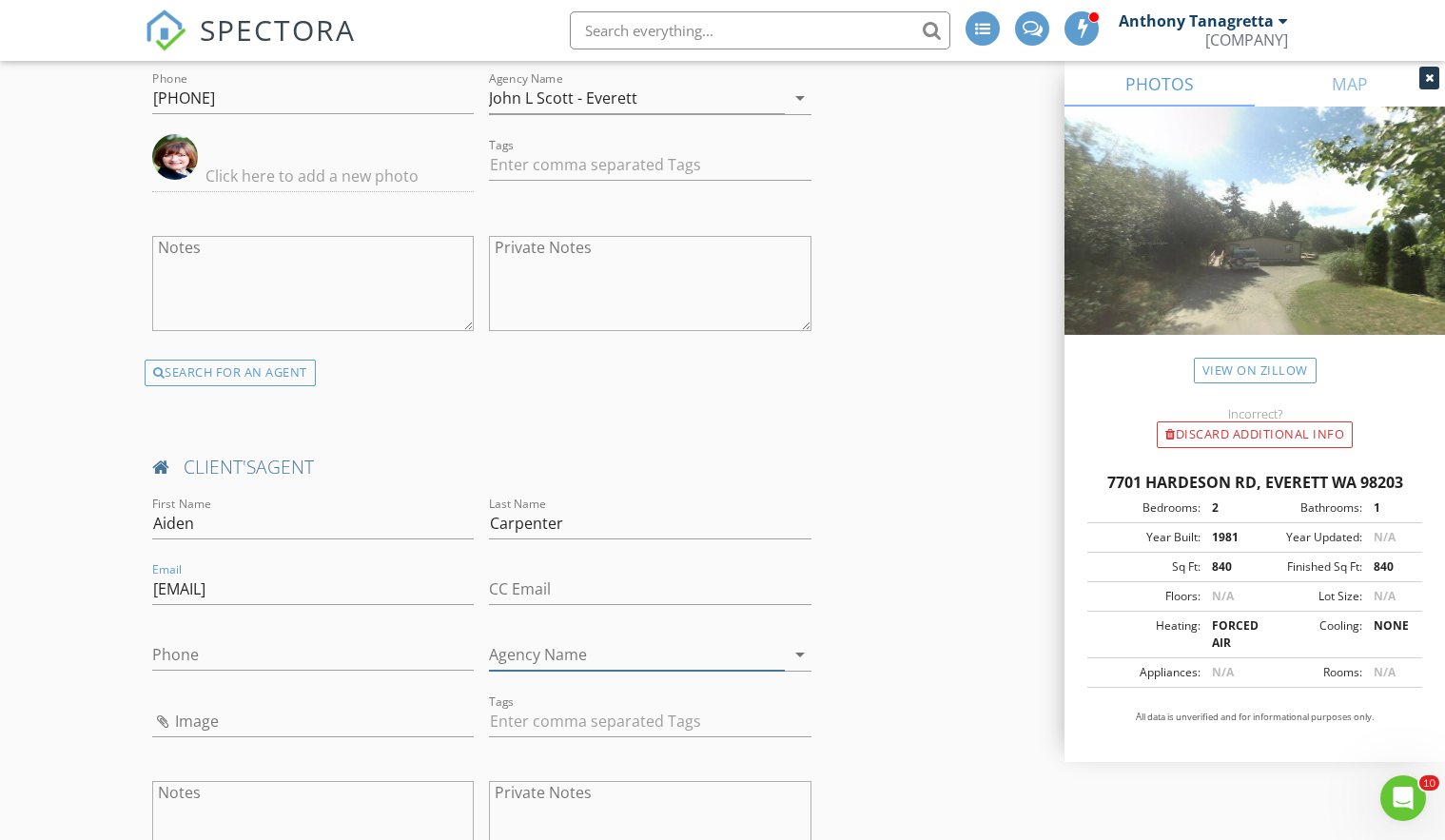 click on "Agency Name" at bounding box center (636, 654) 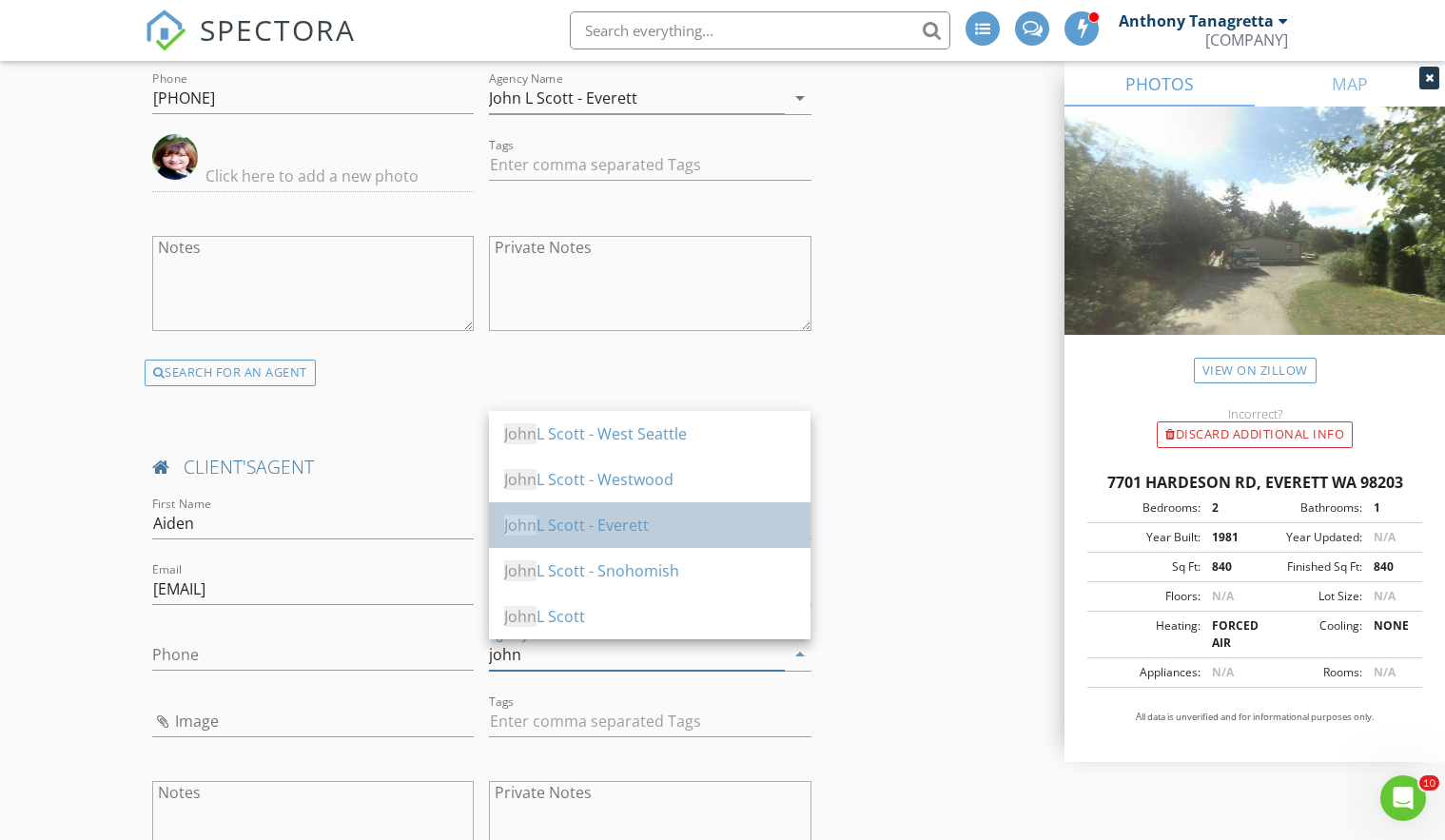 click on "John  L Scott - Everett" at bounding box center (650, 525) 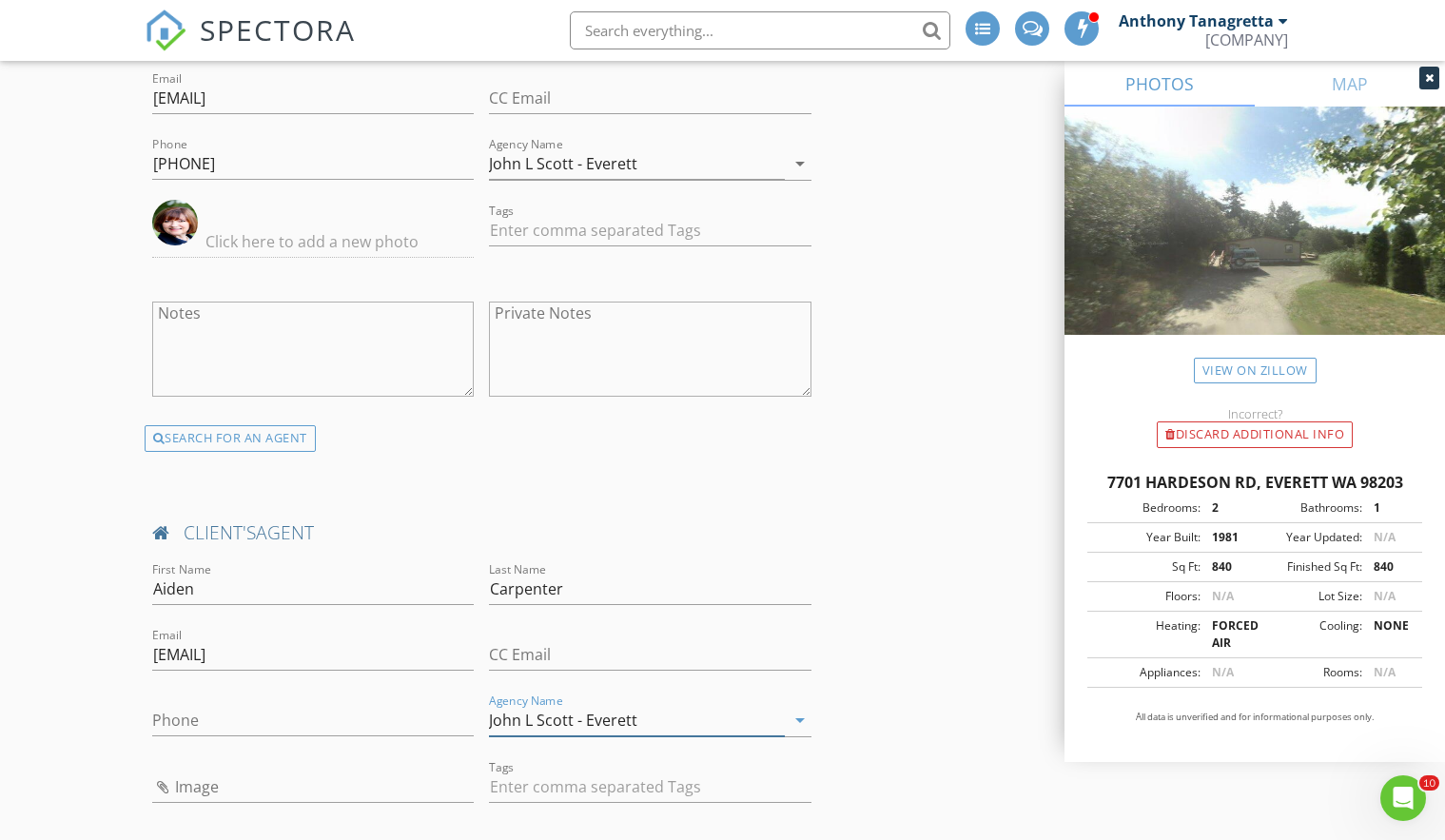 scroll, scrollTop: 2509, scrollLeft: 0, axis: vertical 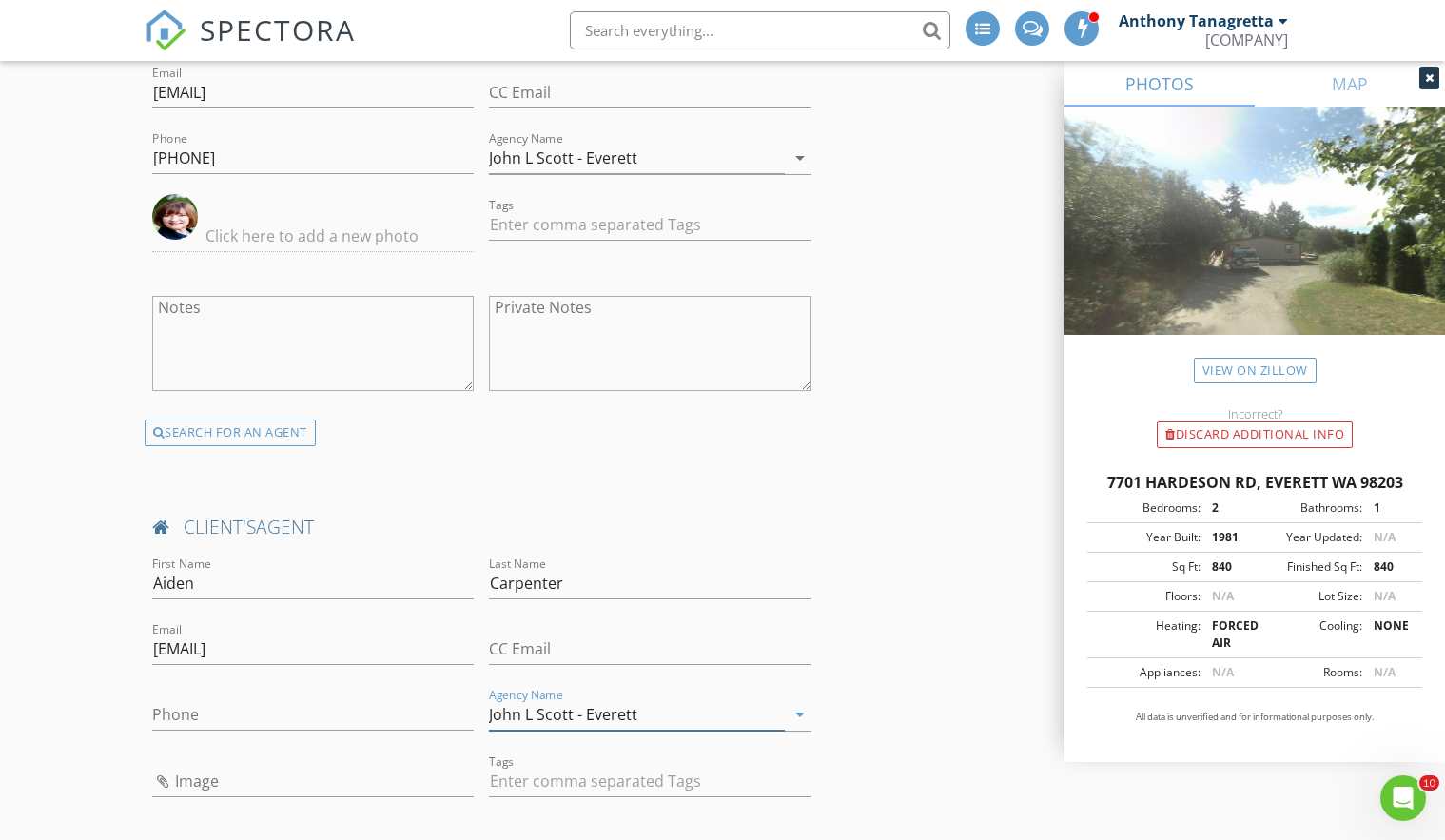 type on "John L Scott - Everett" 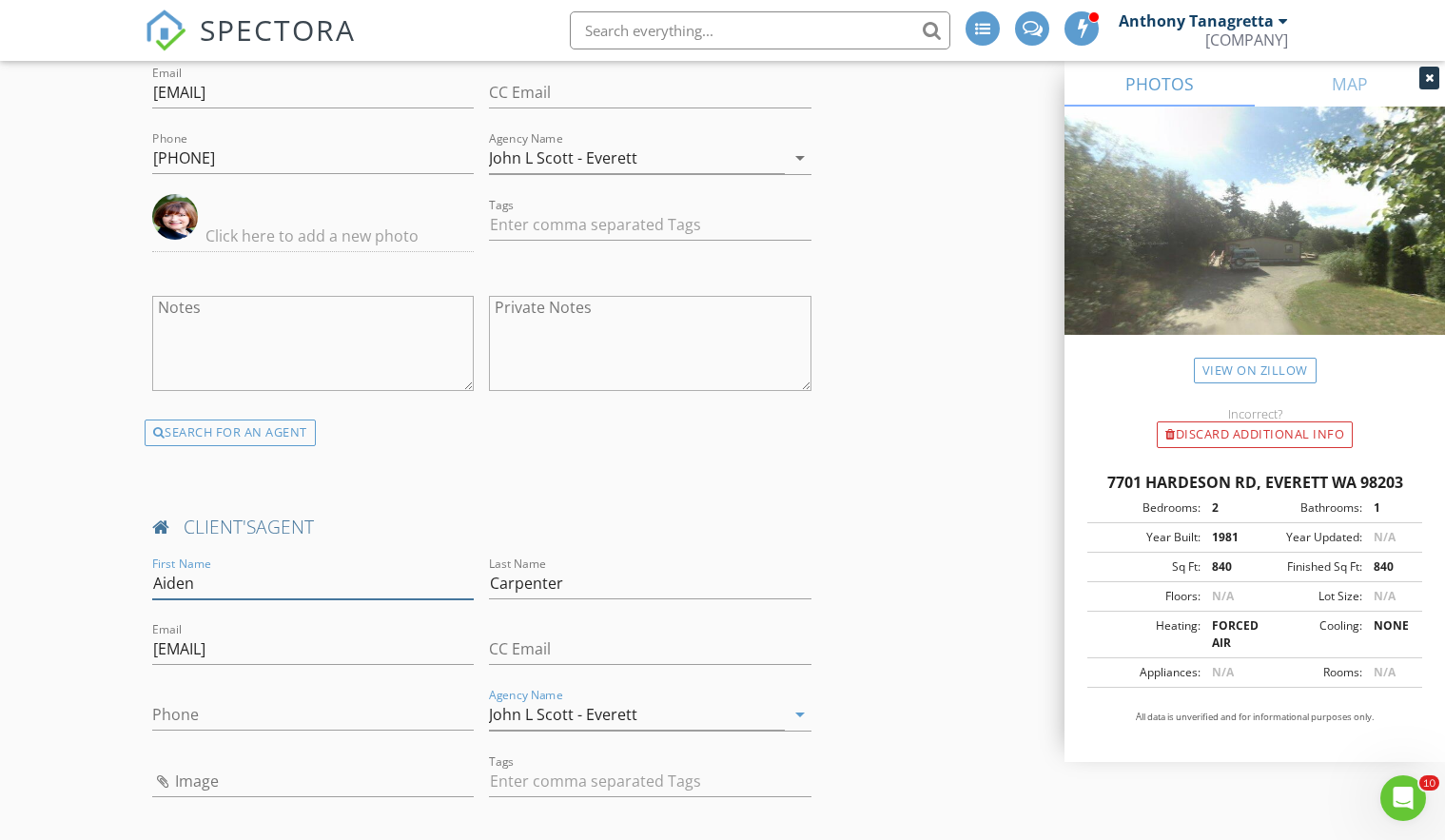 click on "Aiden" at bounding box center [313, 583] 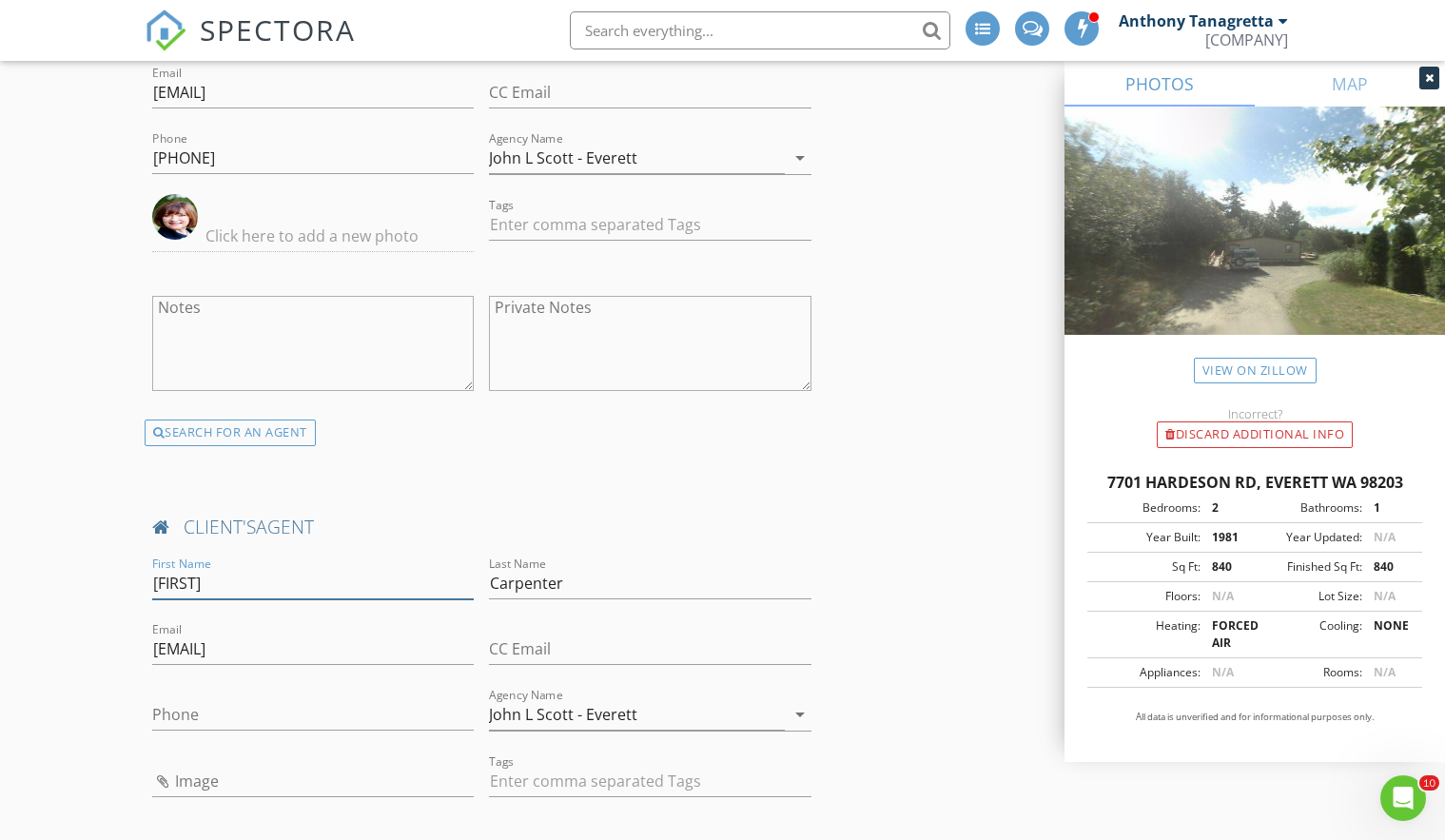 type on "Aidan" 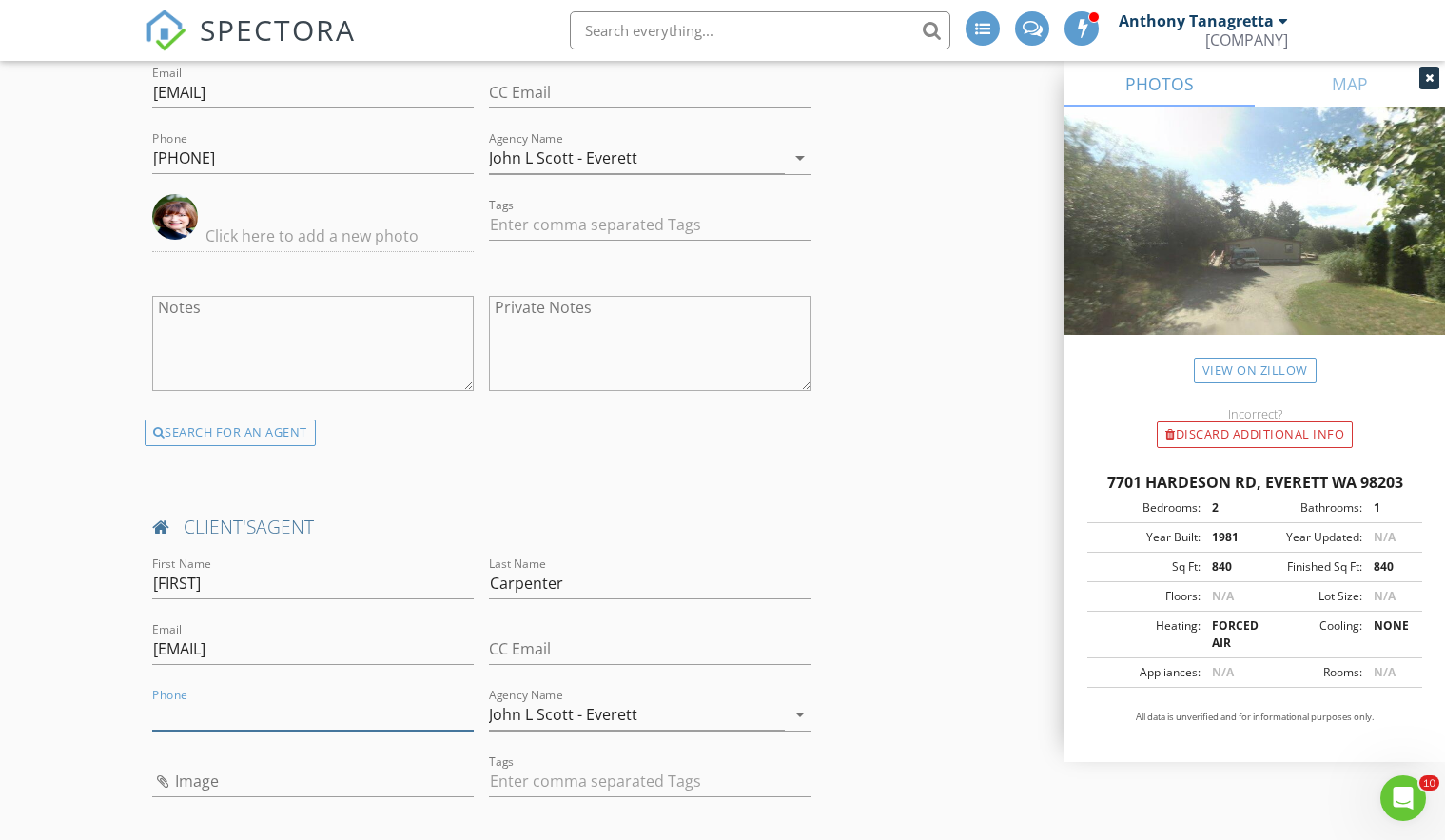 click on "Phone" at bounding box center (313, 714) 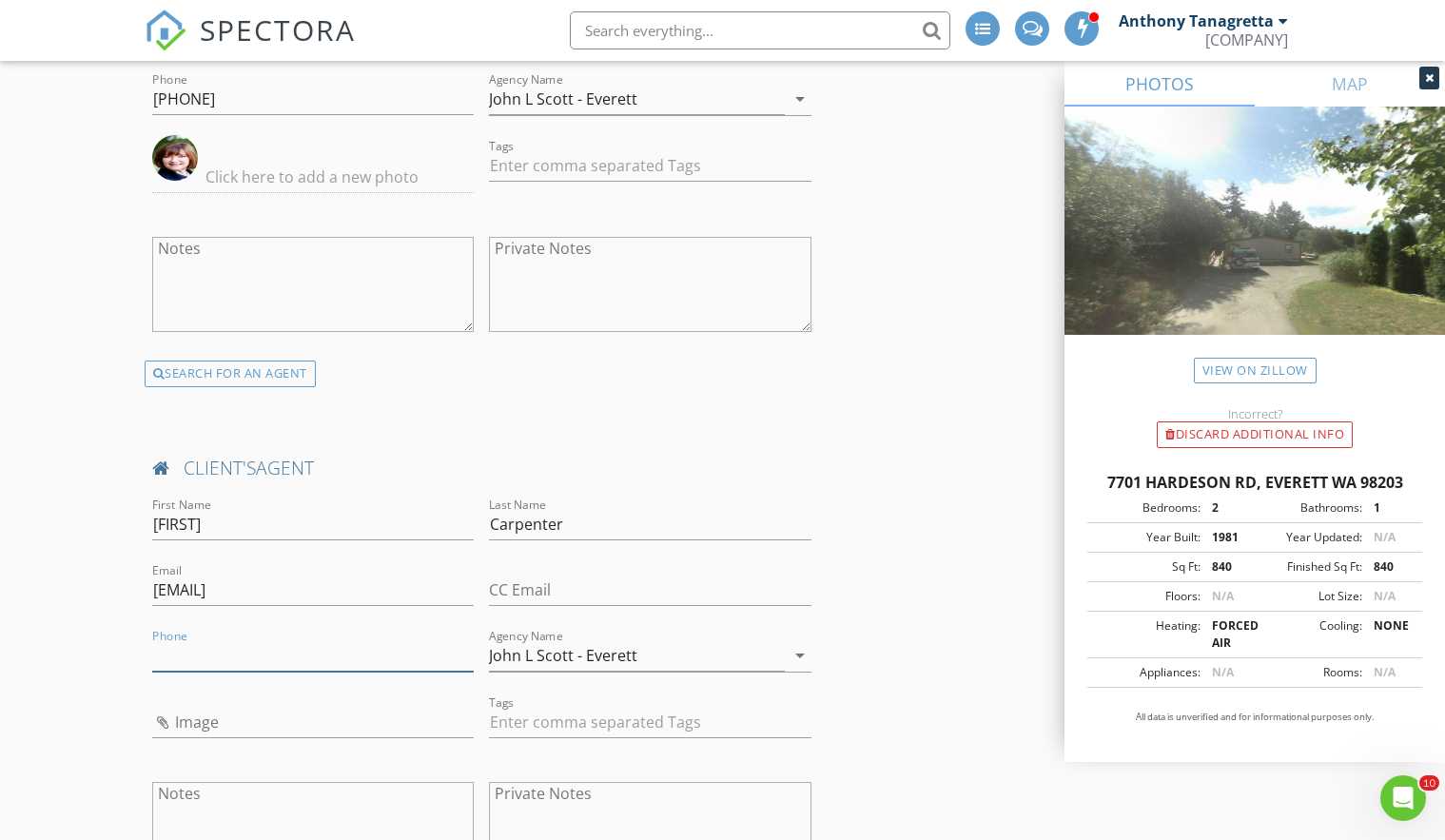scroll, scrollTop: 2569, scrollLeft: 0, axis: vertical 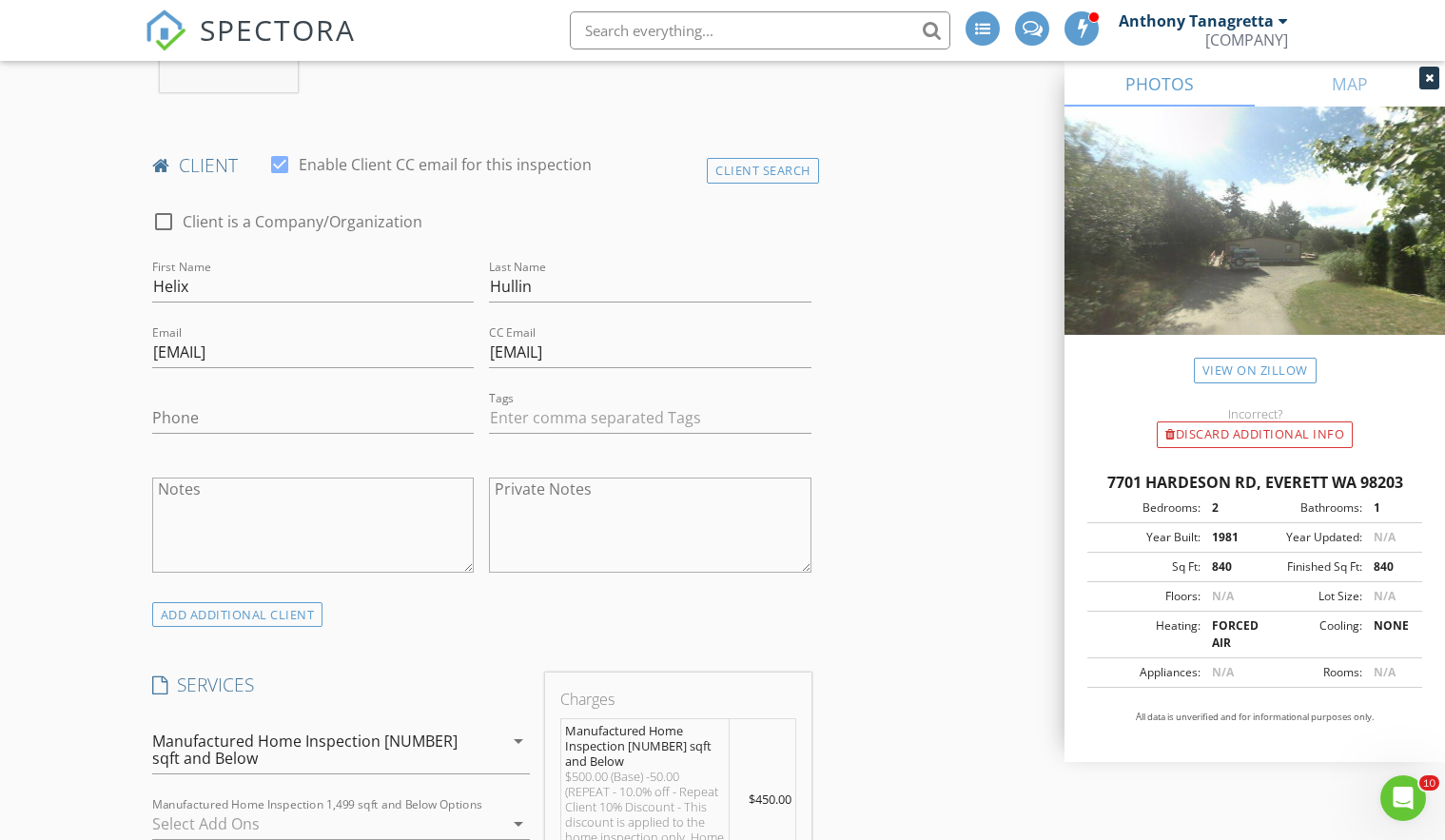 type on "[PHONE]" 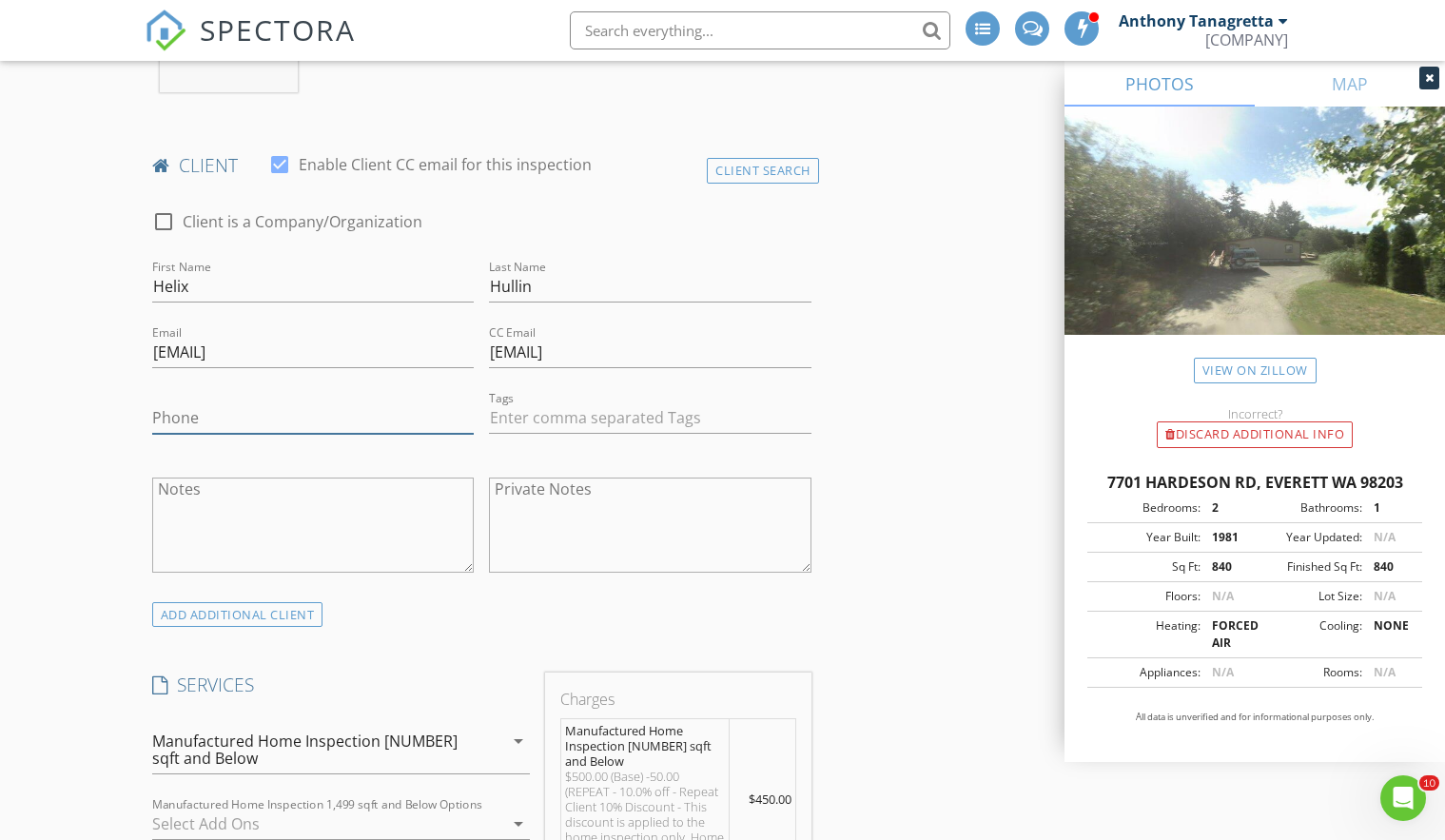 click on "Phone" at bounding box center [313, 418] 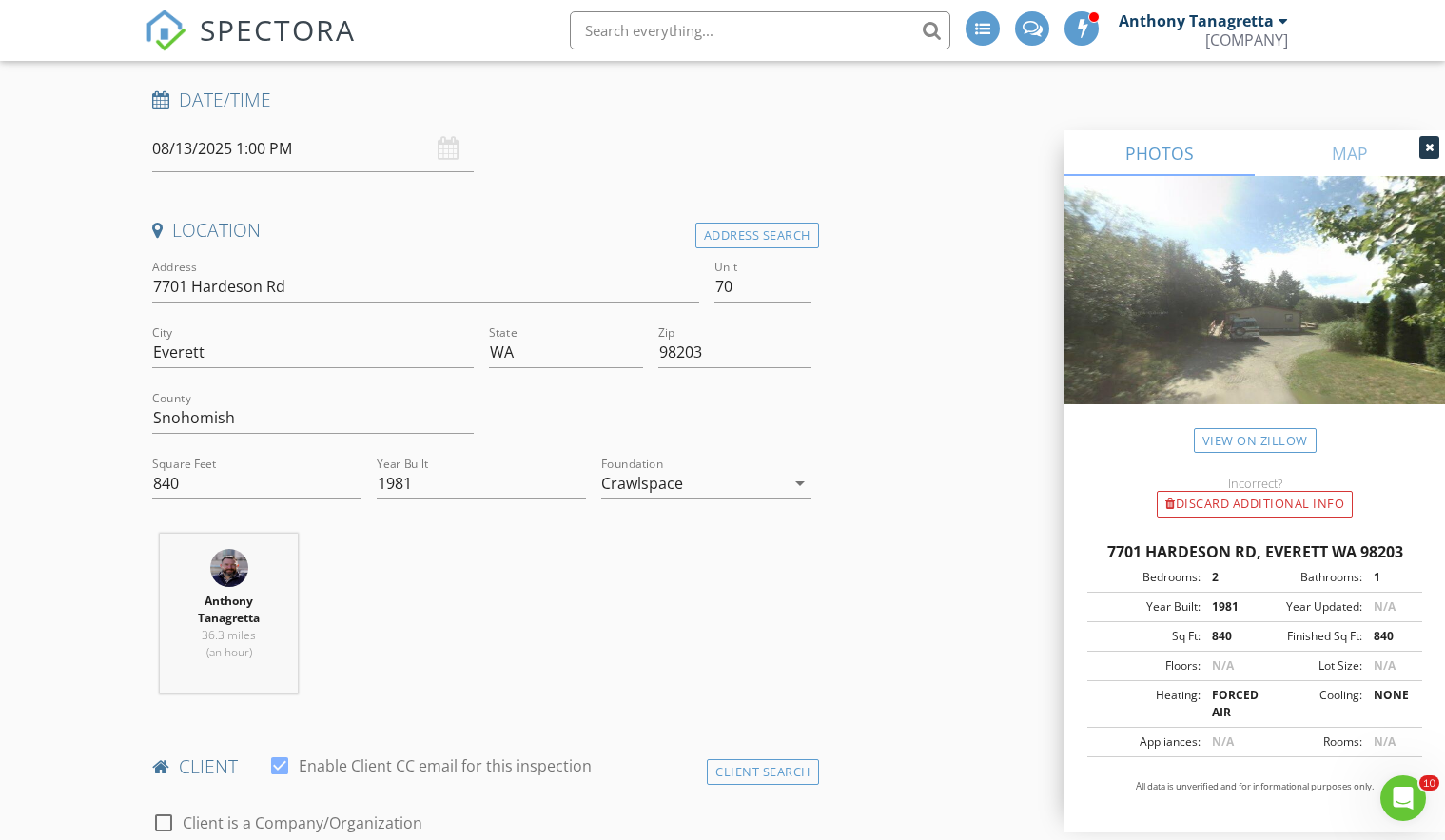 scroll, scrollTop: 0, scrollLeft: 0, axis: both 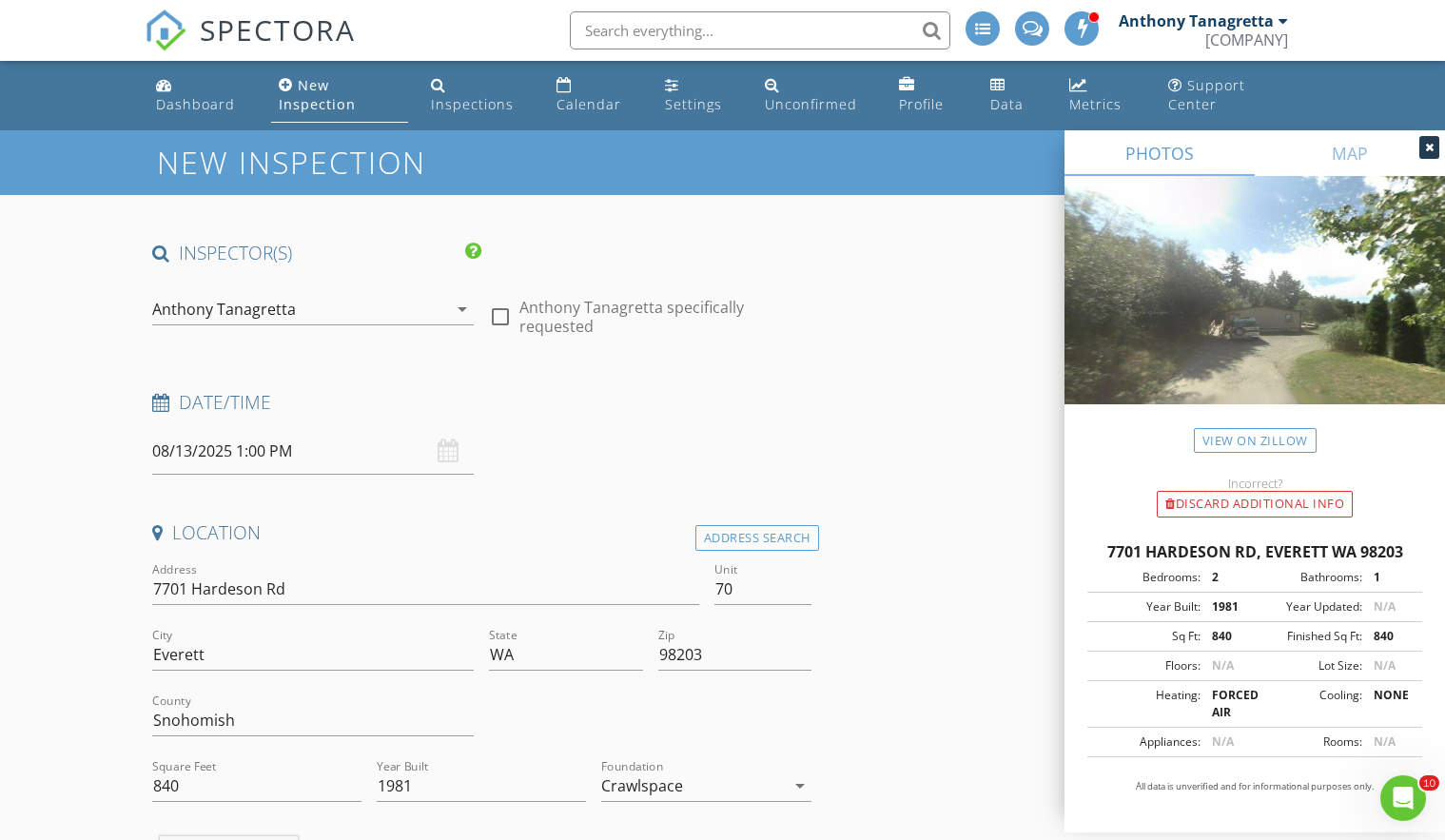 type on "425-791-2399" 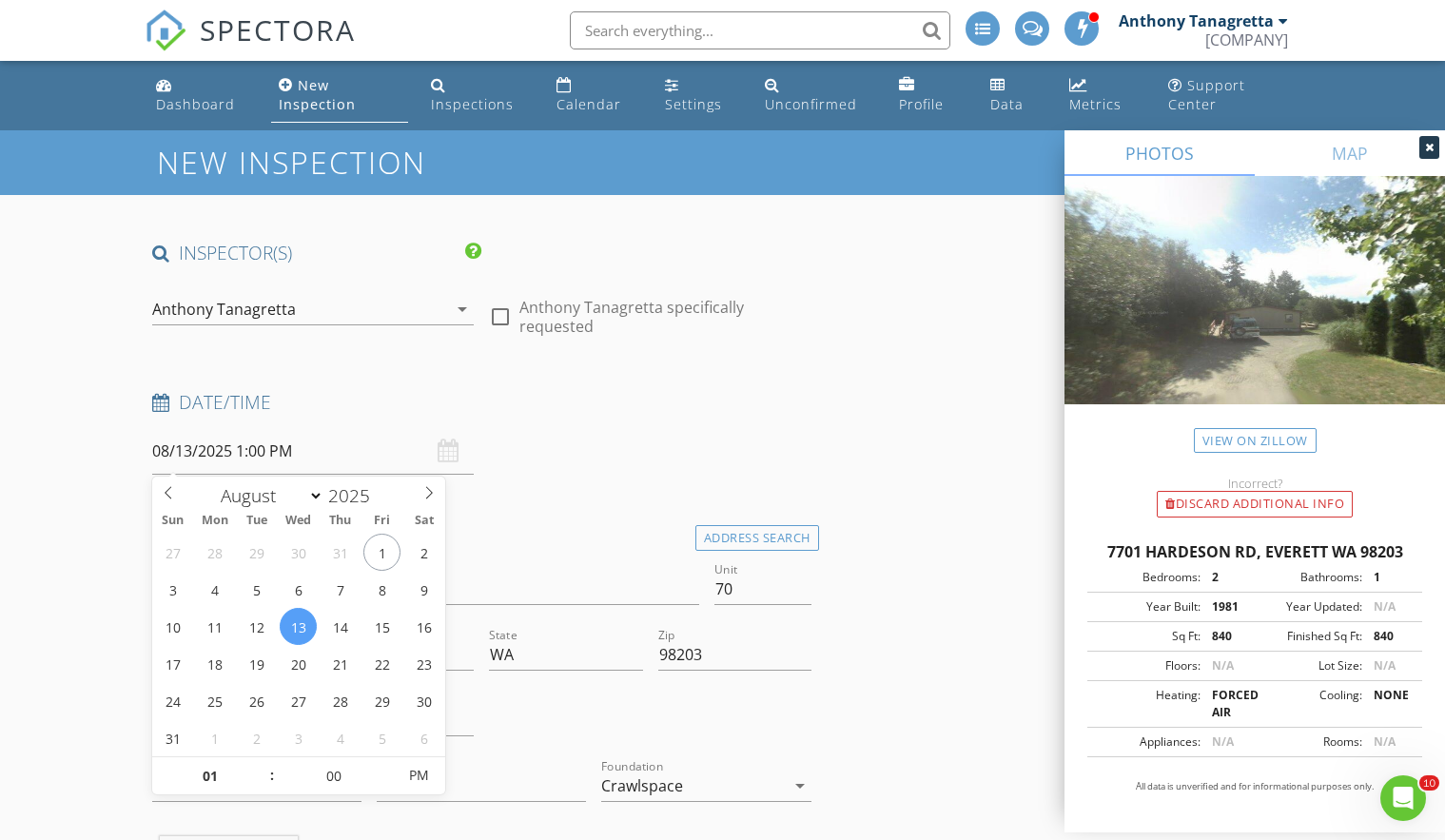 click on "08/13/2025 1:00 PM" at bounding box center [313, 451] 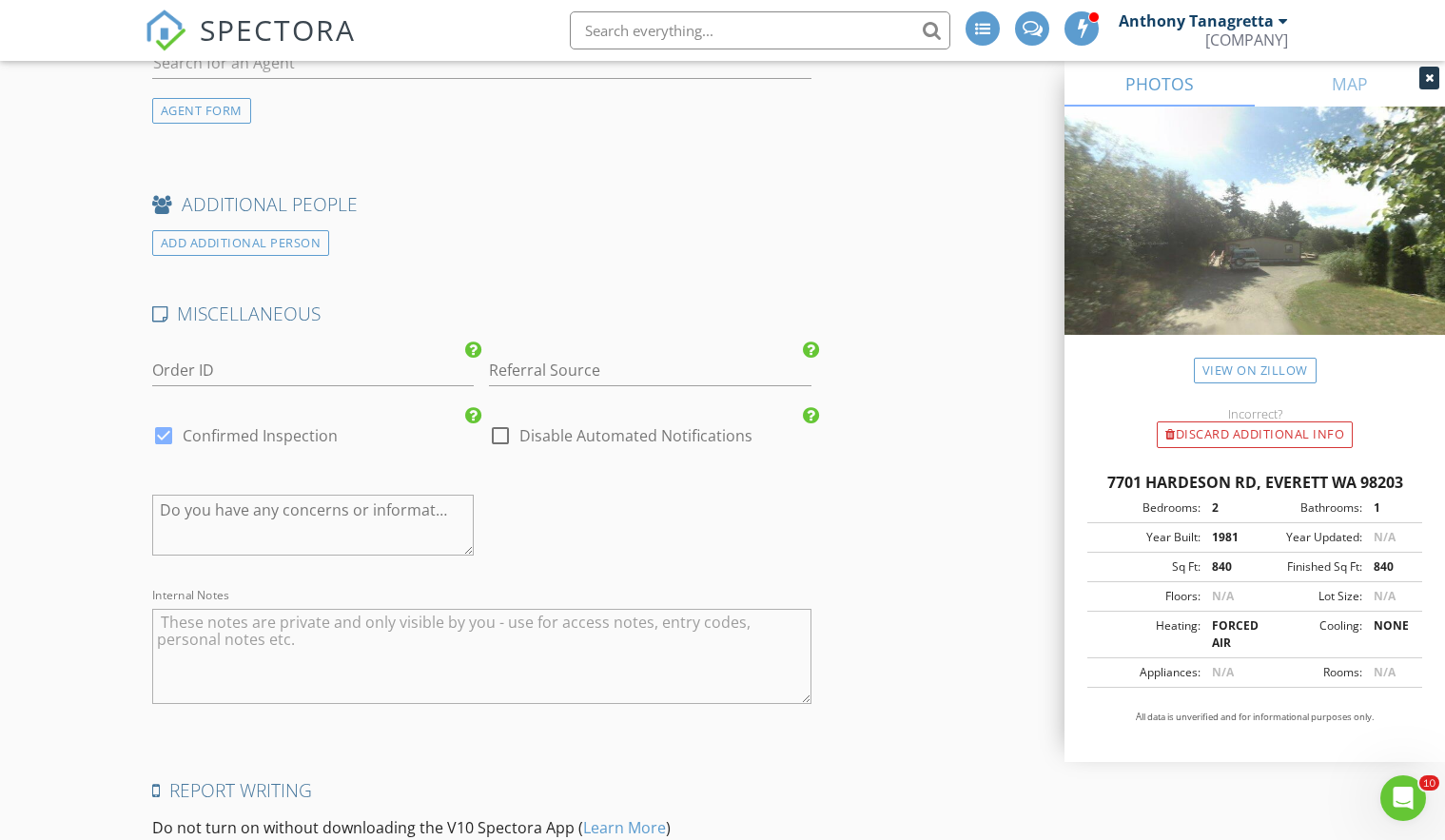 scroll, scrollTop: 4000, scrollLeft: 0, axis: vertical 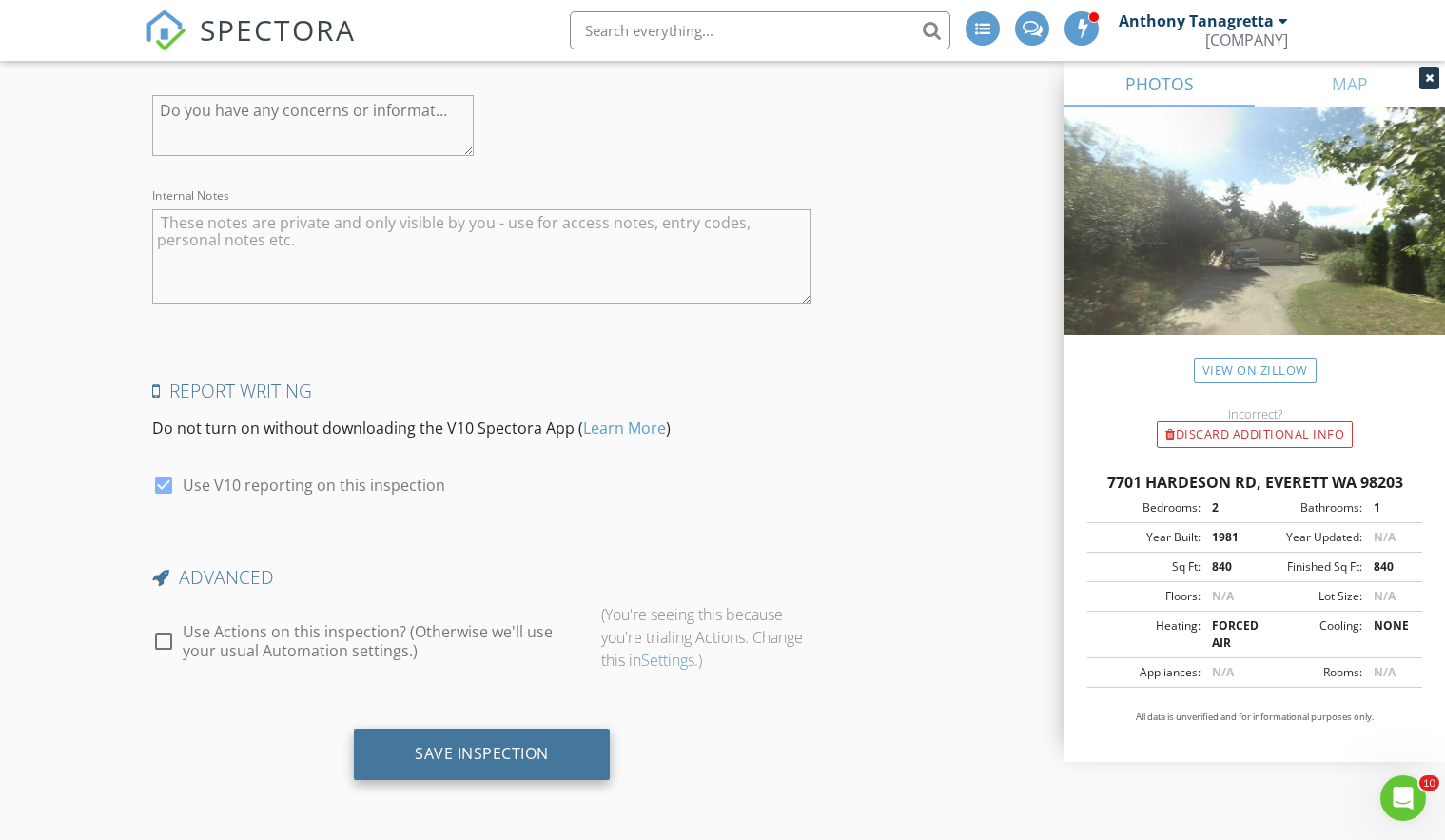 click on "Save Inspection" at bounding box center (481, 753) 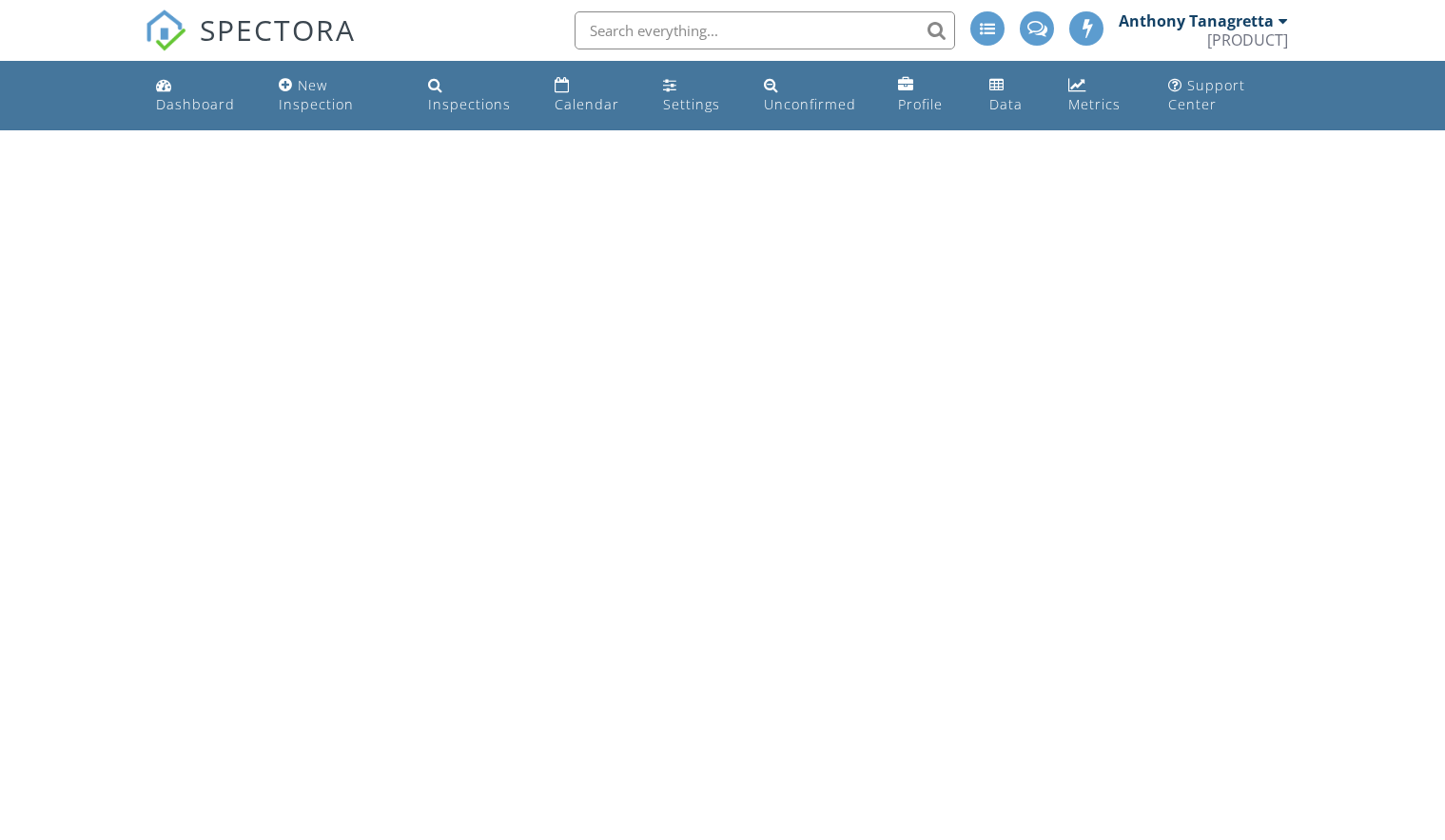 scroll, scrollTop: 0, scrollLeft: 0, axis: both 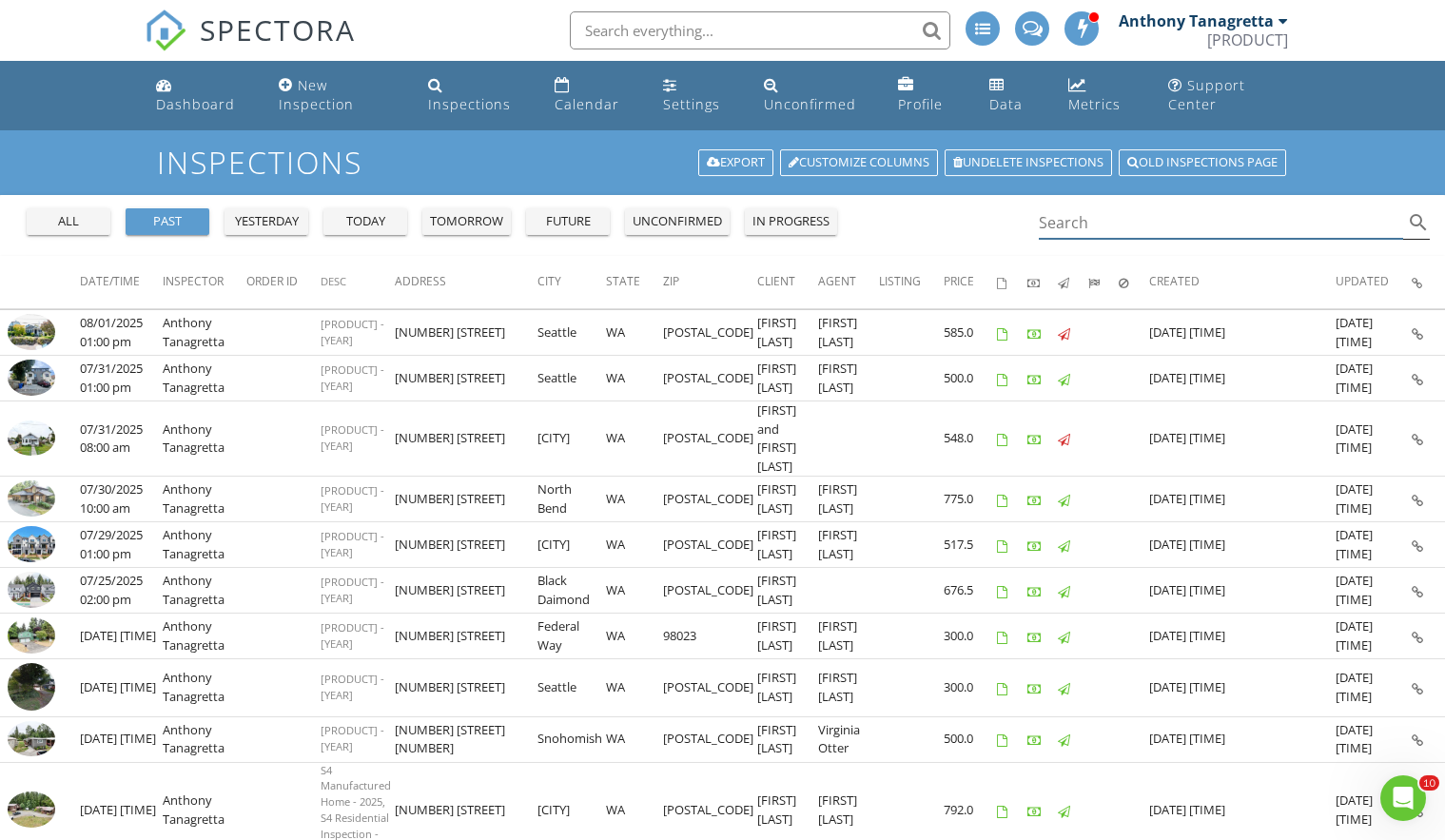 click at bounding box center (1220, 223) 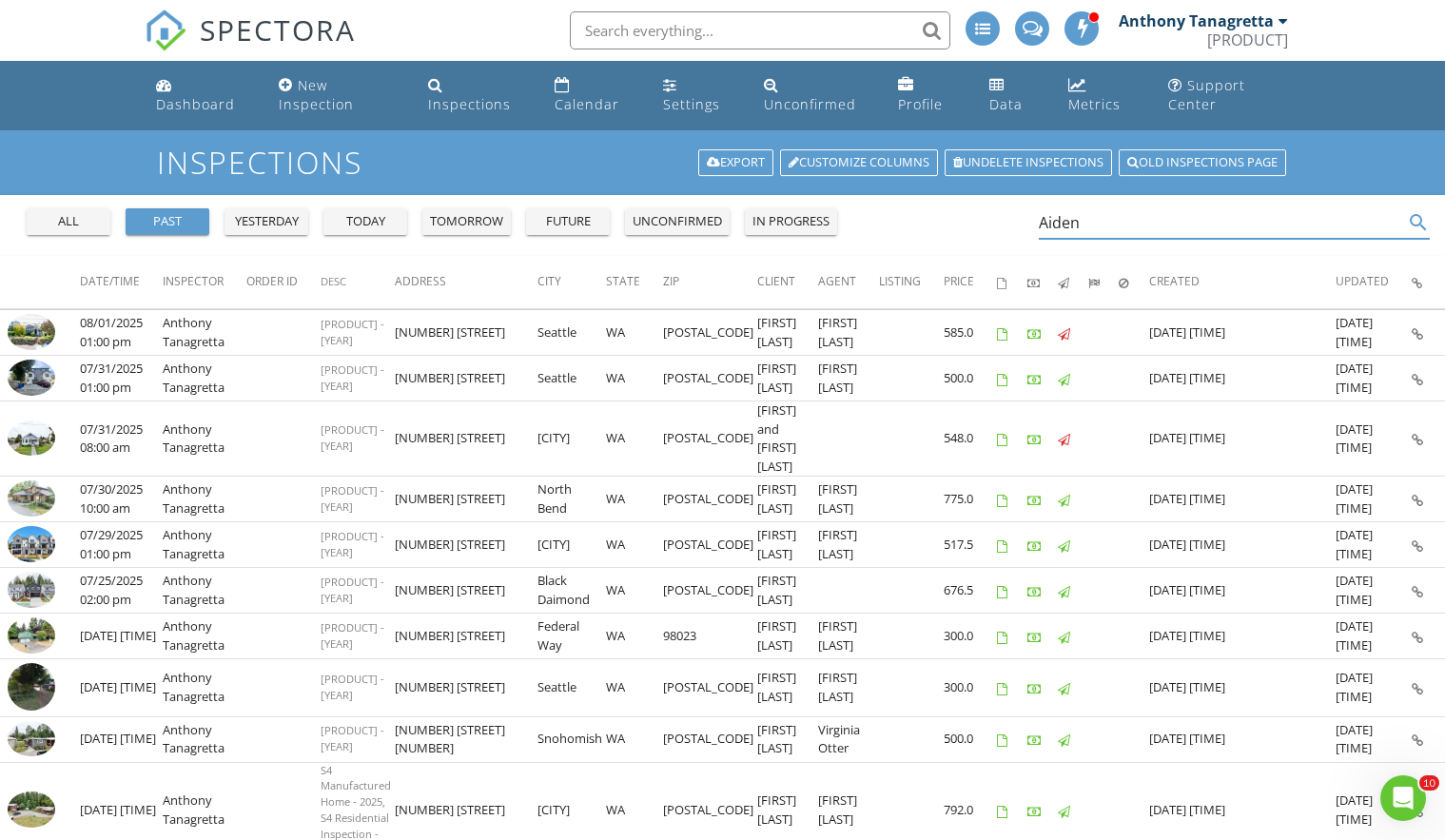 type on "Aiden" 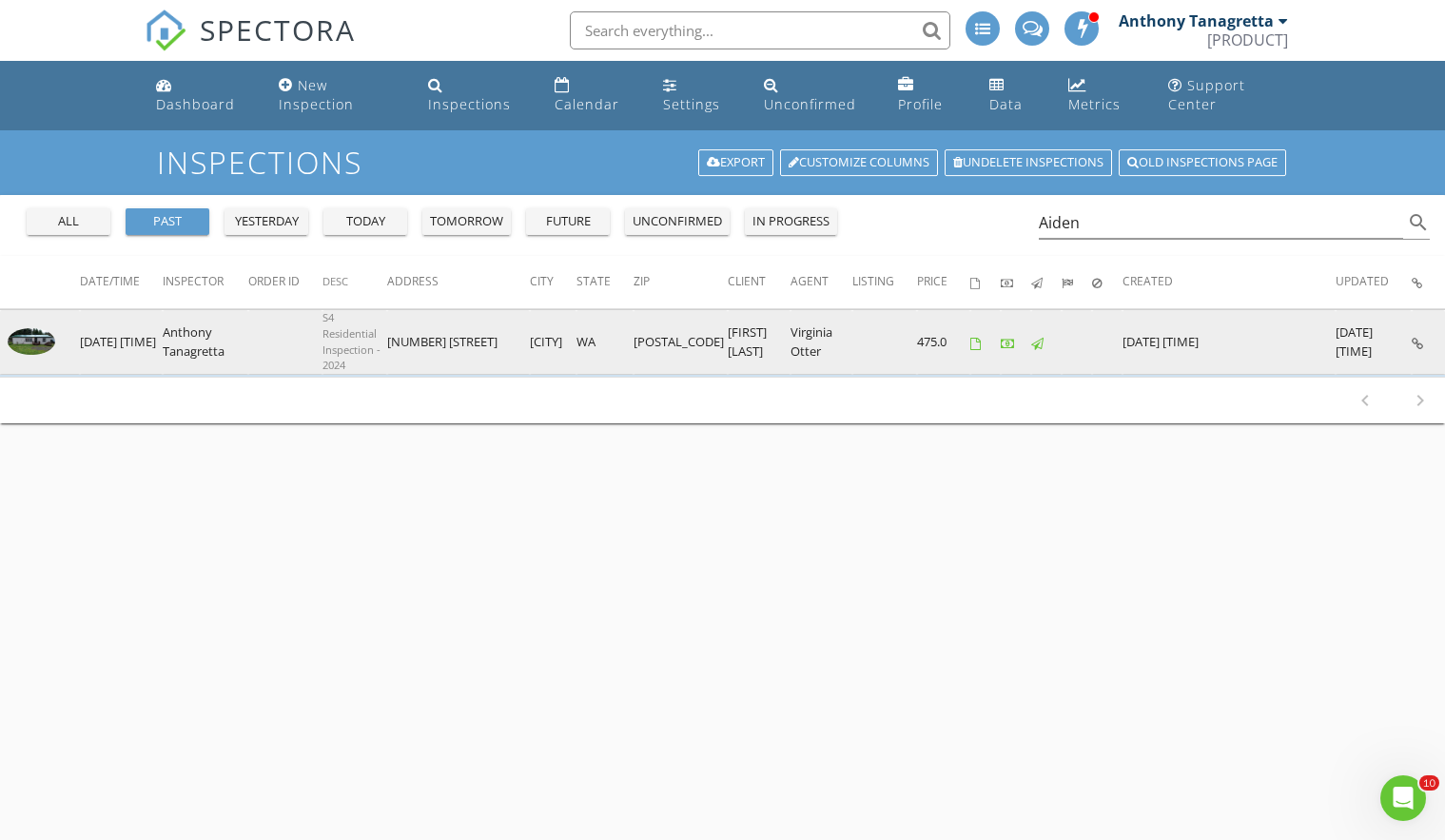 click at bounding box center [31, 342] 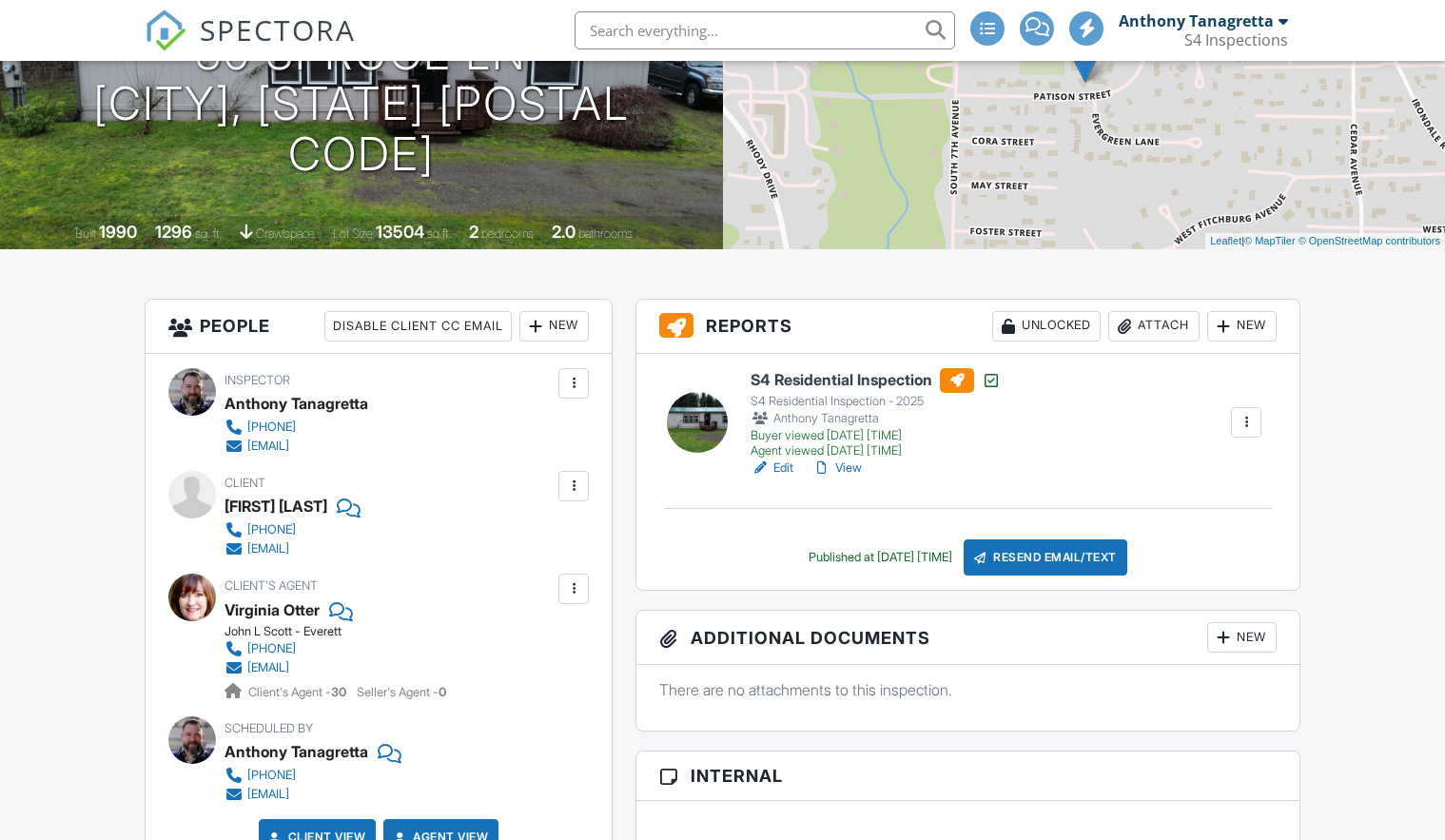 scroll, scrollTop: 279, scrollLeft: 0, axis: vertical 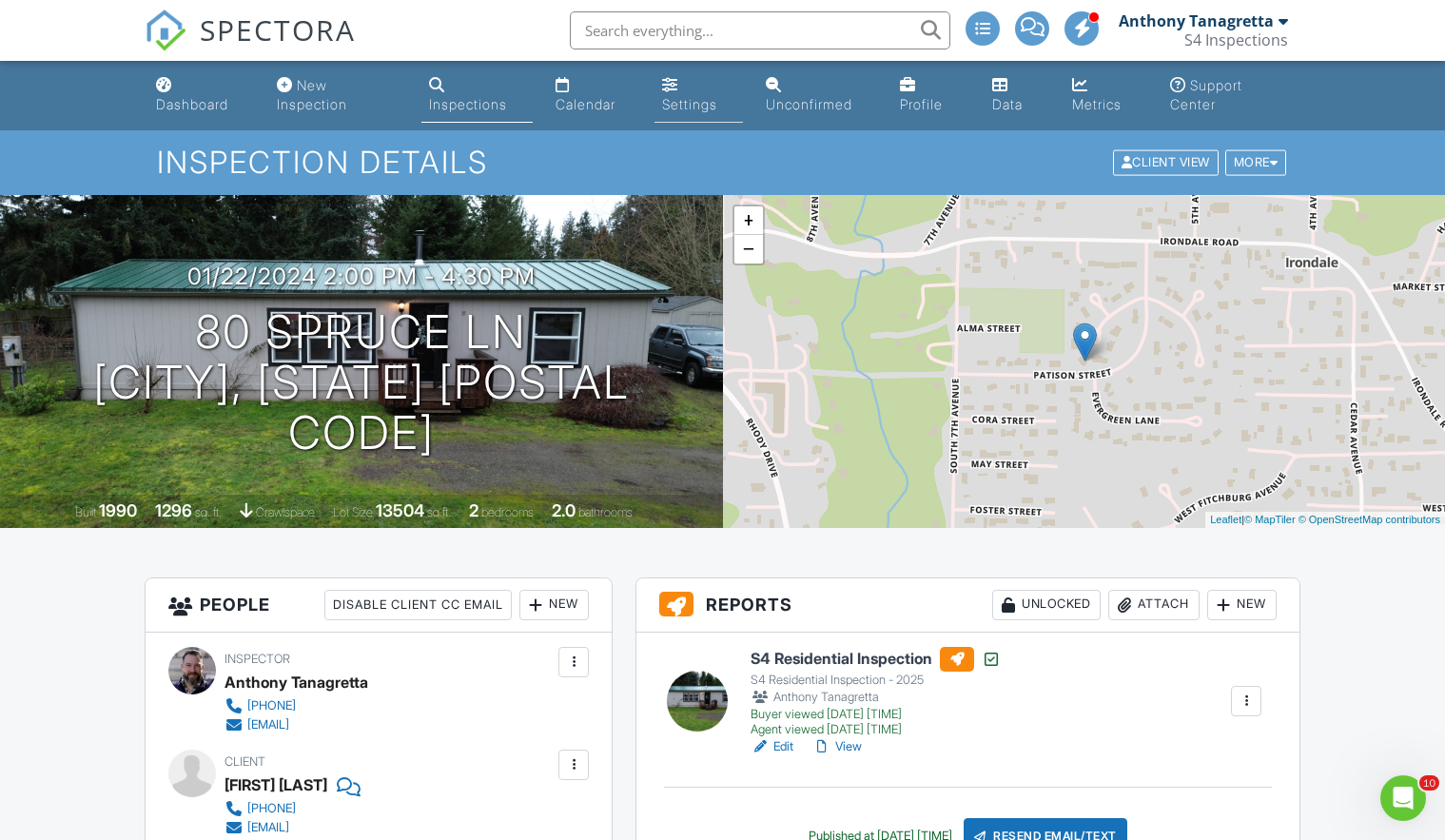 click on "Settings" at bounding box center (698, 95) 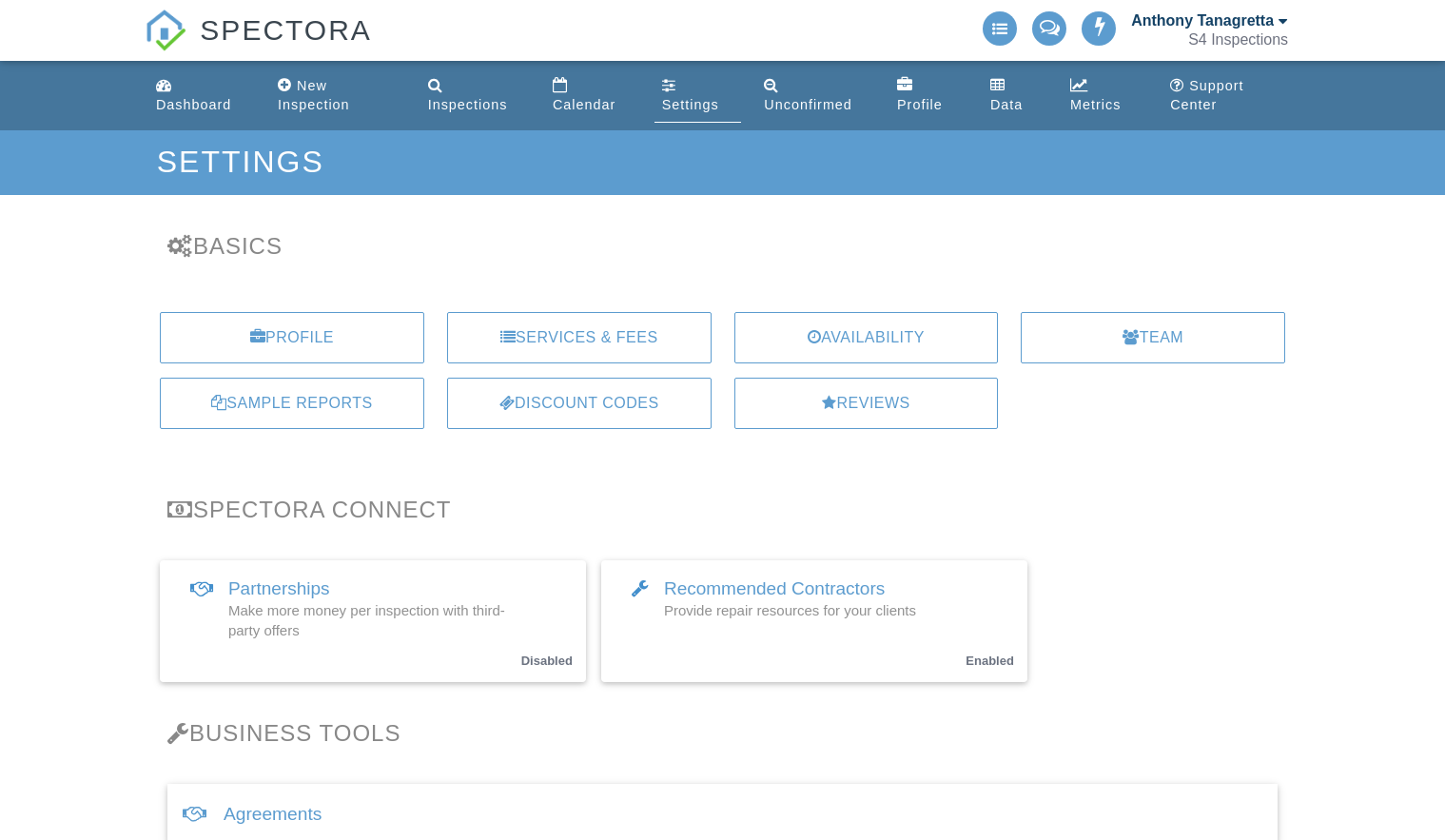 scroll, scrollTop: 0, scrollLeft: 0, axis: both 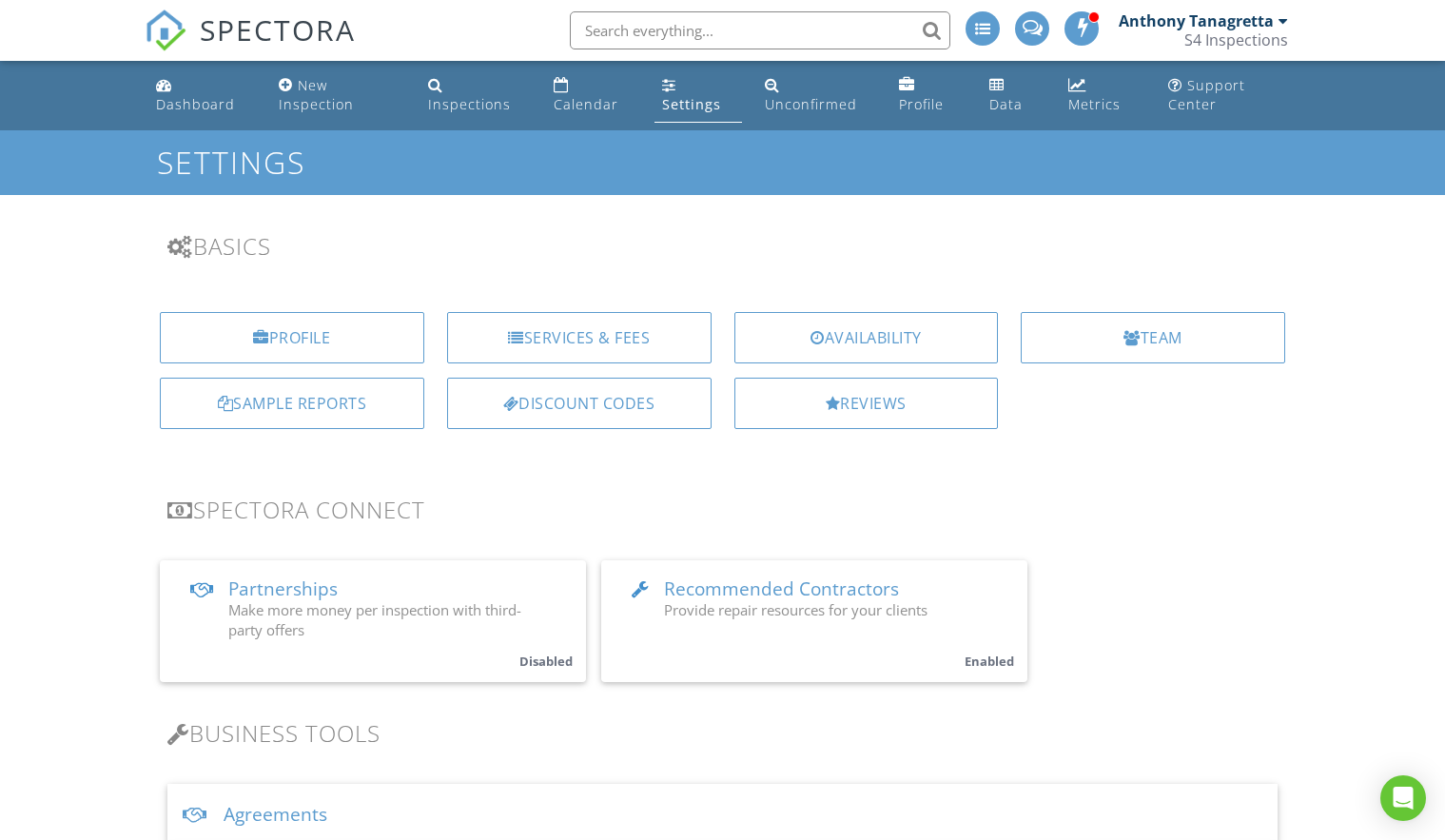 click on "Discount Codes" at bounding box center [579, 403] 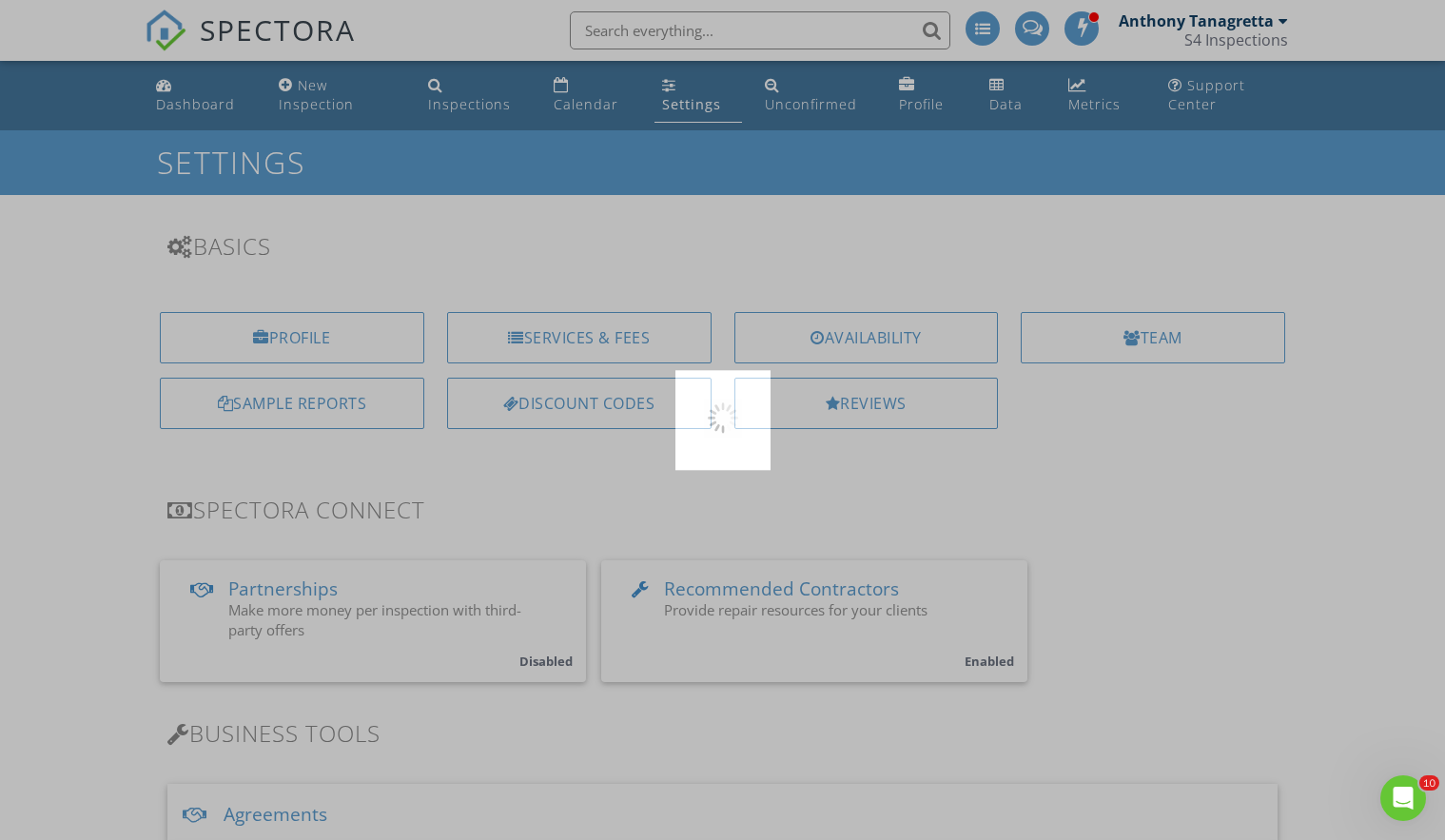 scroll, scrollTop: 0, scrollLeft: 0, axis: both 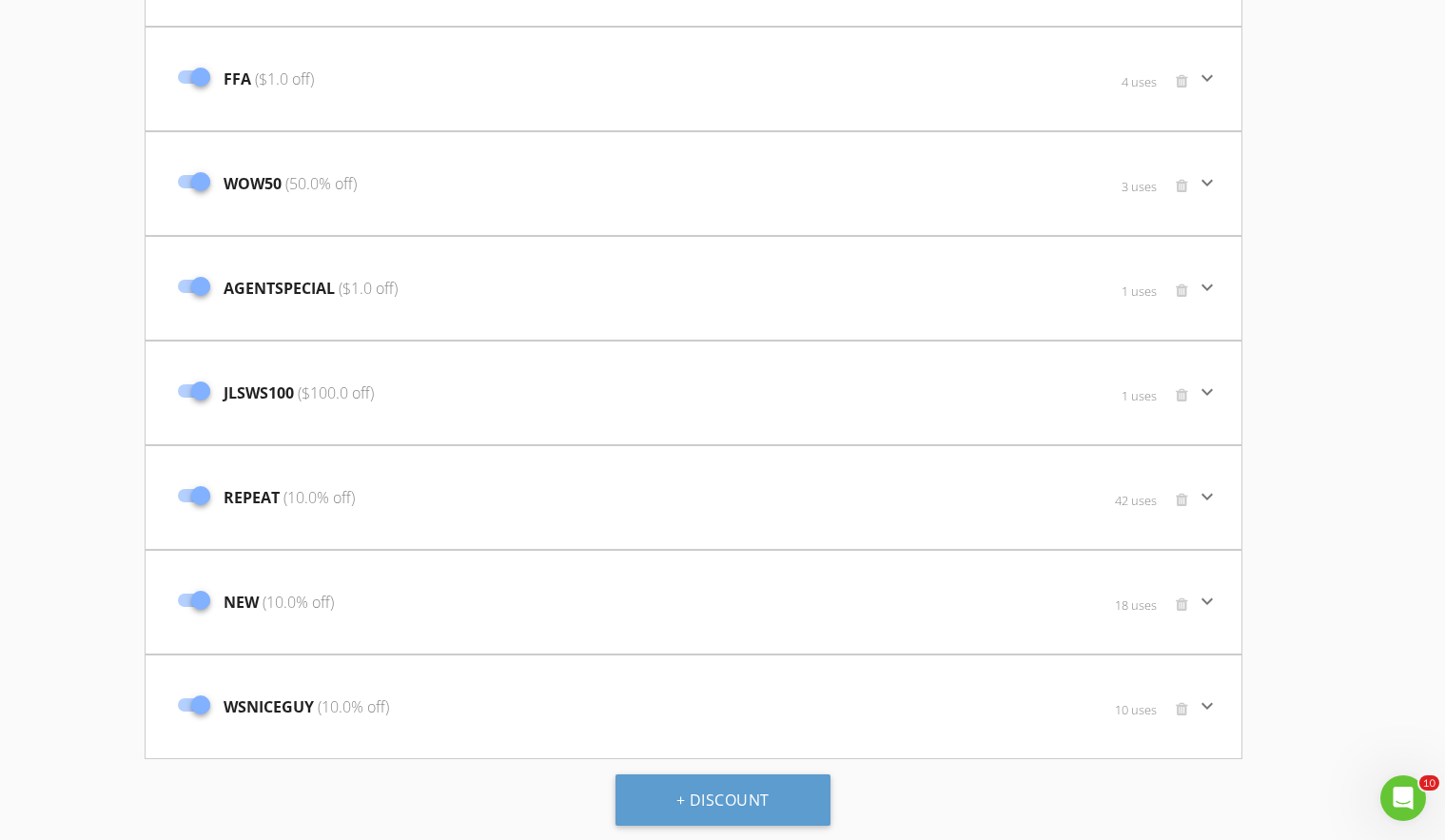click on "keyboard_arrow_down" at bounding box center [1207, 497] 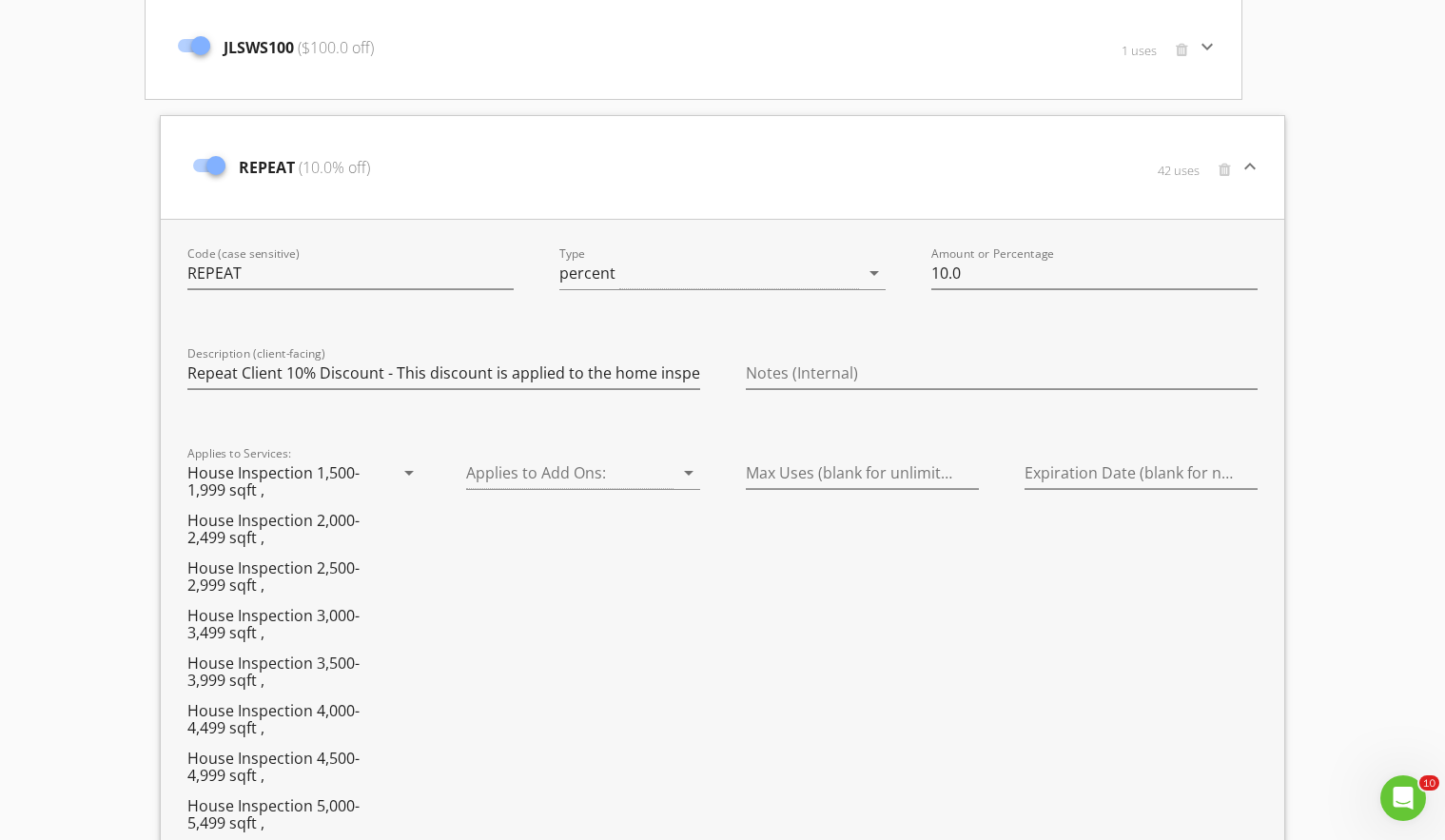 scroll, scrollTop: 959, scrollLeft: 0, axis: vertical 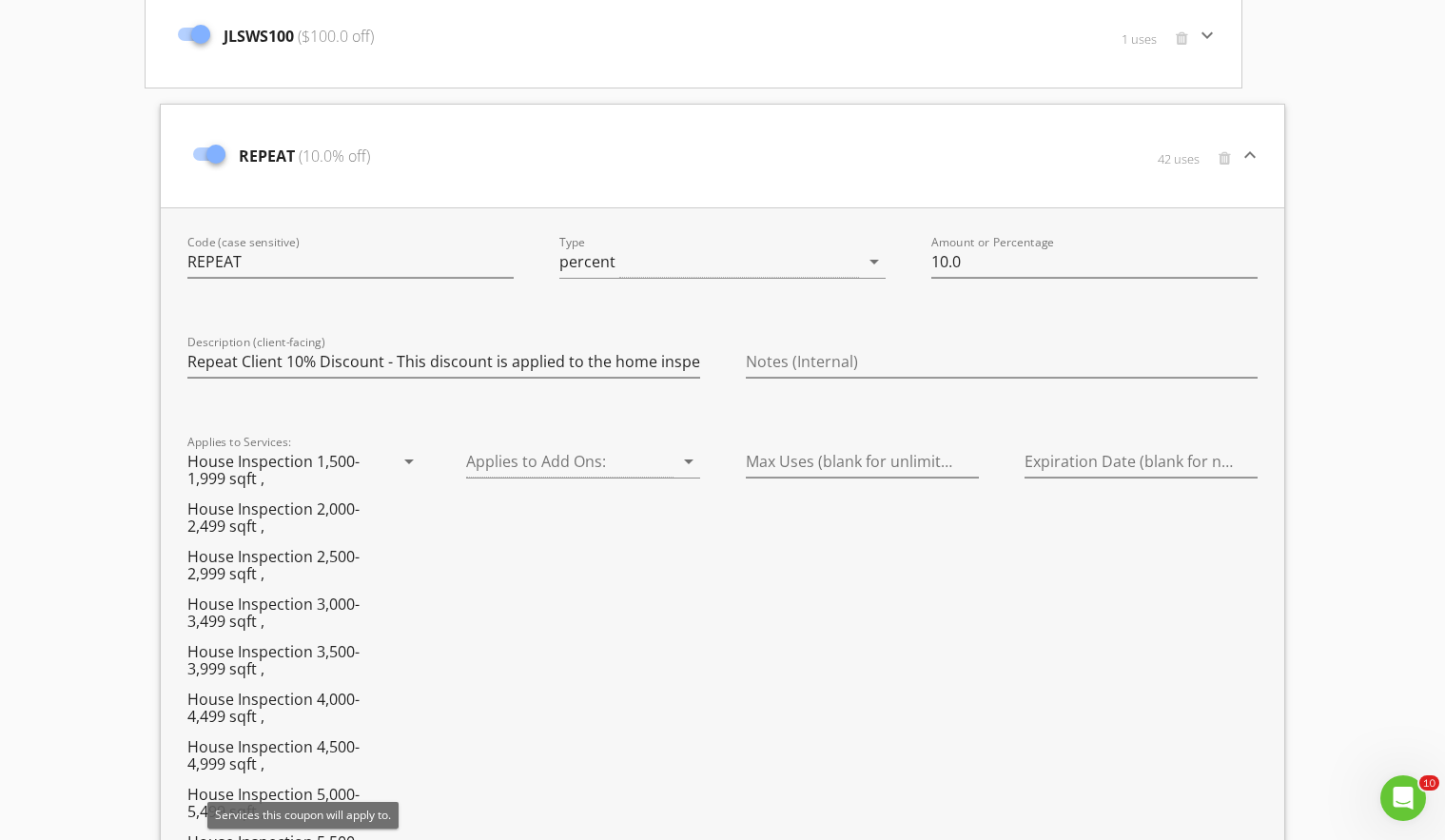 click on "arrow_drop_down" at bounding box center (409, 461) 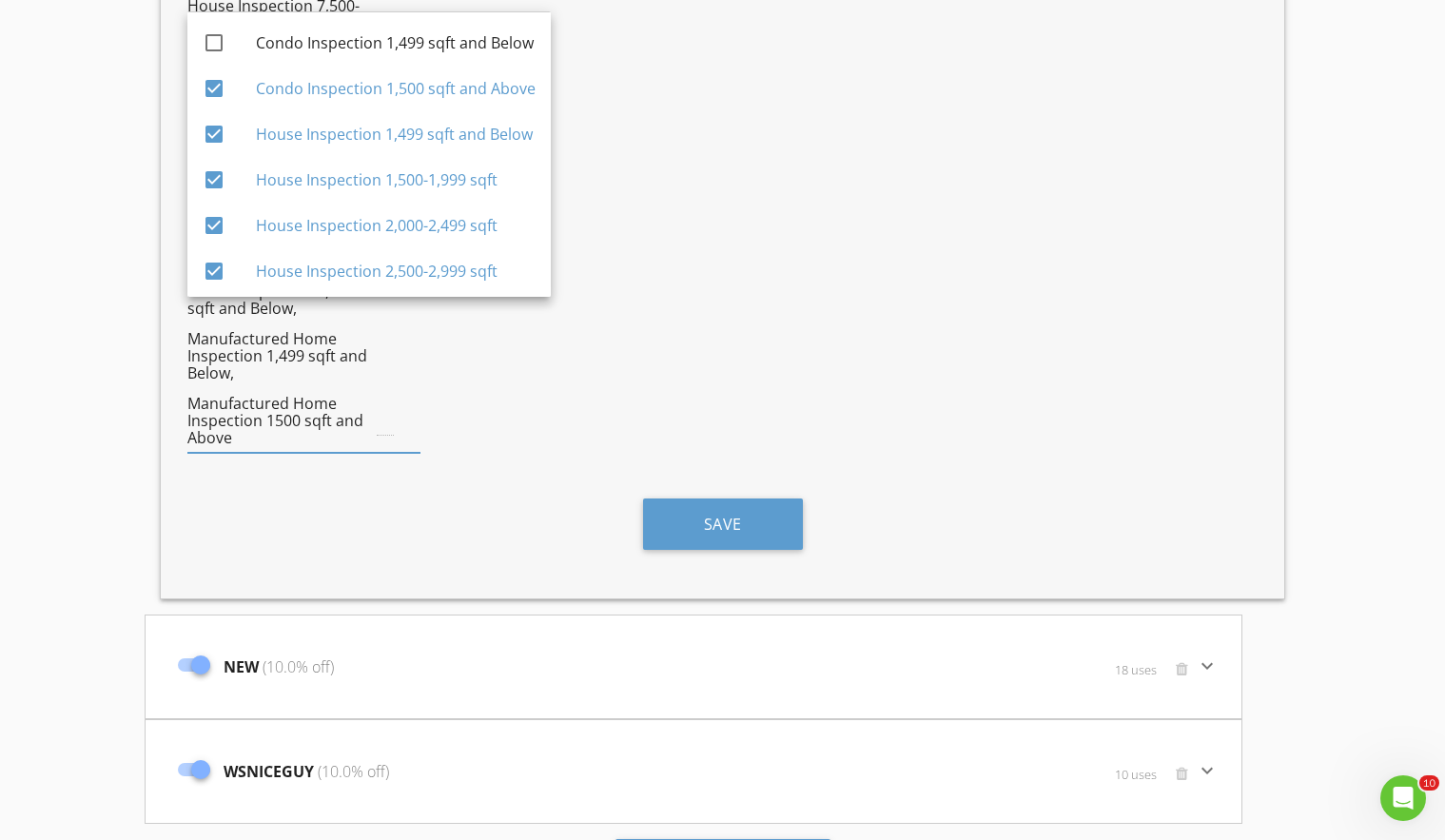 click on "Manufactured Home Inspection 1,499 sqft and Below," at bounding box center (281, 356) 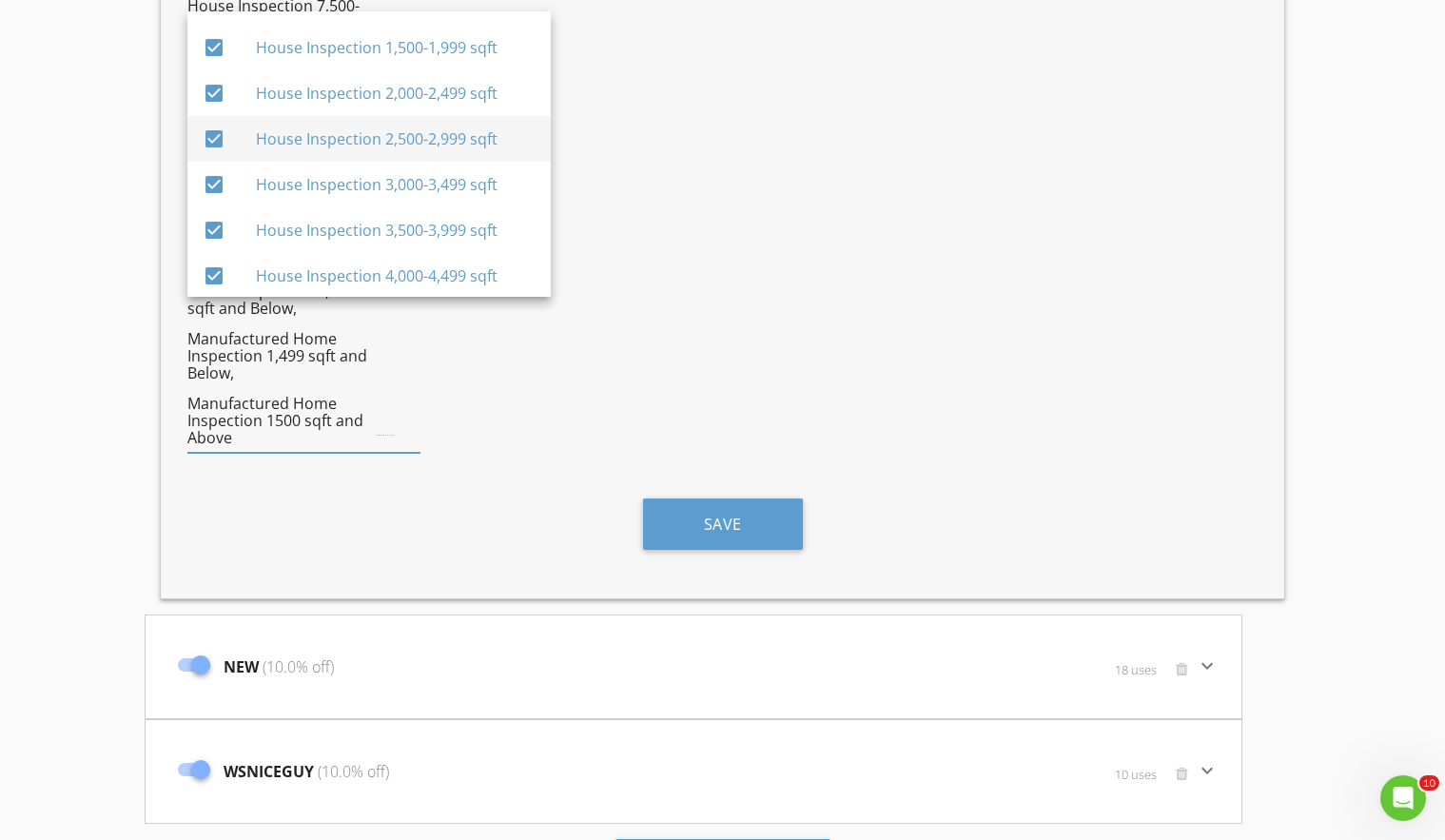 scroll, scrollTop: 133, scrollLeft: 0, axis: vertical 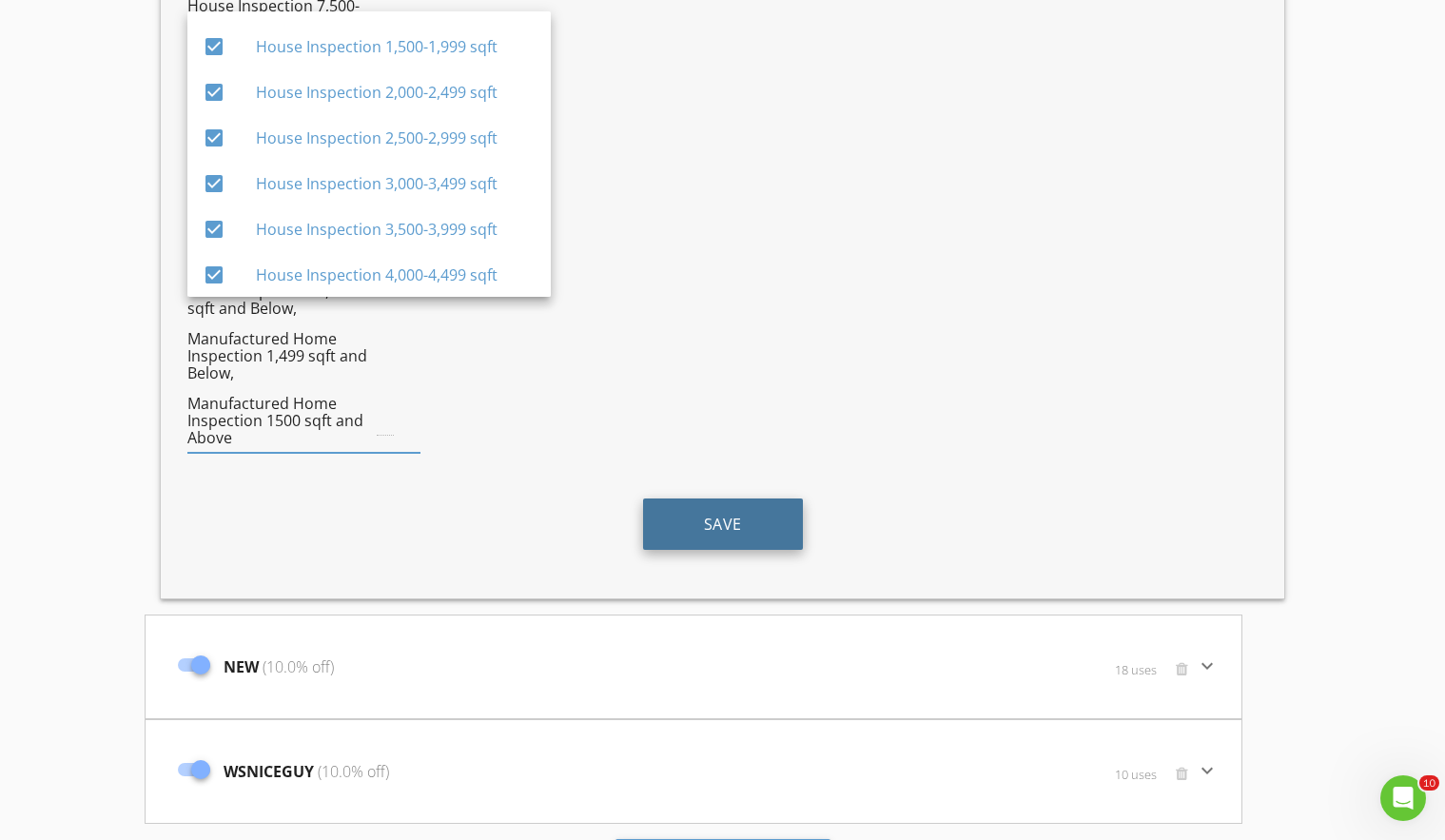 click on "Save" at bounding box center [723, 524] 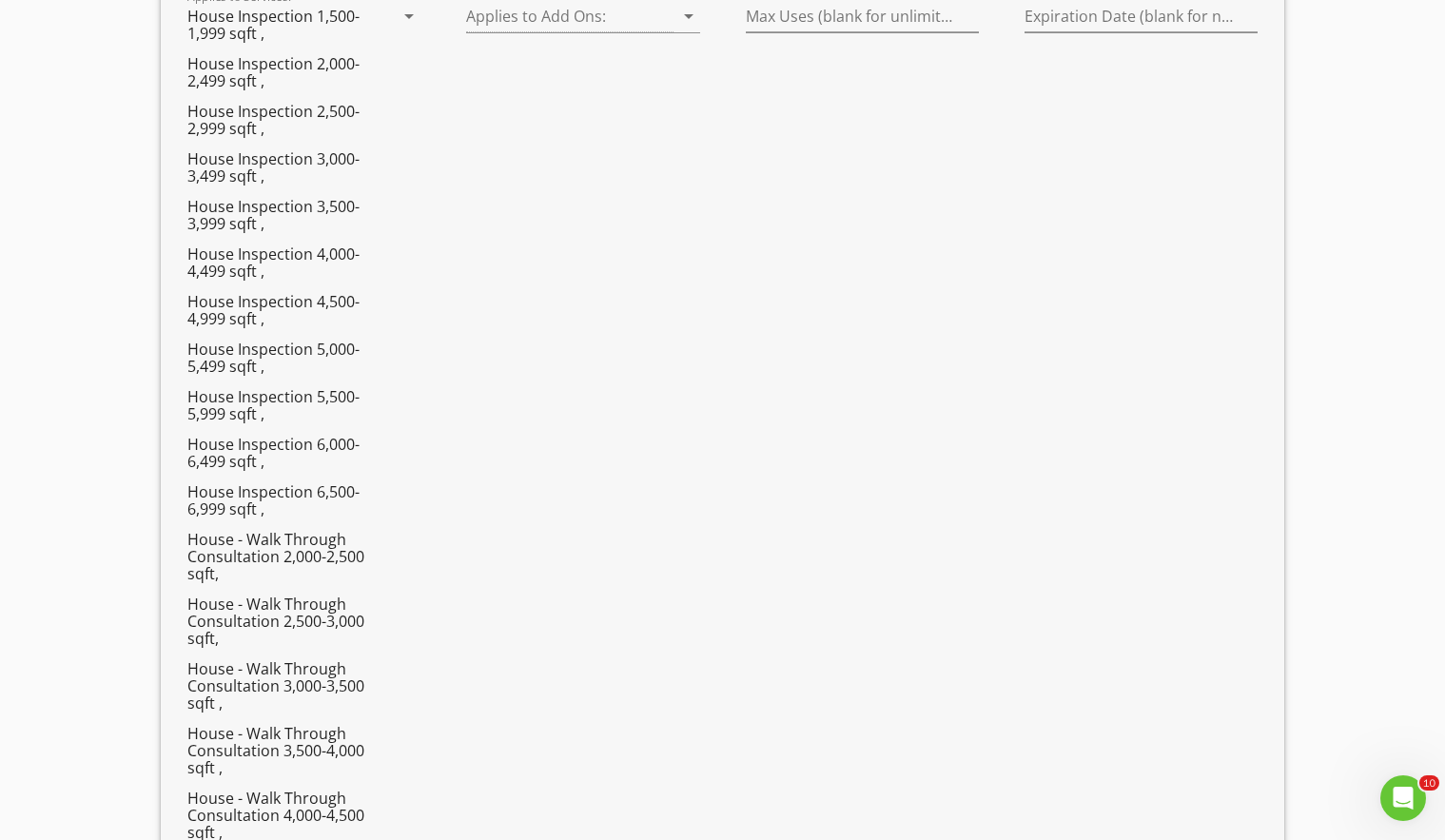 scroll, scrollTop: 1400, scrollLeft: 0, axis: vertical 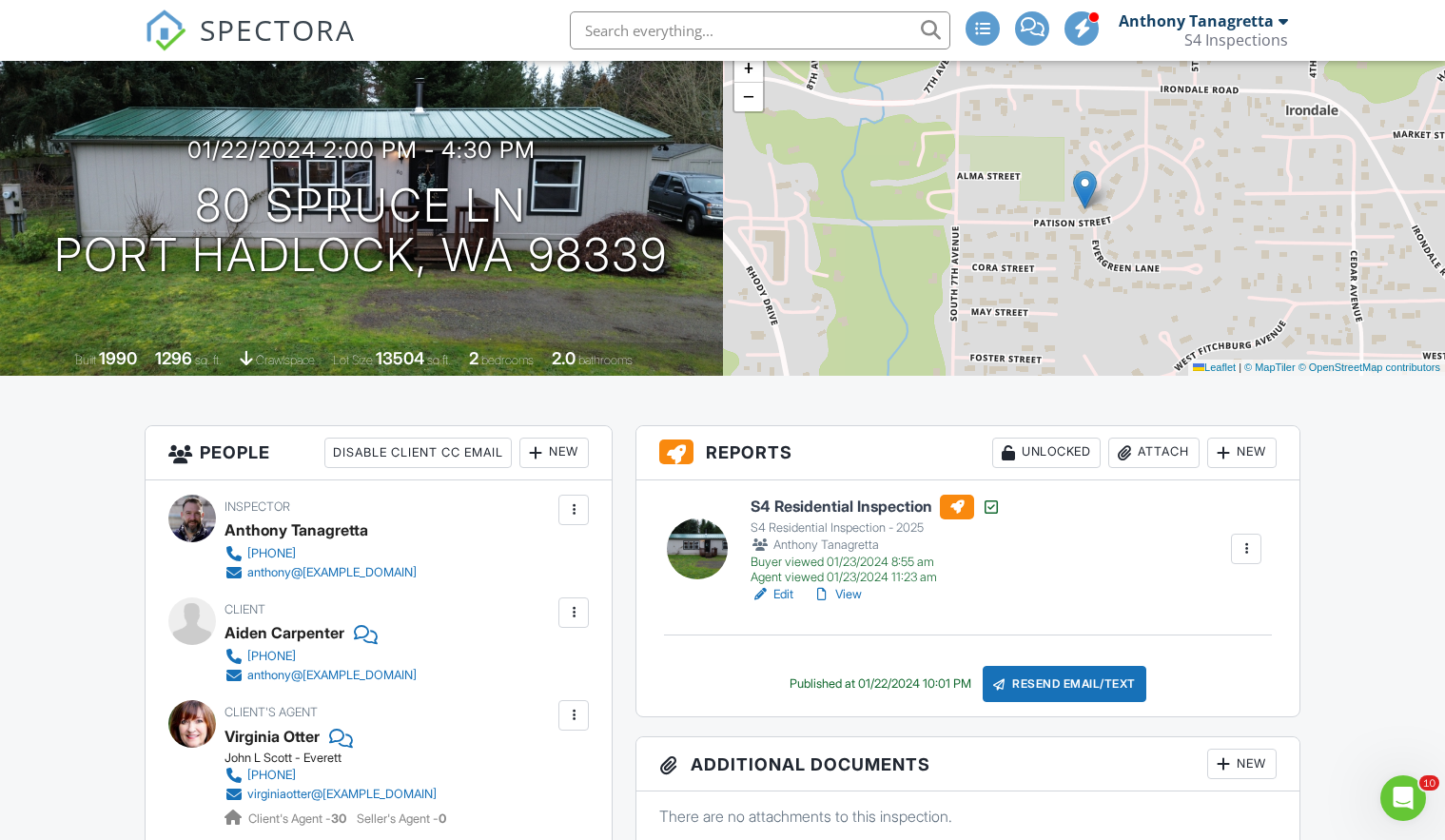 click on "425-210-4189" at bounding box center (271, 656) 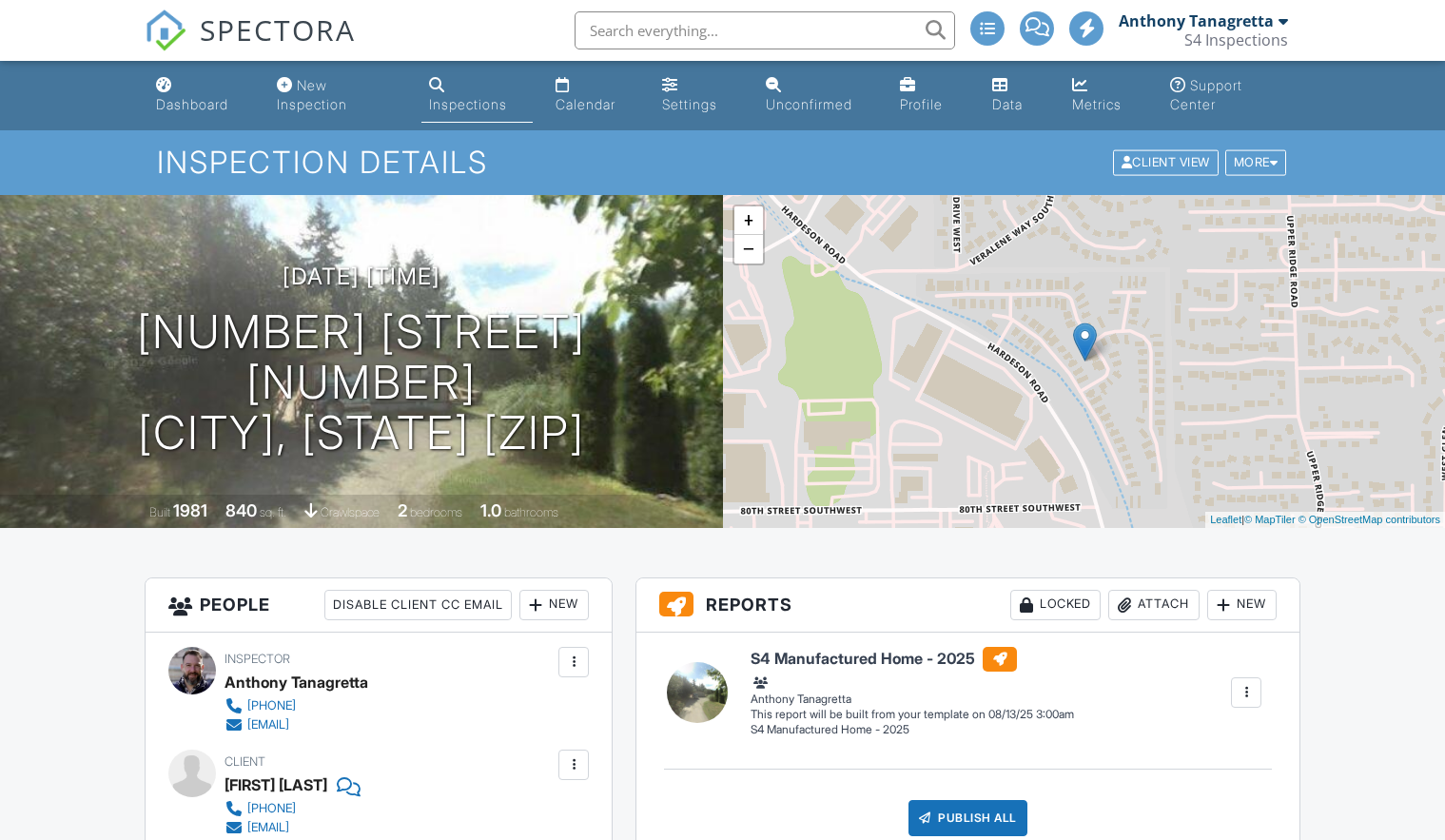 scroll, scrollTop: 0, scrollLeft: 0, axis: both 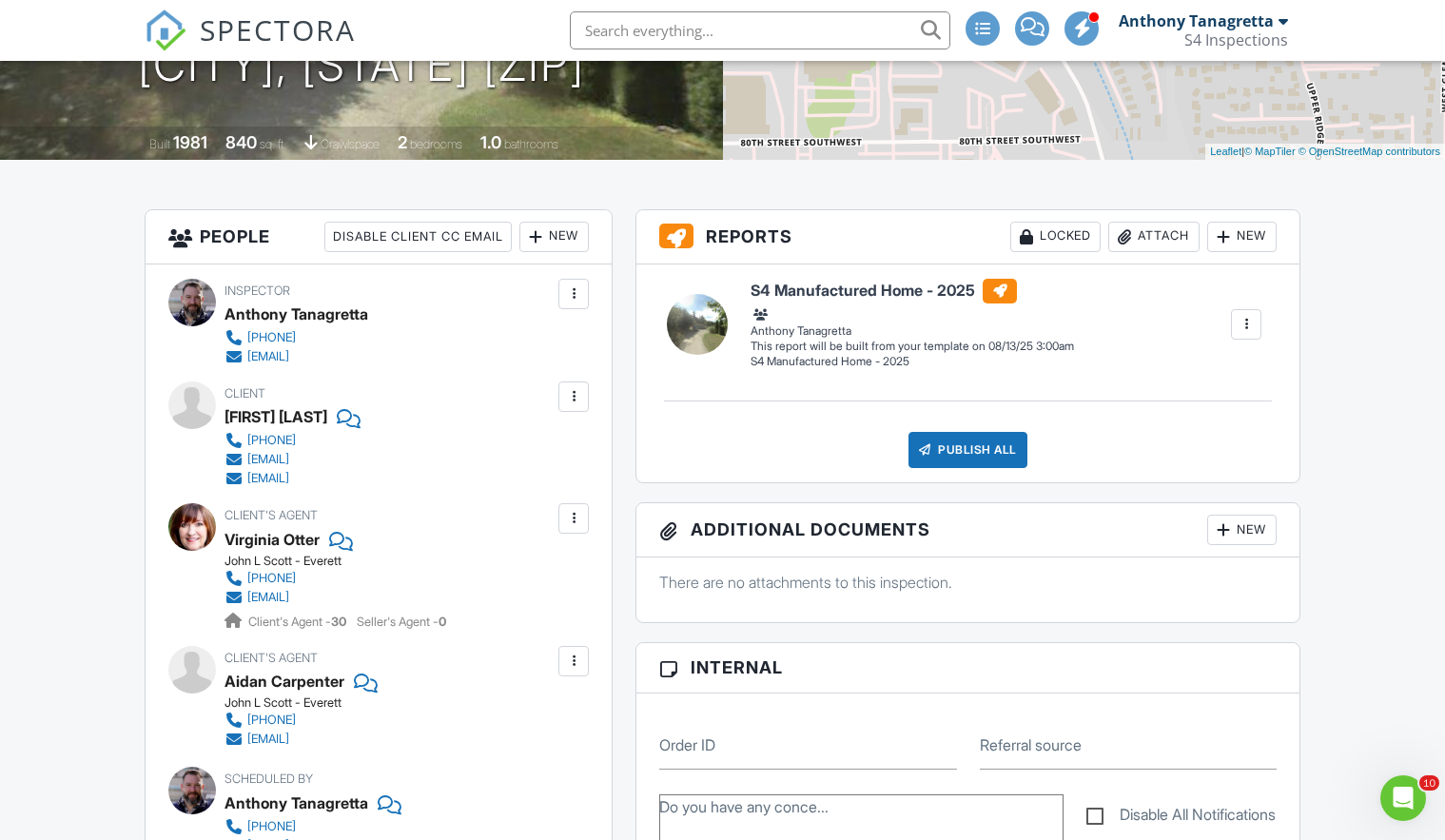 click at bounding box center (166, 30) 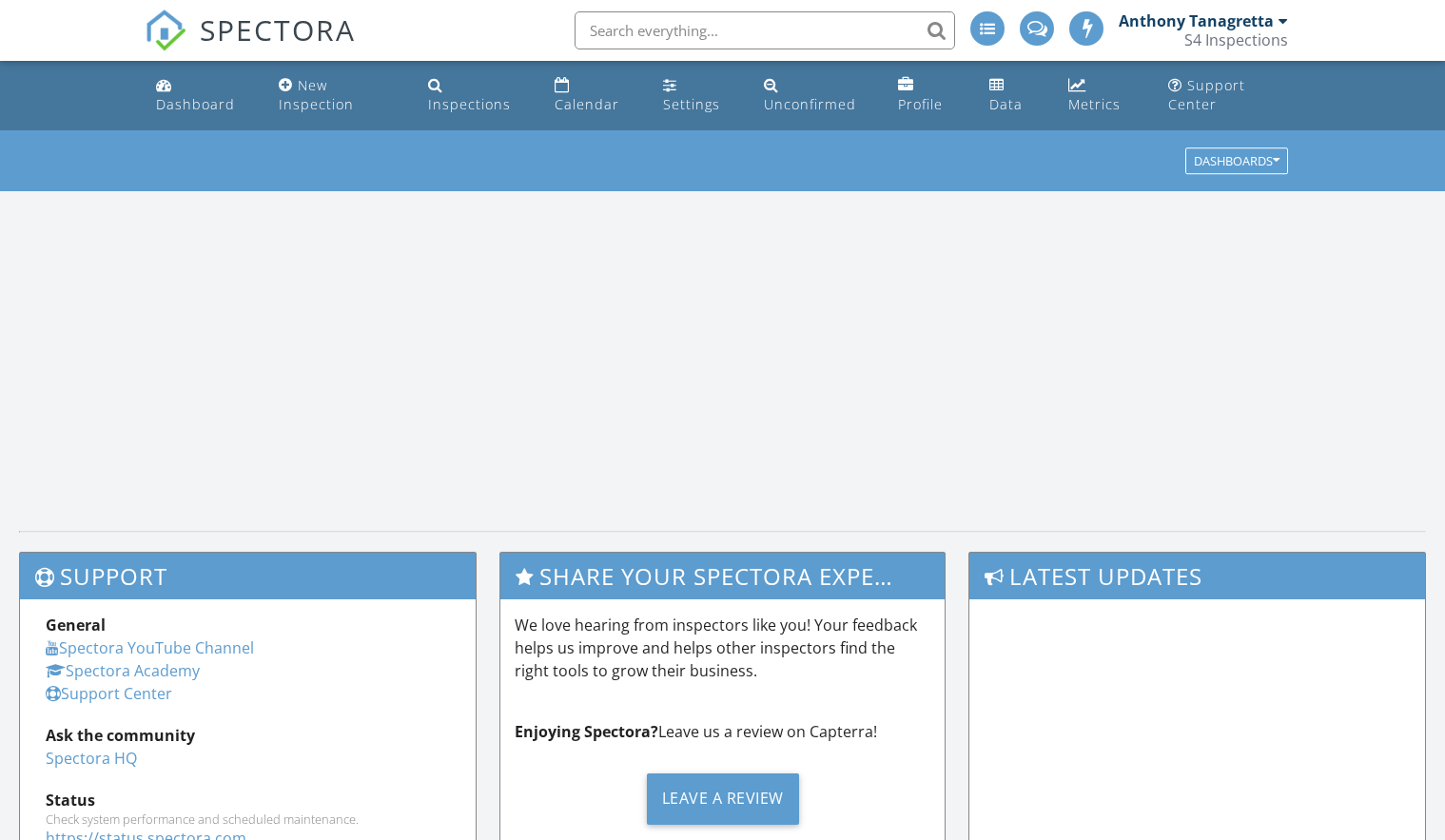 scroll, scrollTop: 0, scrollLeft: 0, axis: both 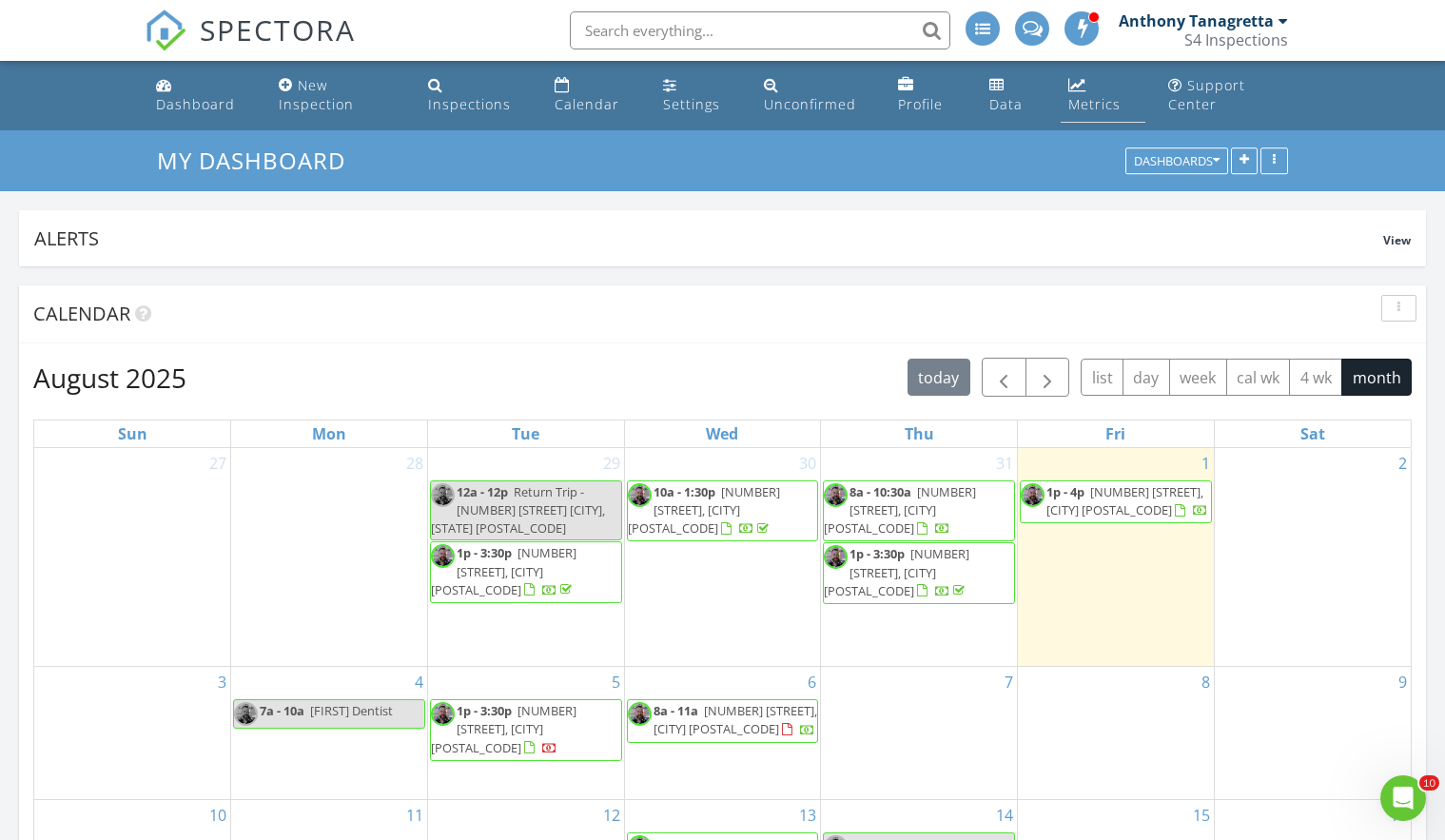 click on "Metrics" at bounding box center (1094, 104) 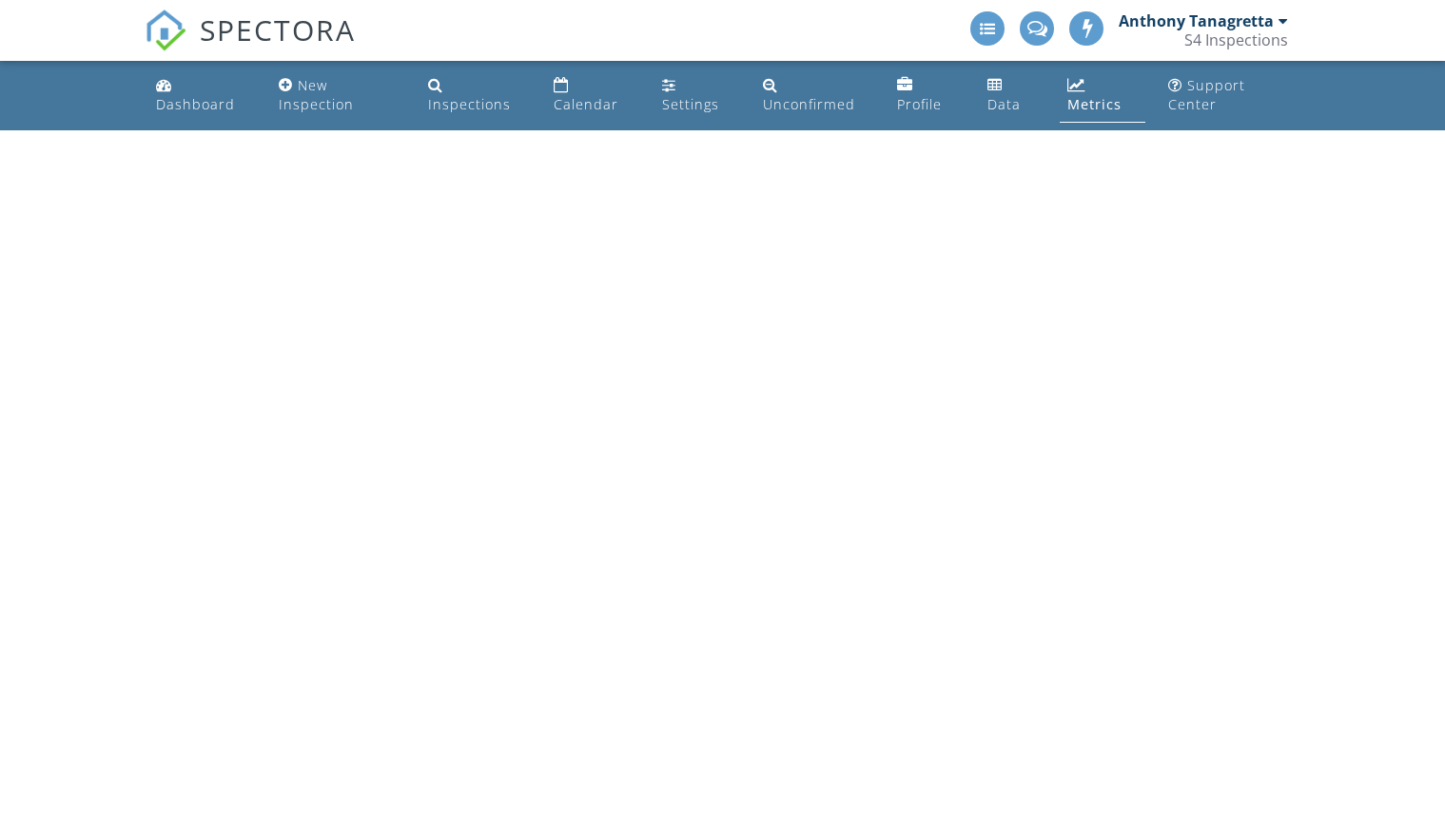 scroll, scrollTop: 0, scrollLeft: 0, axis: both 